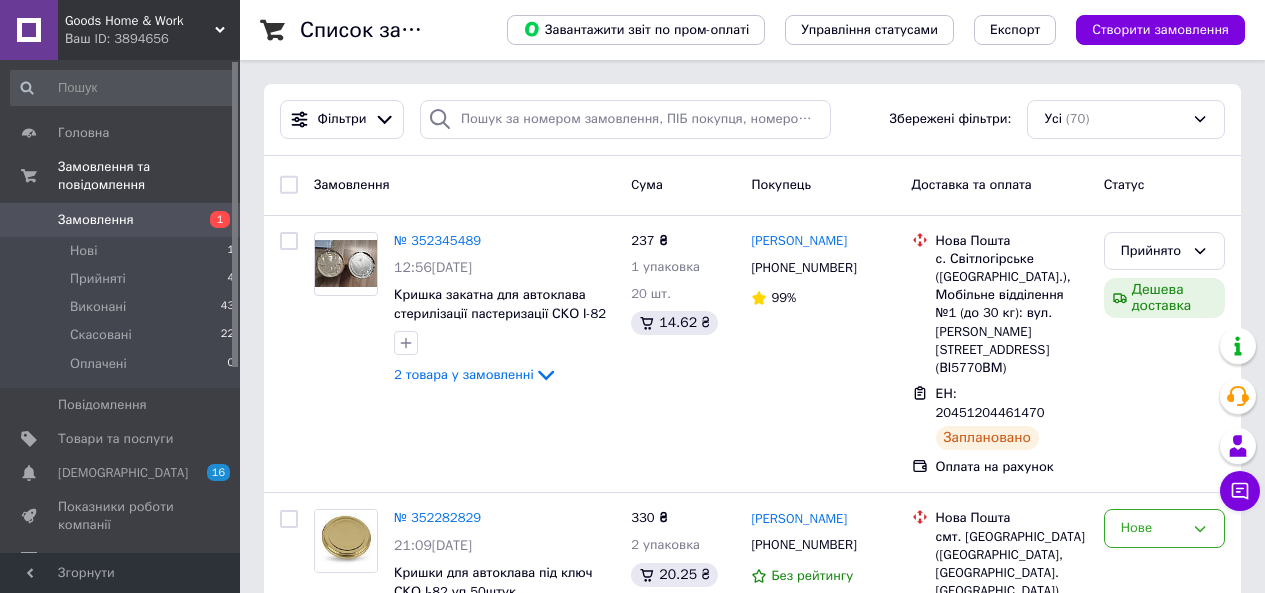 scroll, scrollTop: 0, scrollLeft: 0, axis: both 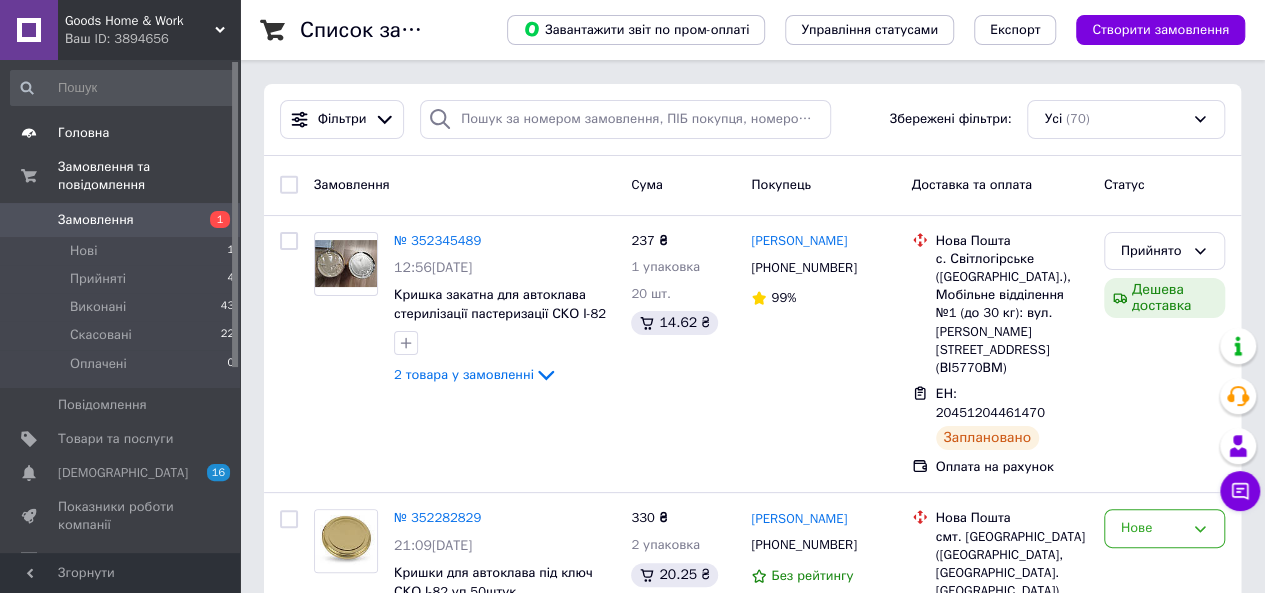 click on "Головна" at bounding box center (121, 133) 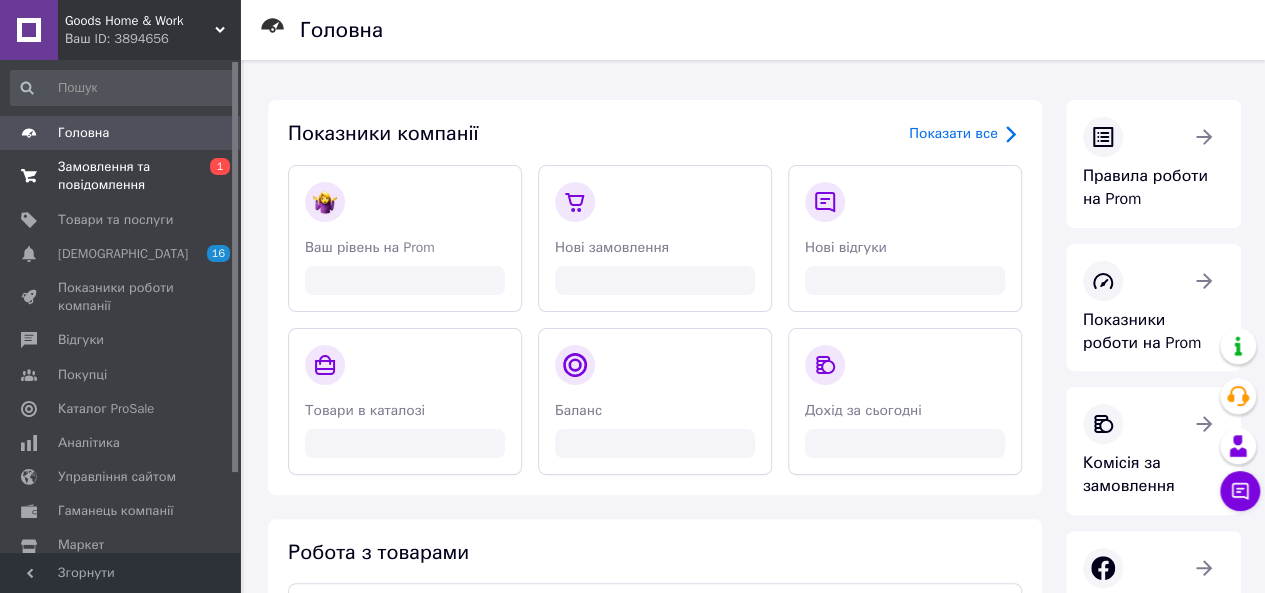 click on "Замовлення та повідомлення" at bounding box center (121, 176) 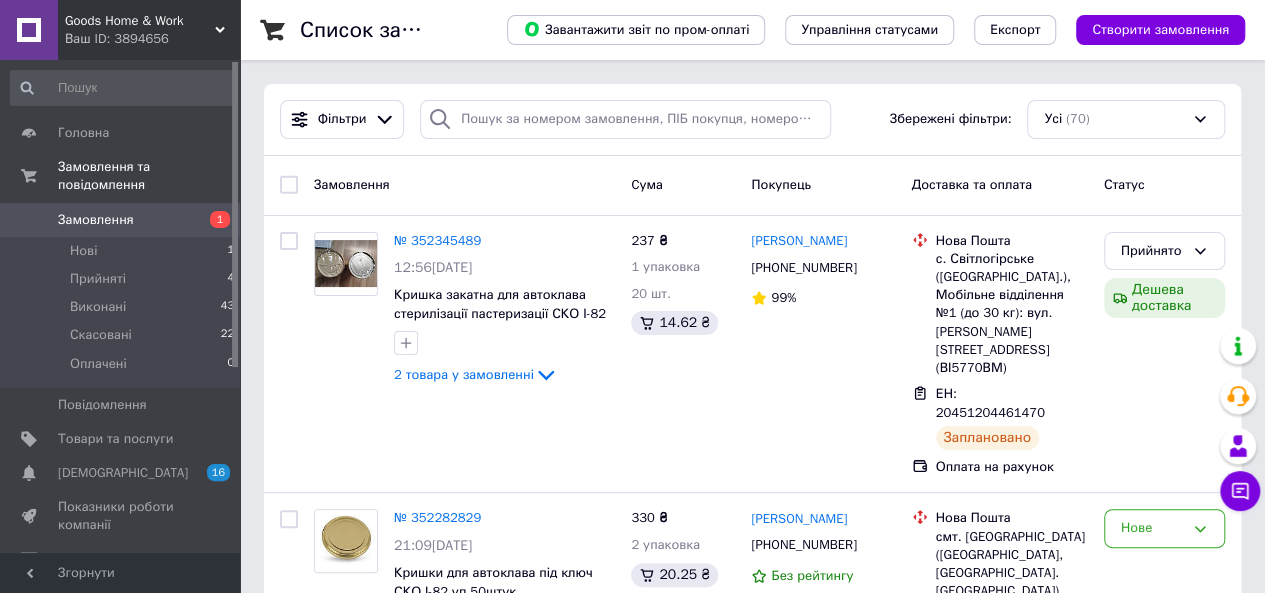 click on "Замовлення" at bounding box center [121, 220] 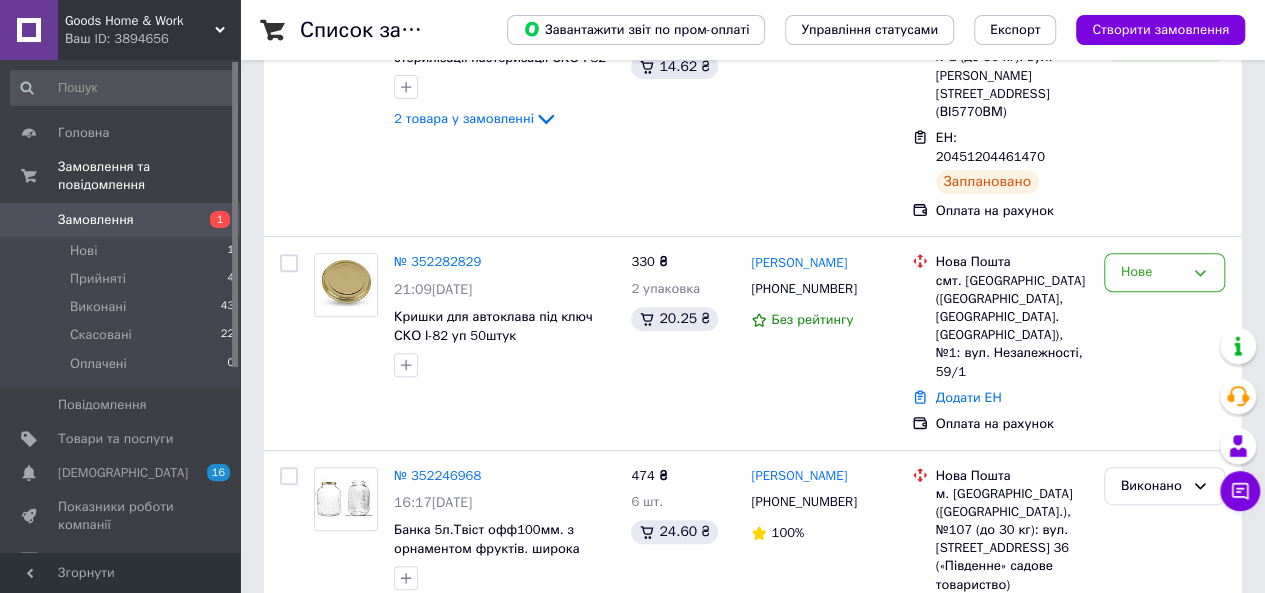 scroll, scrollTop: 265, scrollLeft: 0, axis: vertical 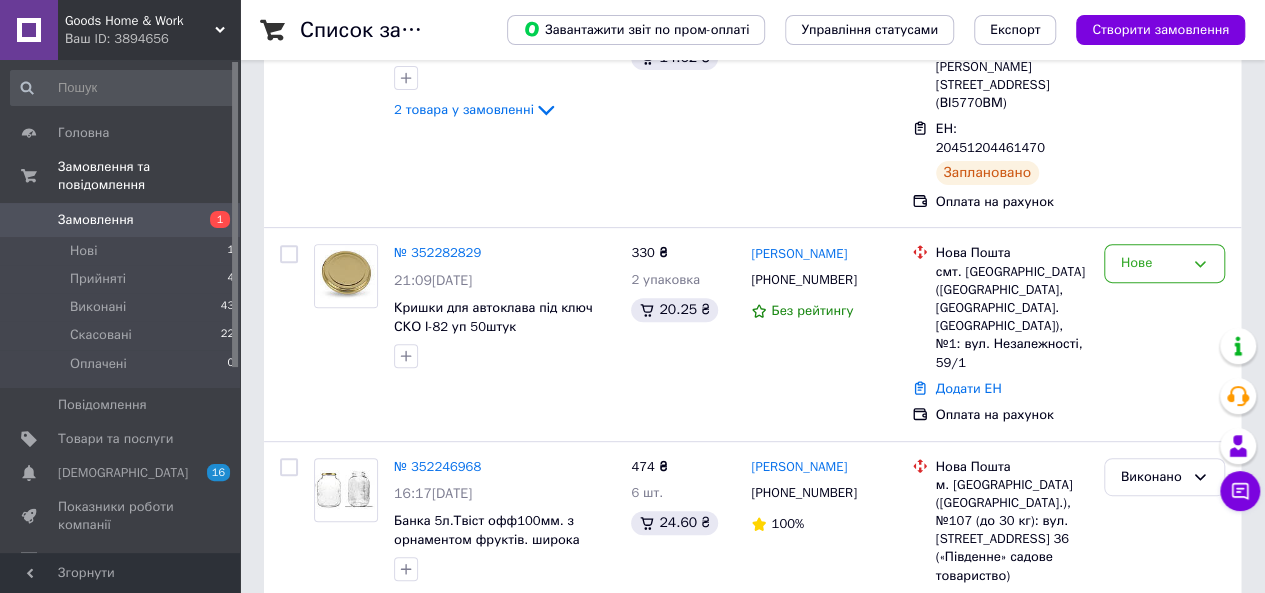 click on "Замовлення" at bounding box center (121, 220) 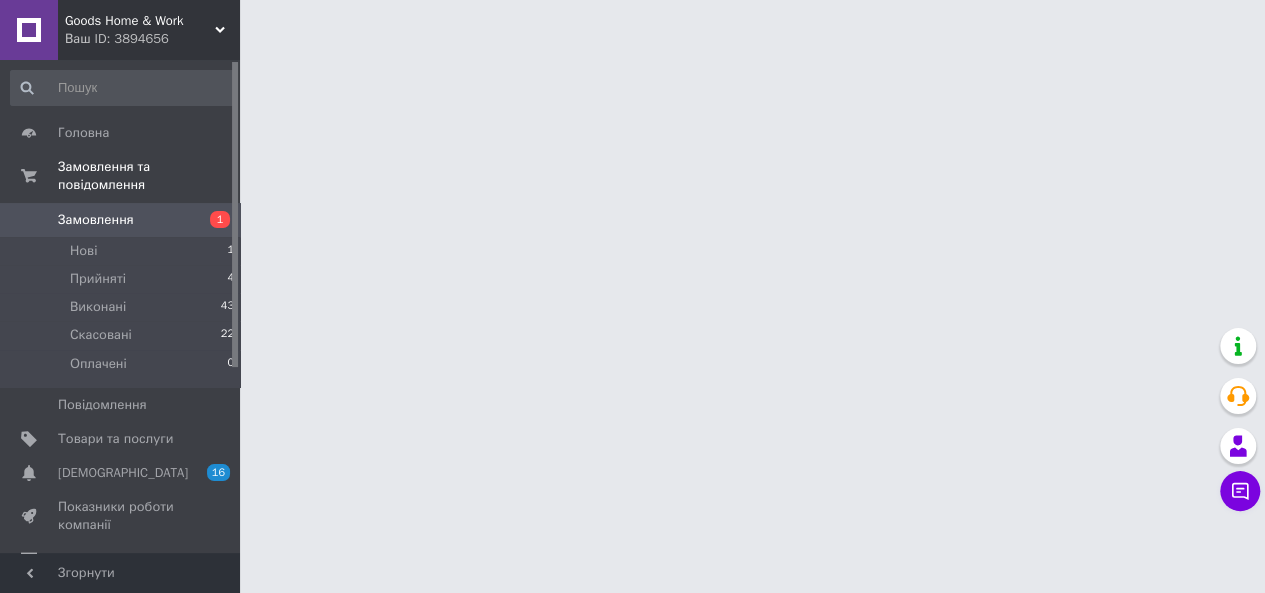scroll, scrollTop: 0, scrollLeft: 0, axis: both 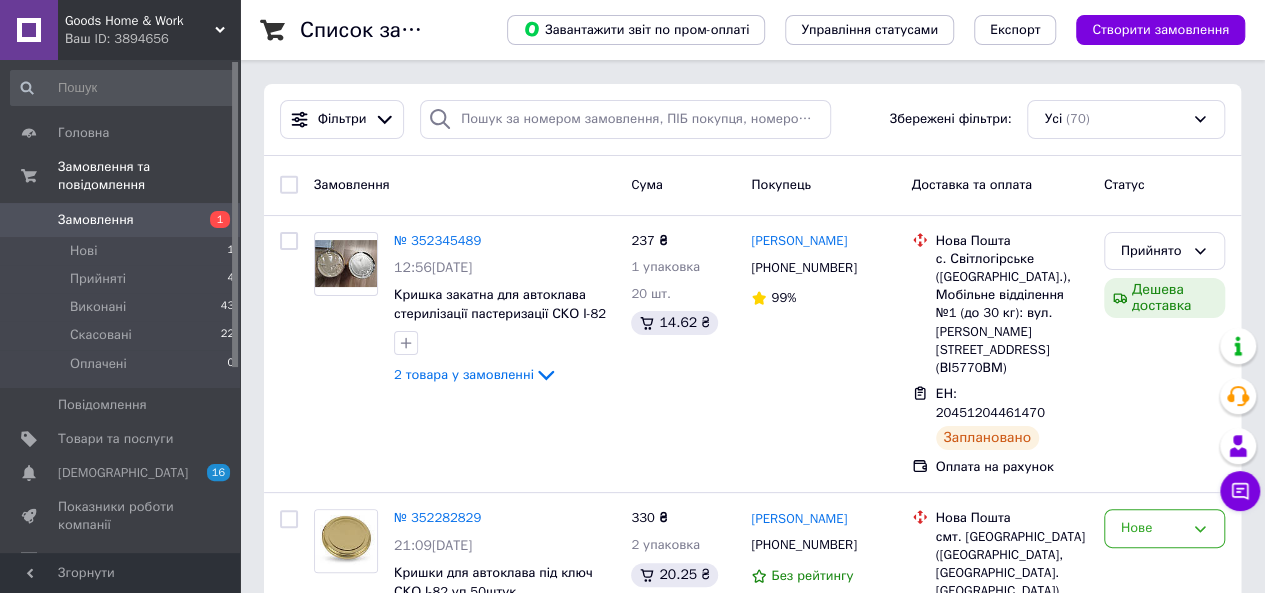 click on "Замовлення" at bounding box center (121, 220) 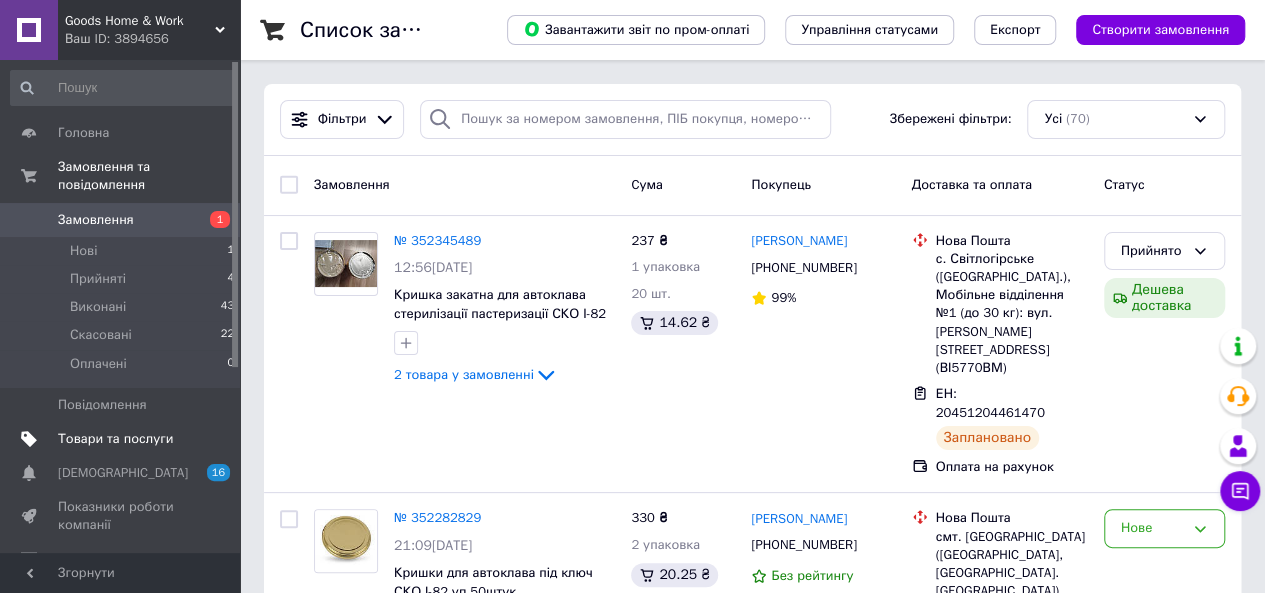 click on "Товари та послуги" at bounding box center (115, 439) 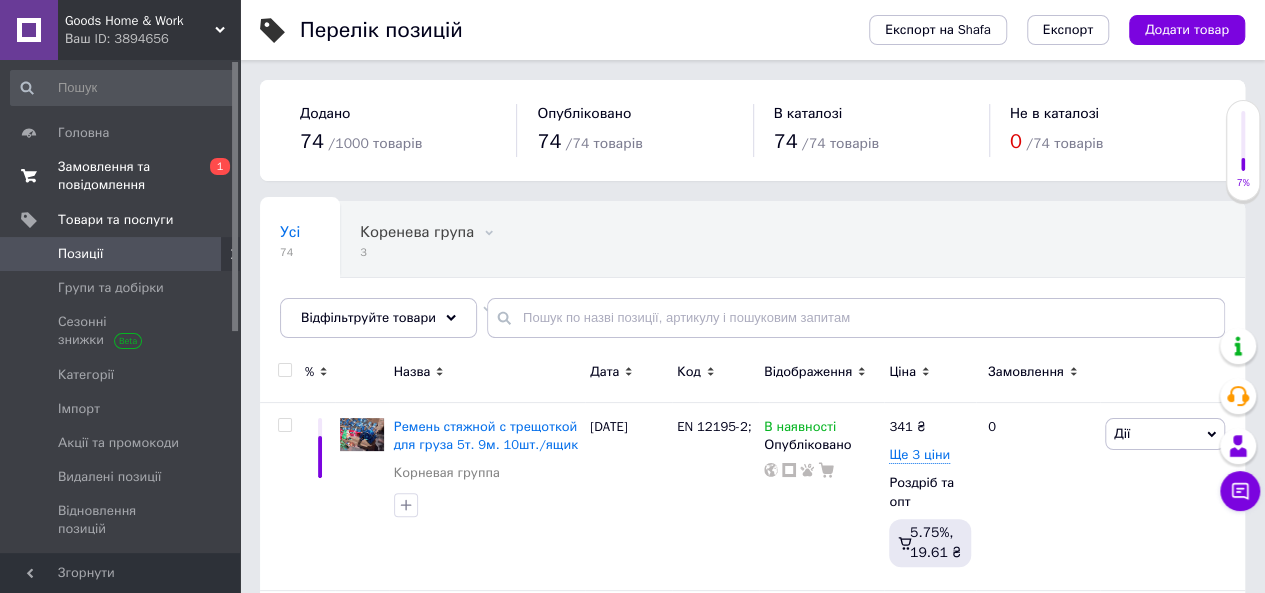 click on "Замовлення та повідомлення" at bounding box center [121, 176] 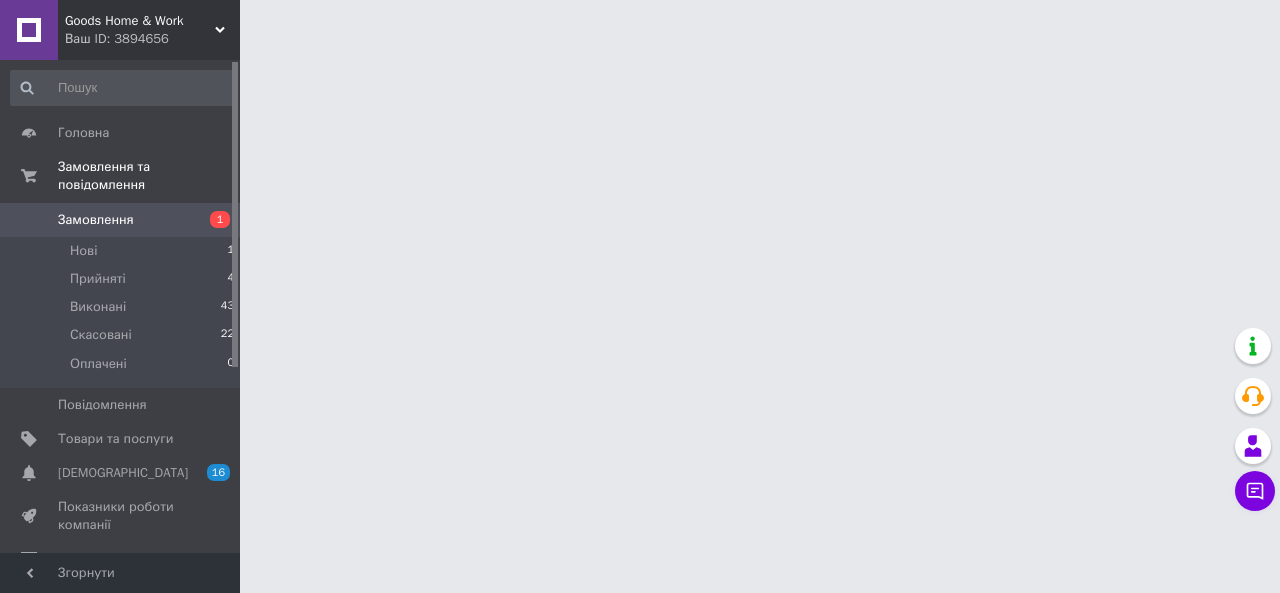 click on "Замовлення" at bounding box center [96, 220] 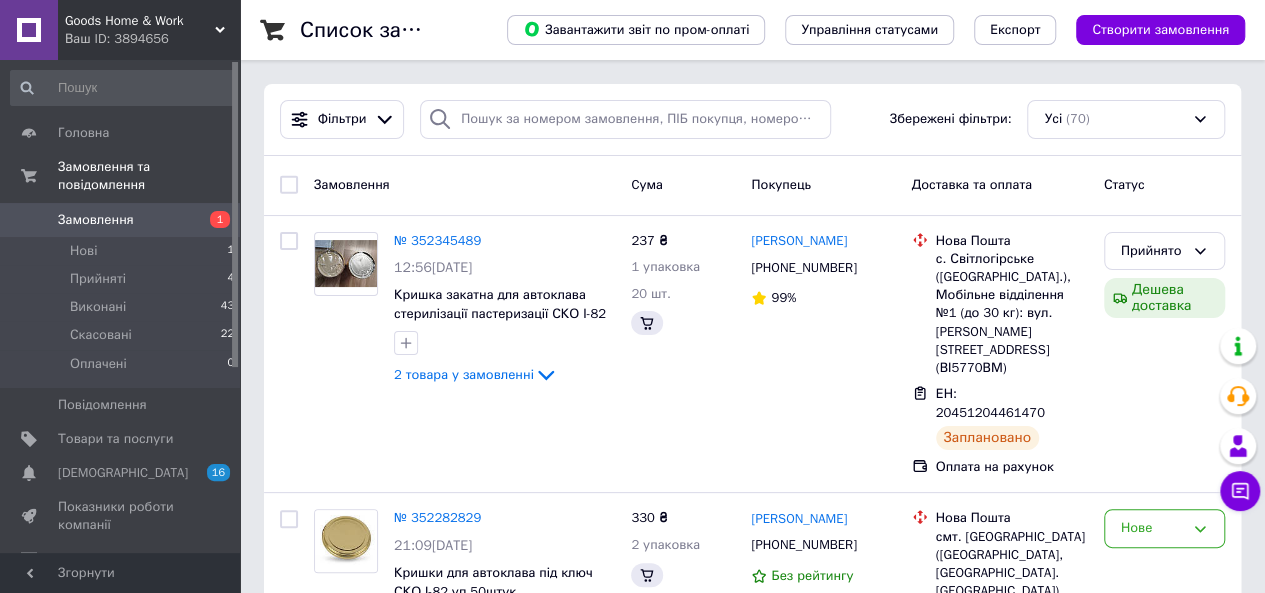 click on "1" at bounding box center (220, 219) 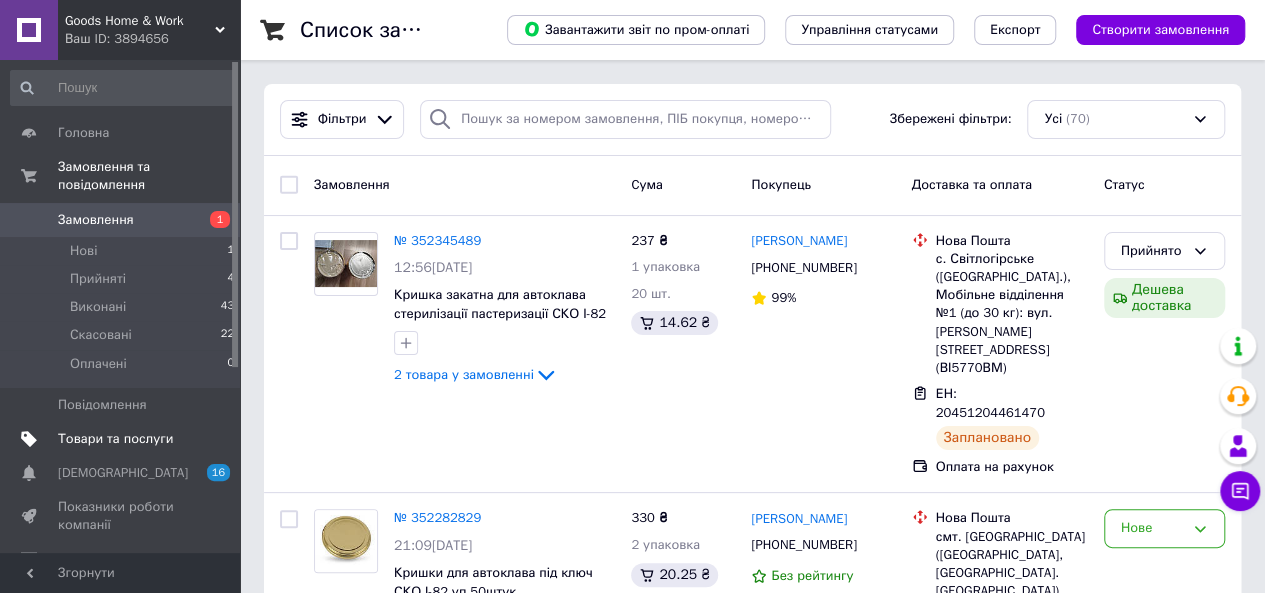 click on "Товари та послуги" at bounding box center (115, 439) 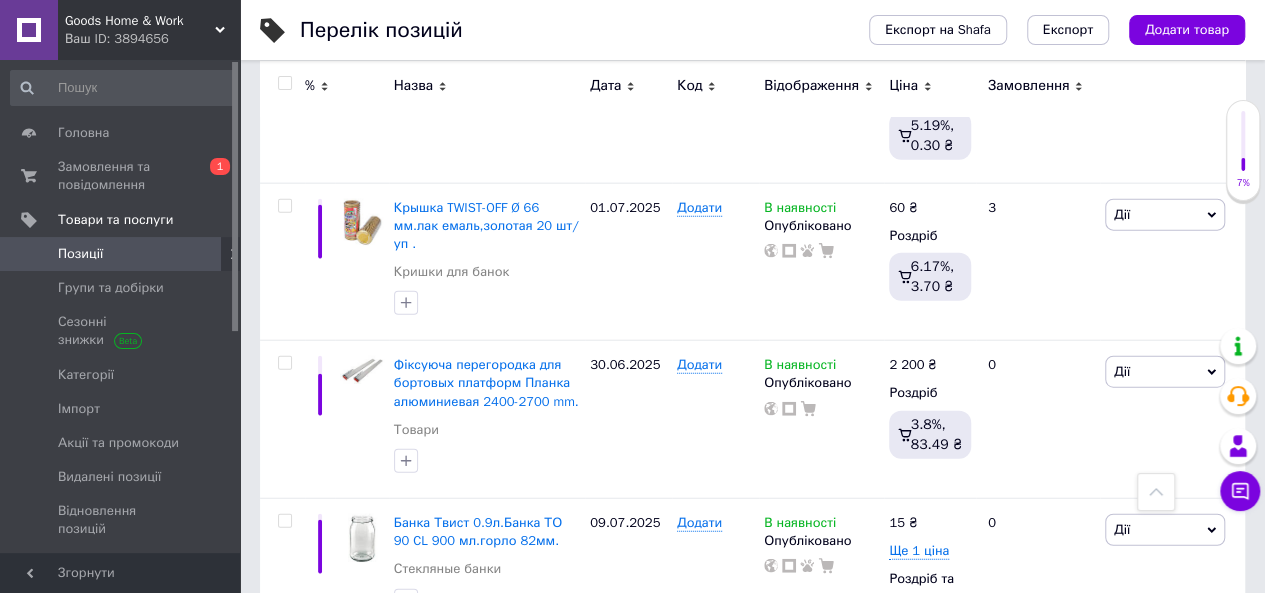 scroll, scrollTop: 2348, scrollLeft: 0, axis: vertical 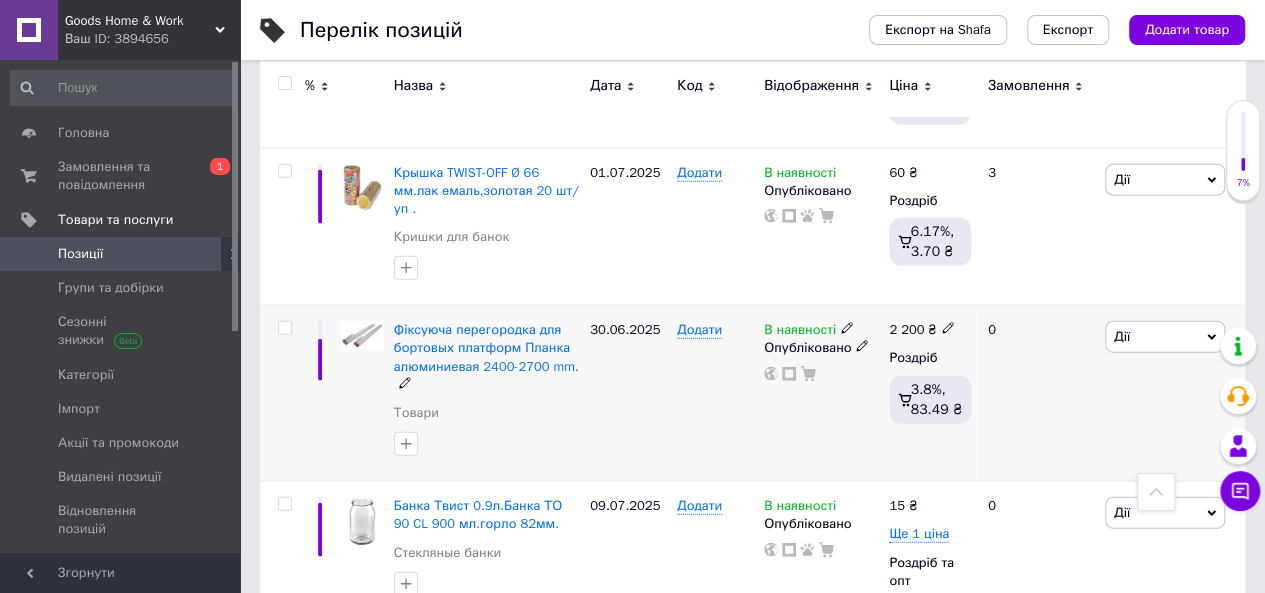 click on "Фіксуюча перегородка для бортовых платформ Планка алюминиевая 2400-2700 mm." at bounding box center [487, 357] 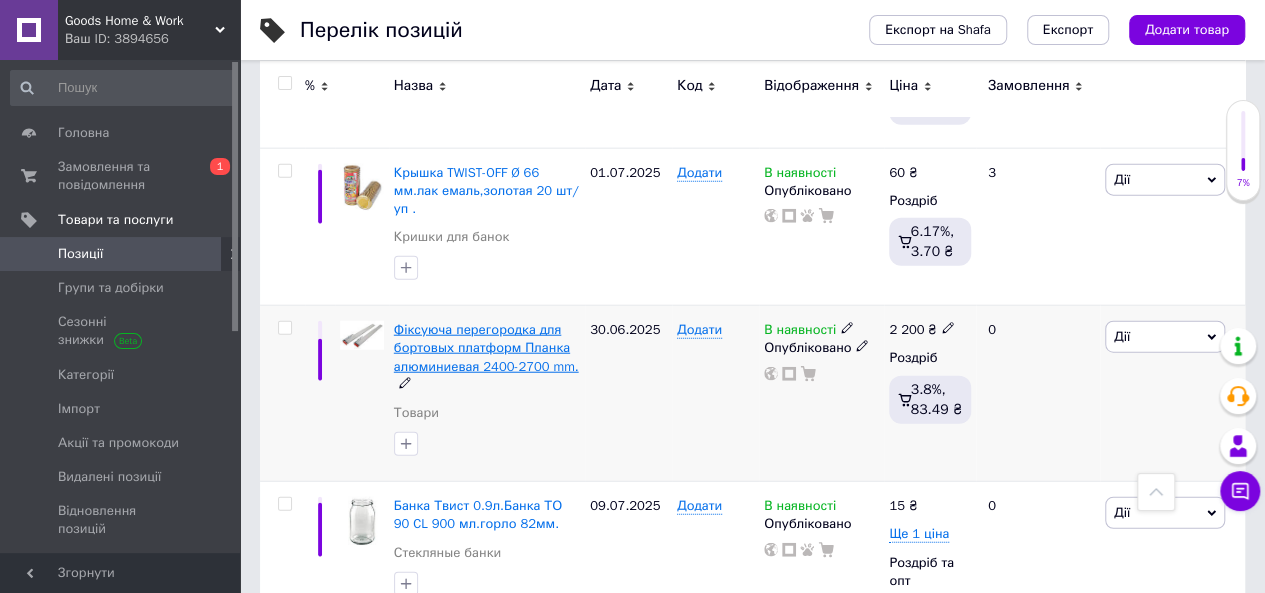 click on "Фіксуюча перегородка для бортовых платформ Планка алюминиевая 2400-2700 mm." at bounding box center [486, 347] 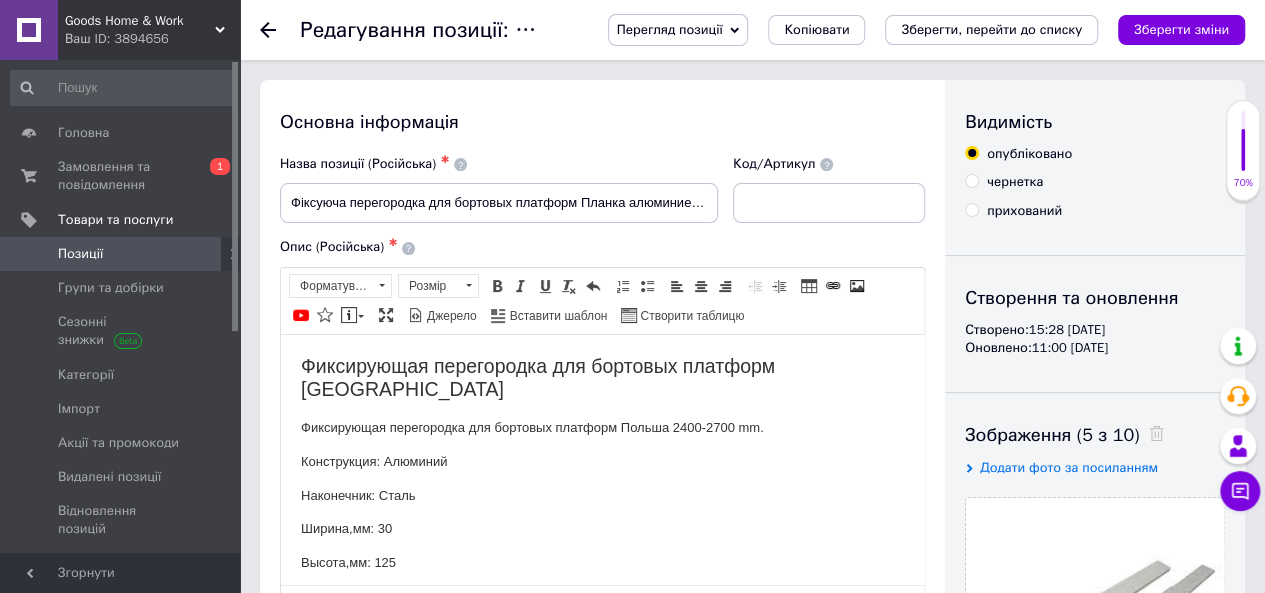 scroll, scrollTop: 0, scrollLeft: 0, axis: both 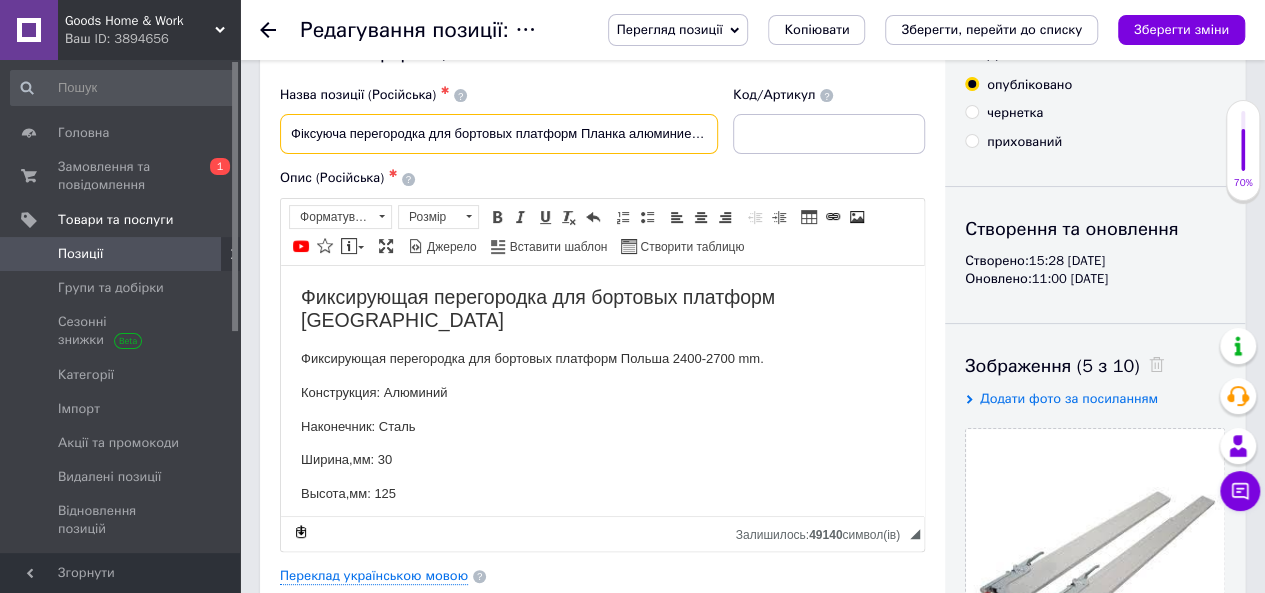 click on "Фіксуюча перегородка для бортовых платформ Планка алюминиевая 2400-2700 mm." at bounding box center [499, 134] 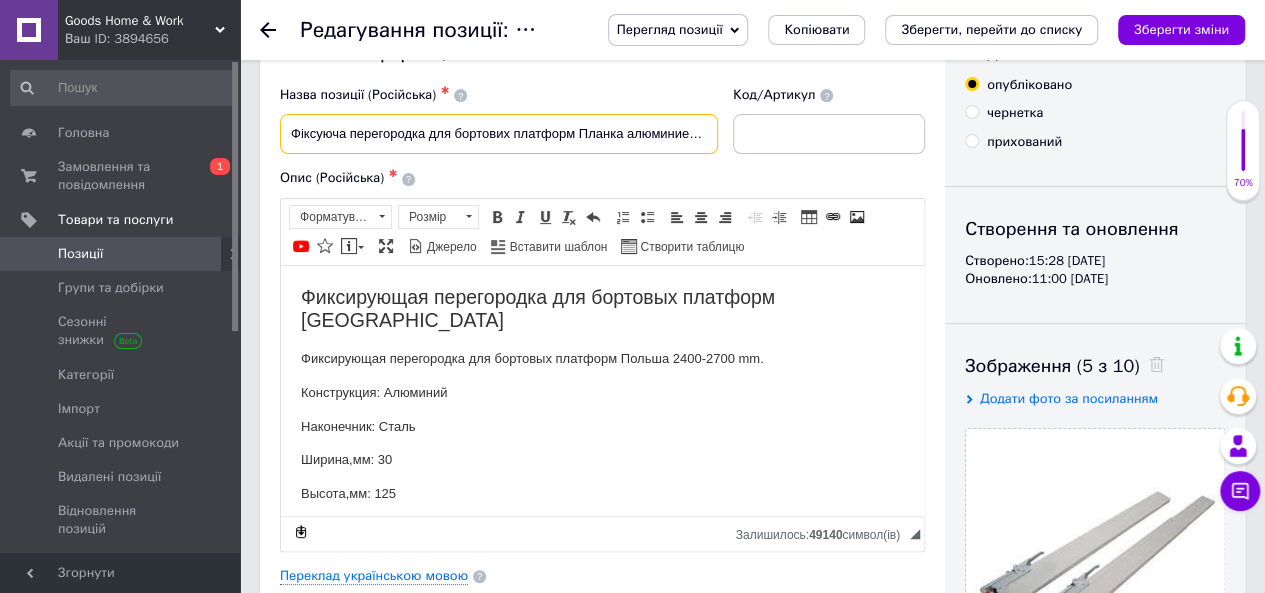 drag, startPoint x: 845, startPoint y: 482, endPoint x: 595, endPoint y: 386, distance: 267.79843 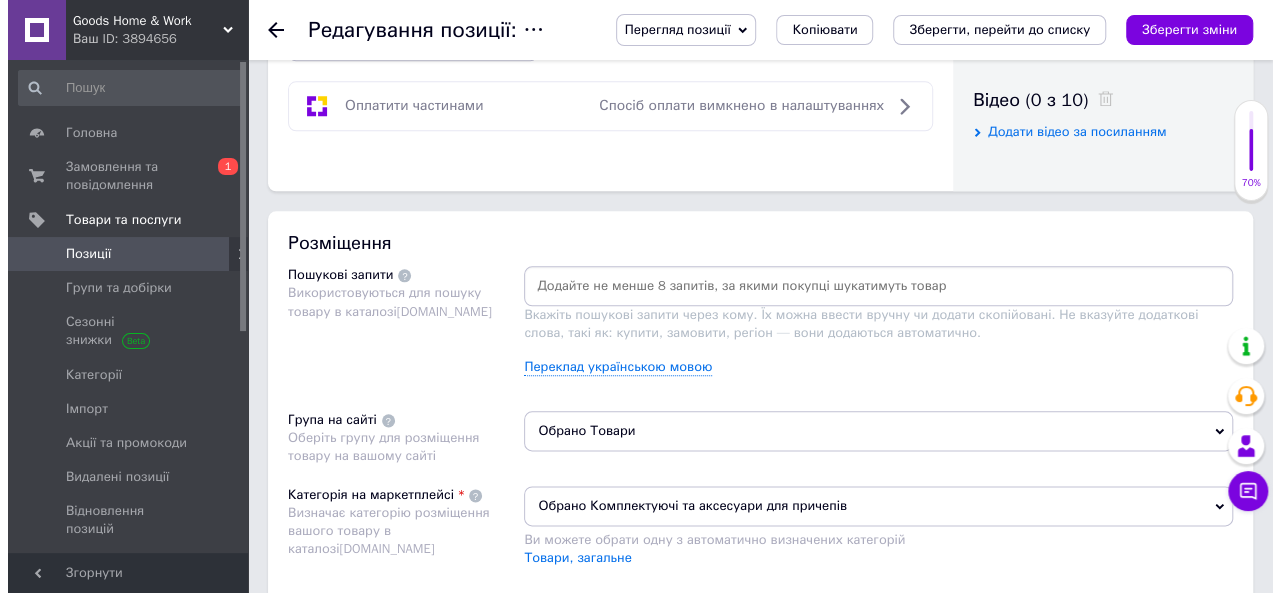 scroll, scrollTop: 1046, scrollLeft: 0, axis: vertical 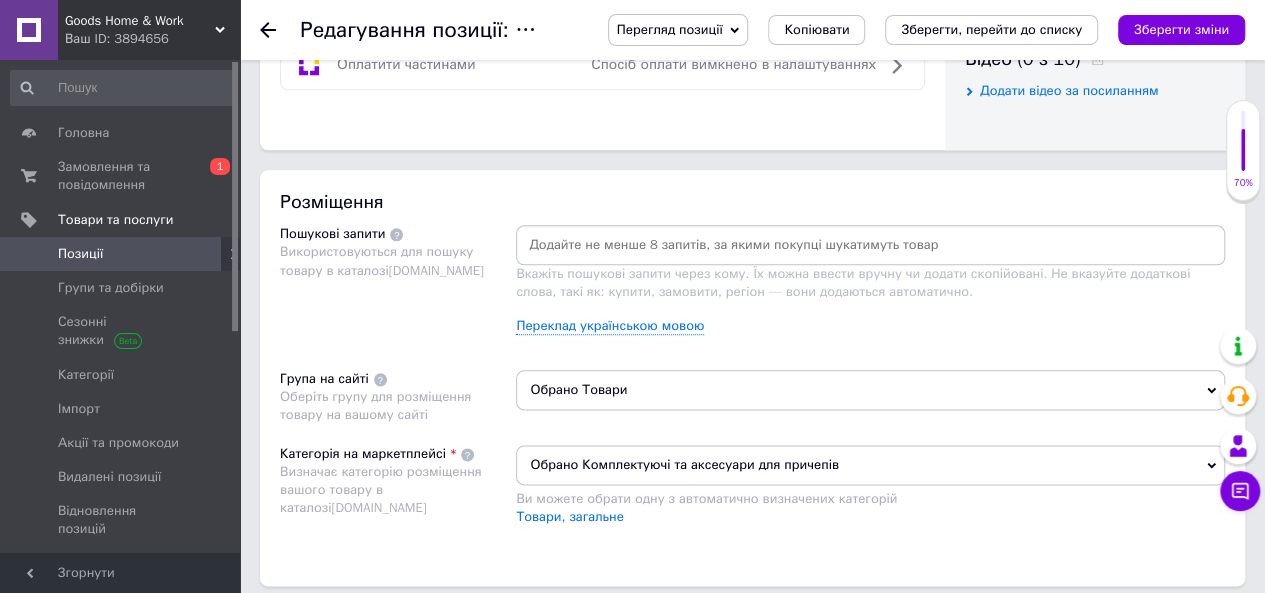type on "Фіксуюча перегородка для бортових платформ Планка алюминиевая 2400-2700 mm." 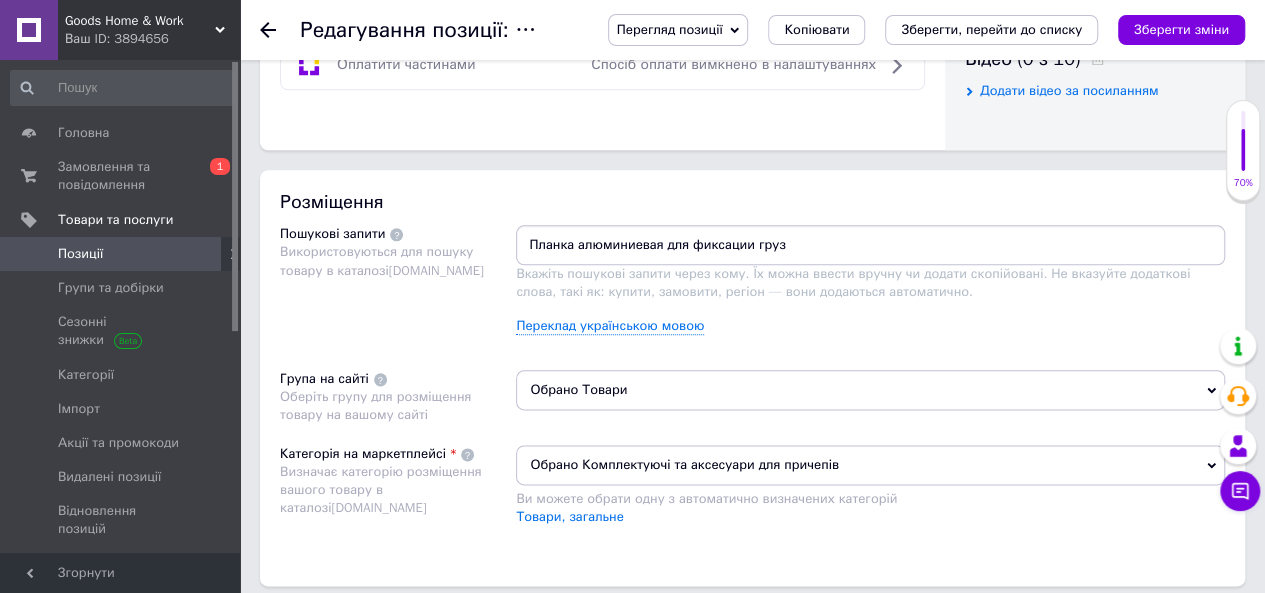 type on "Планка алюминиевая для фиксации груза" 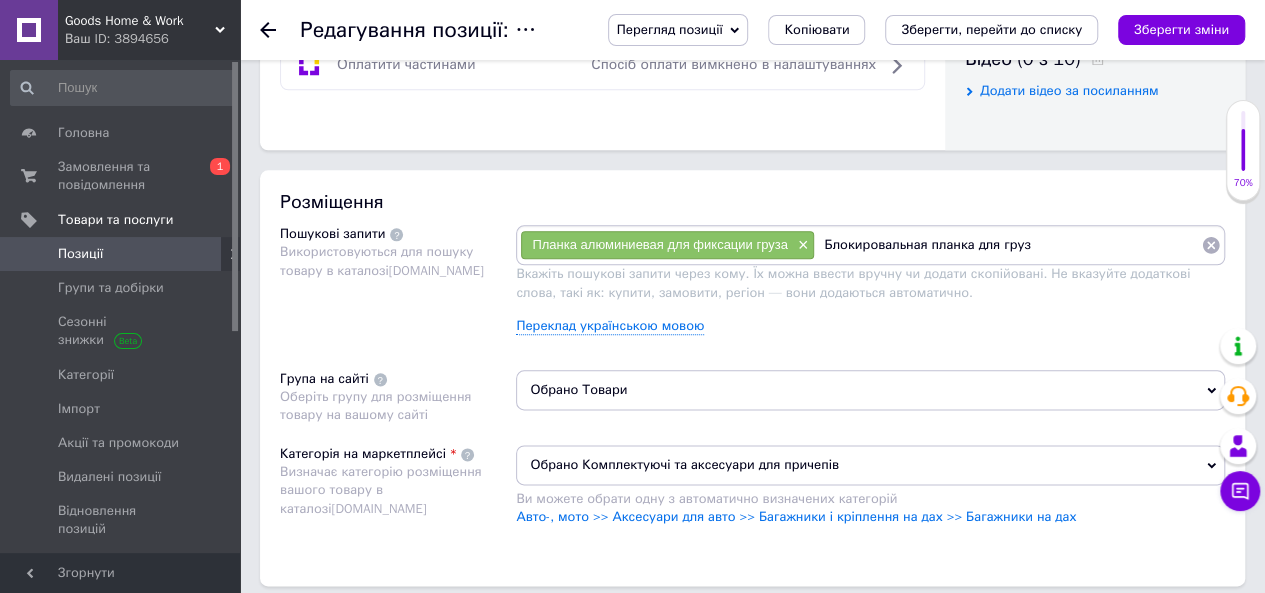 type on "Блокировальная планка для груза" 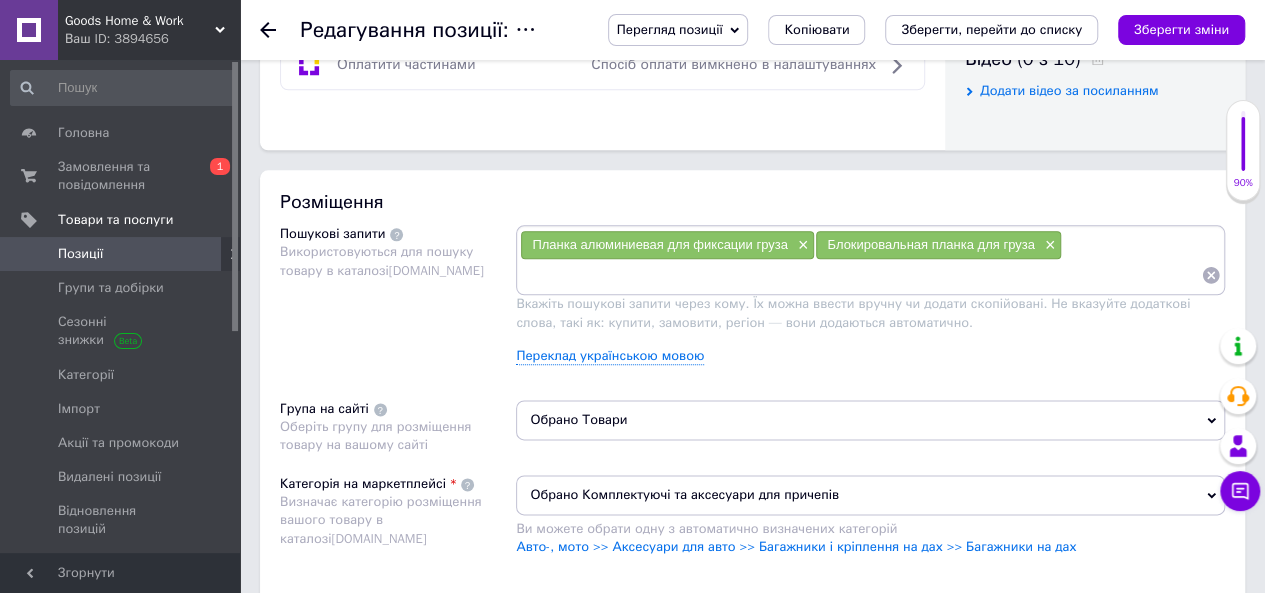 click at bounding box center (860, 275) 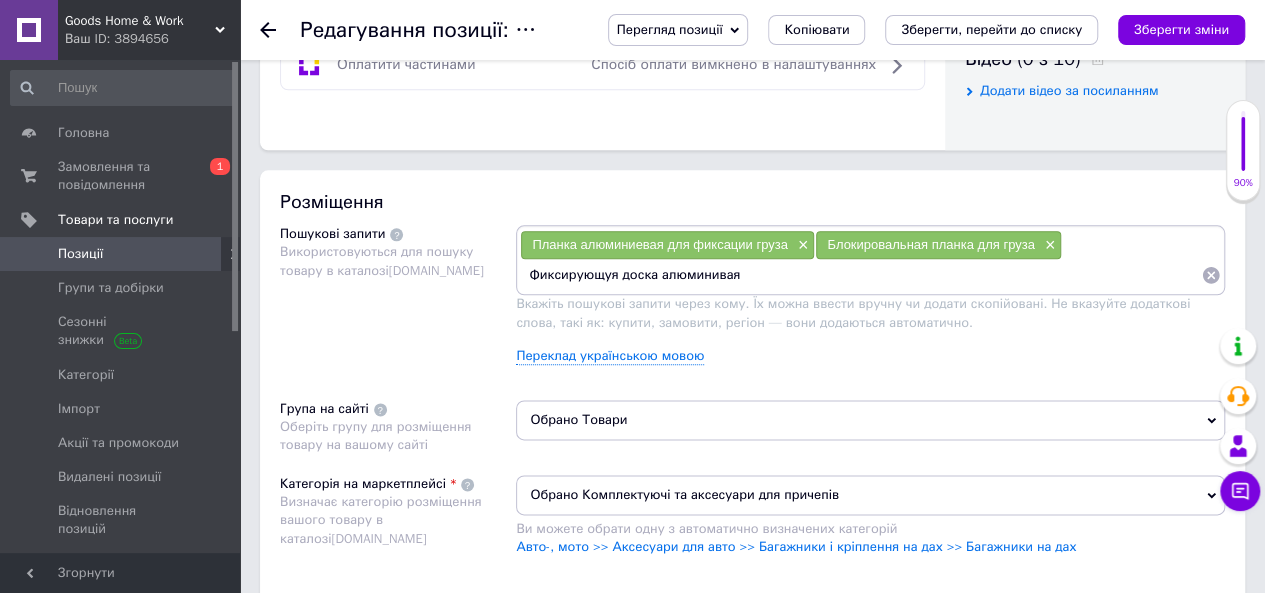 click on "Фиксирующуя доска алюминивая" at bounding box center (860, 275) 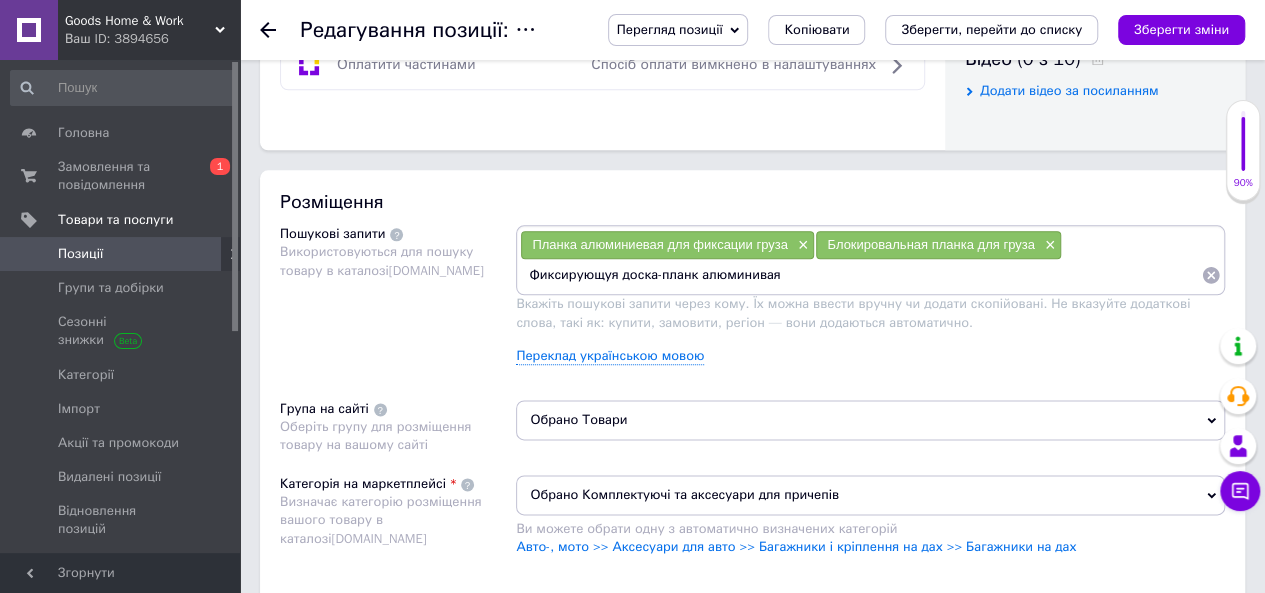 type on "Фиксирующуя доска-планка алюминивая" 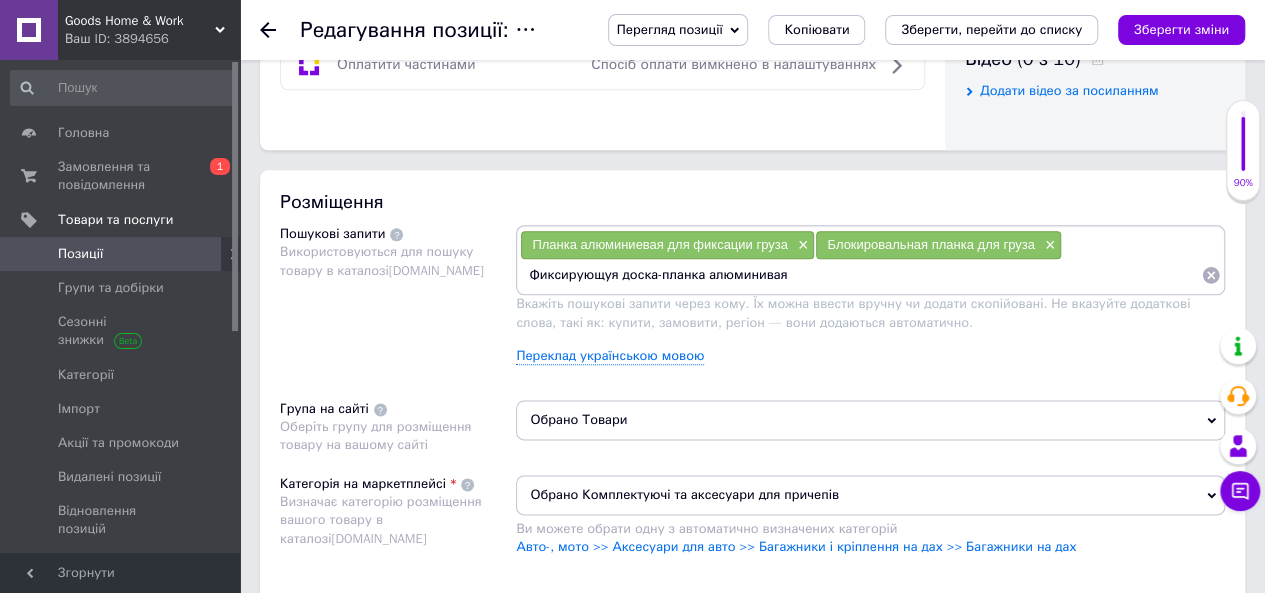 click on "Фиксирующуя доска-планка алюминивая" at bounding box center [860, 275] 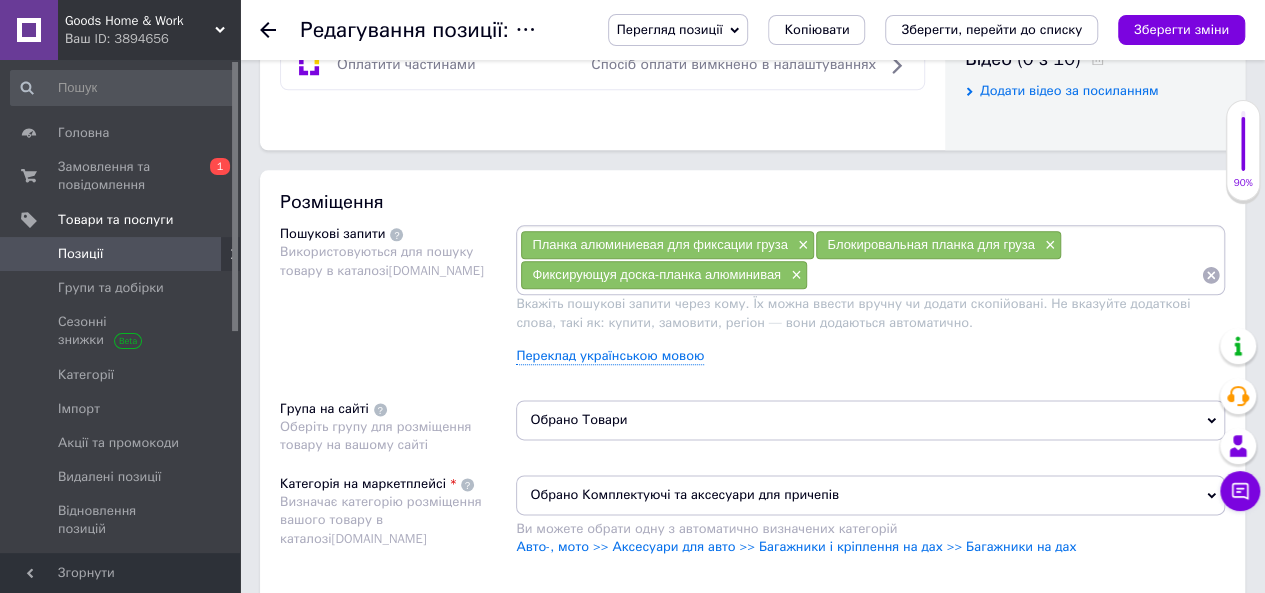 click at bounding box center [1004, 275] 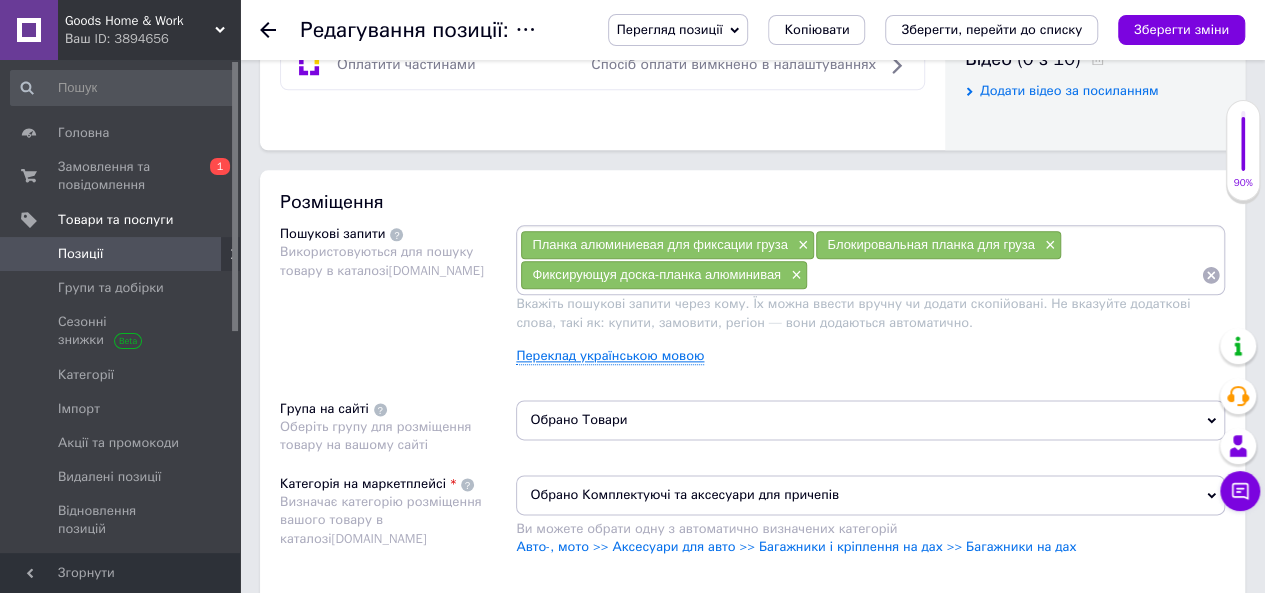 click on "Переклад українською мовою" at bounding box center [610, 356] 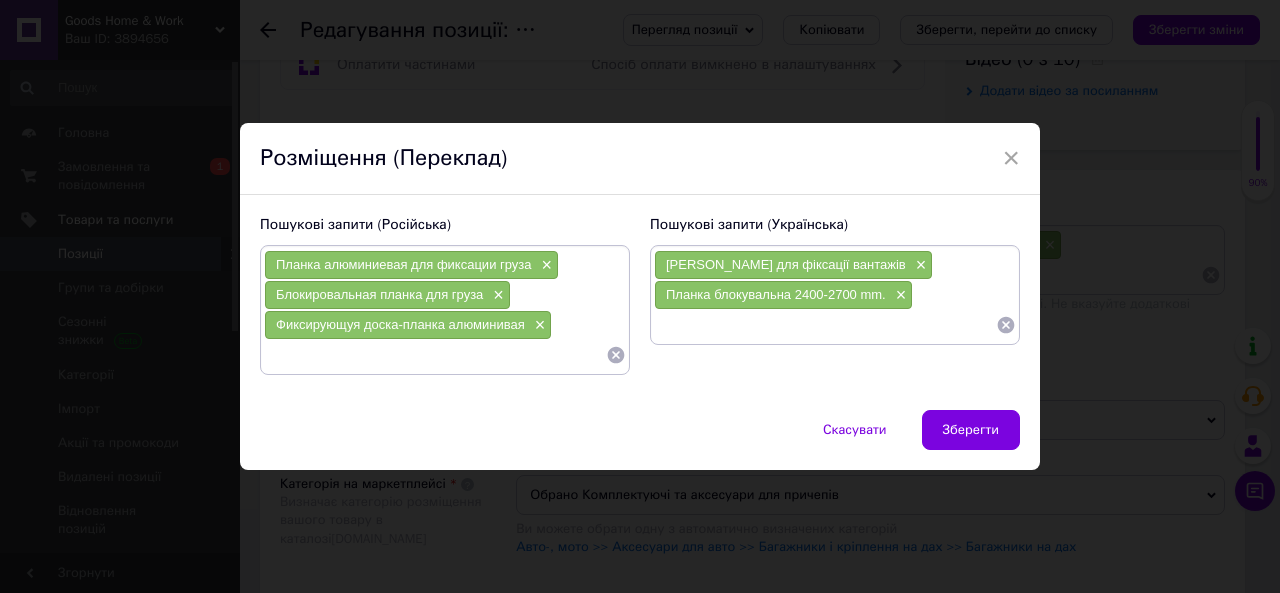 click at bounding box center [825, 325] 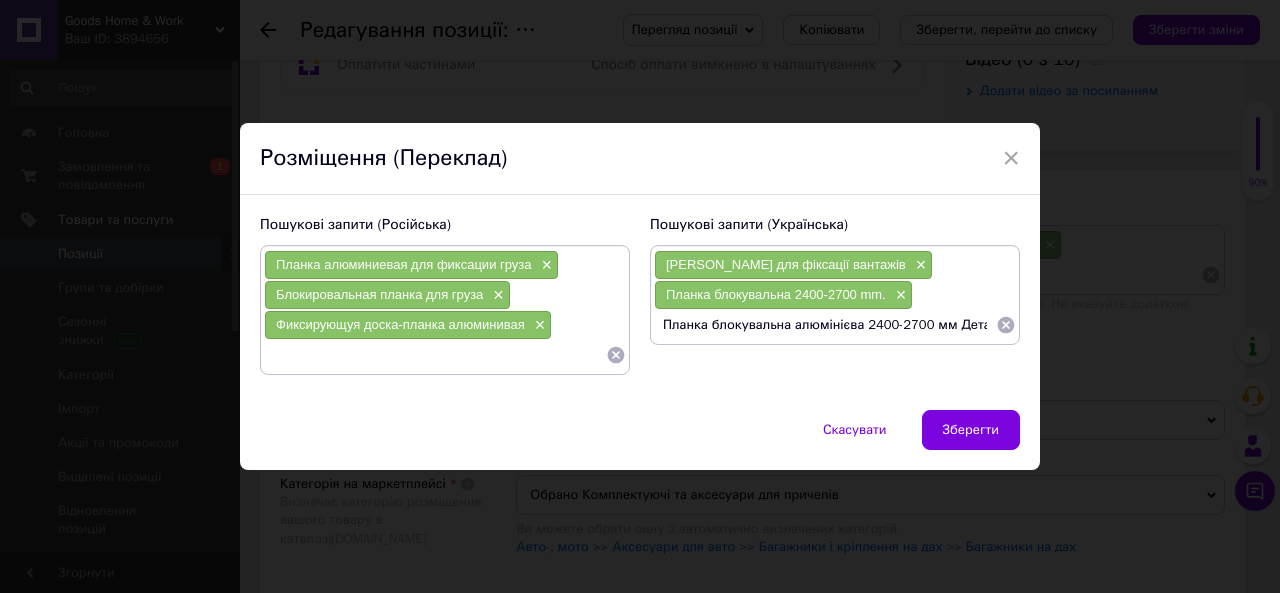 scroll, scrollTop: 0, scrollLeft: 2026, axis: horizontal 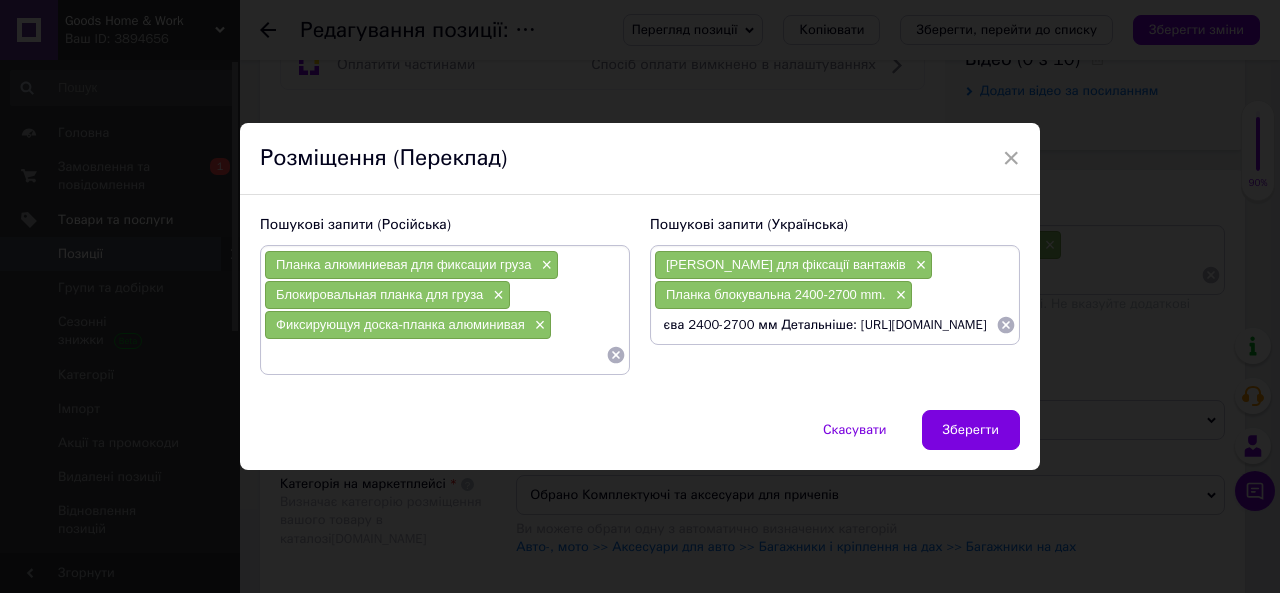 click on "Планка блокувальна алюмінієва 2400-2700 мм Детальніше: [URL][DOMAIN_NAME]" at bounding box center (825, 325) 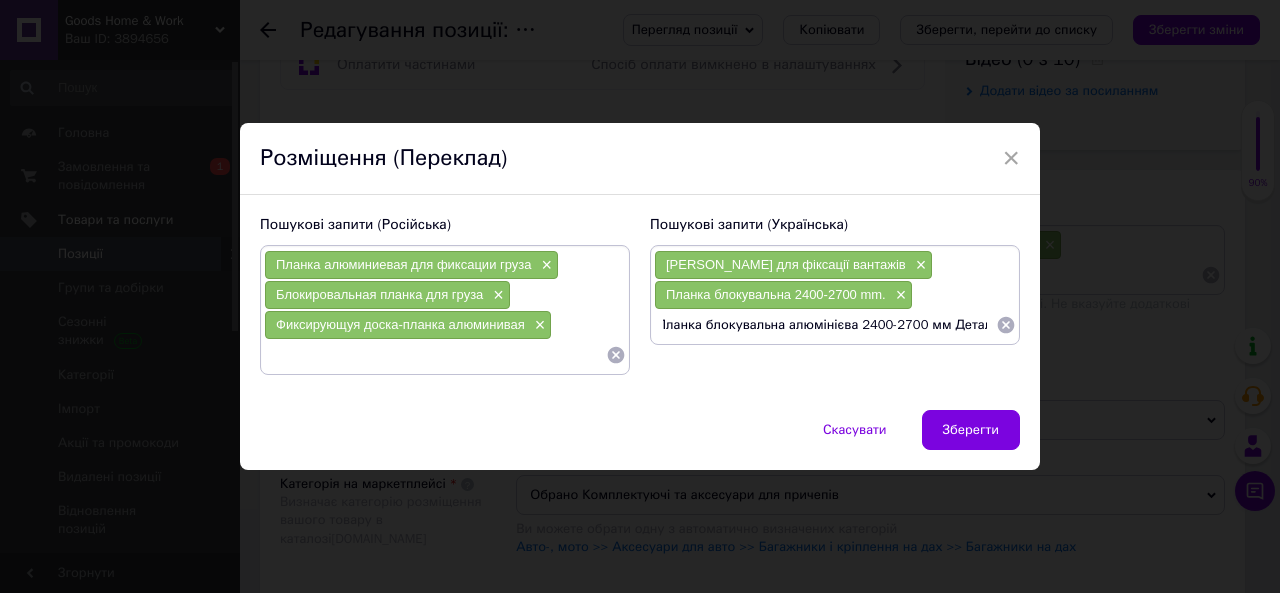 scroll, scrollTop: 0, scrollLeft: 0, axis: both 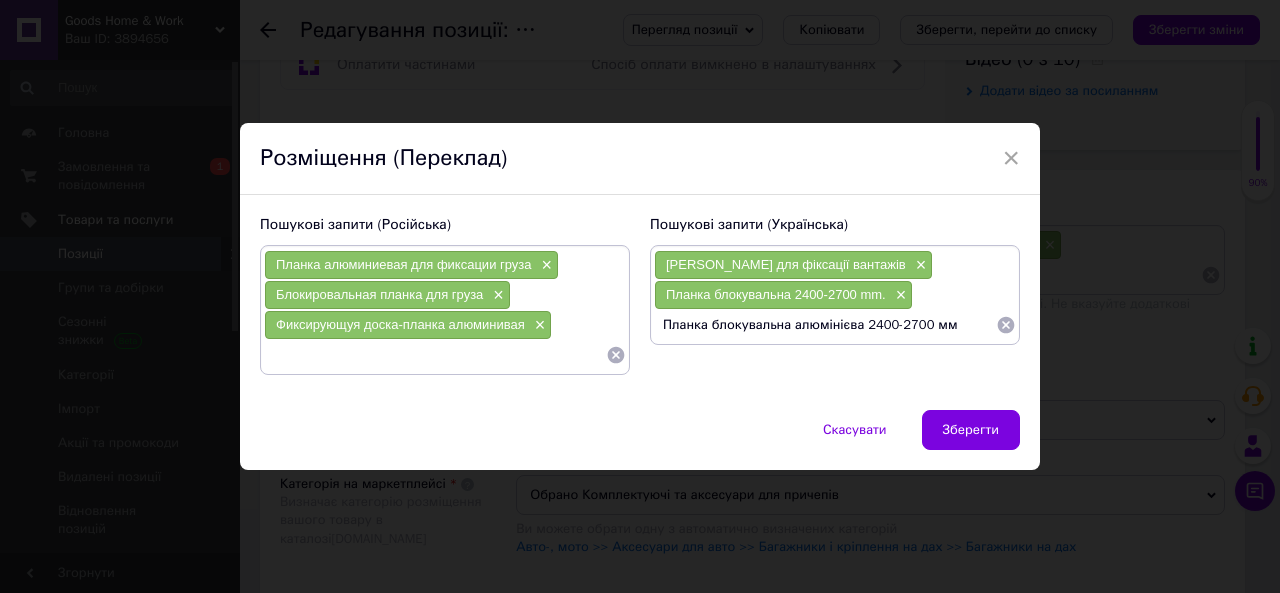 click on "Планка блокувальна алюмінієва 2400-2700 мм" at bounding box center (825, 325) 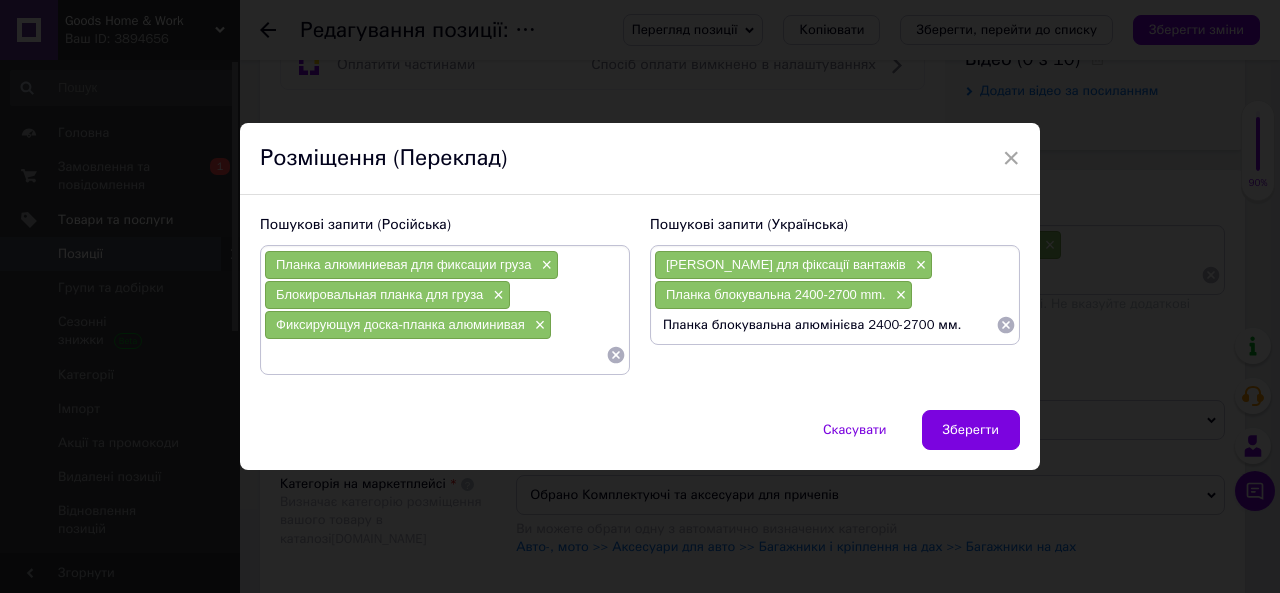 type 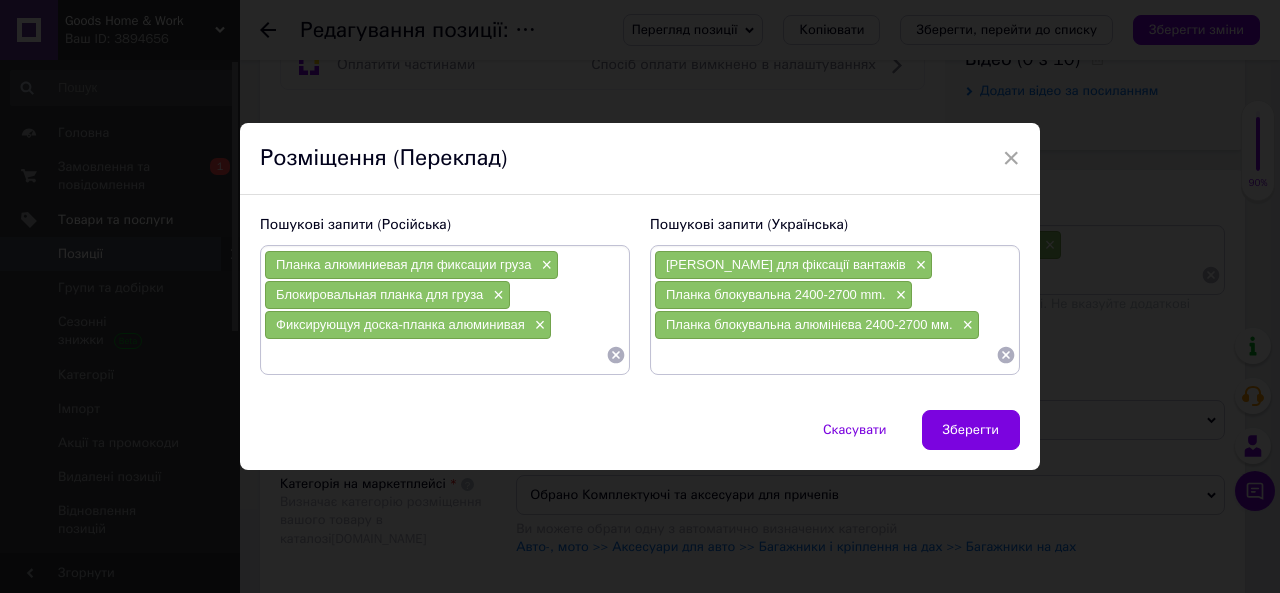 click at bounding box center [435, 355] 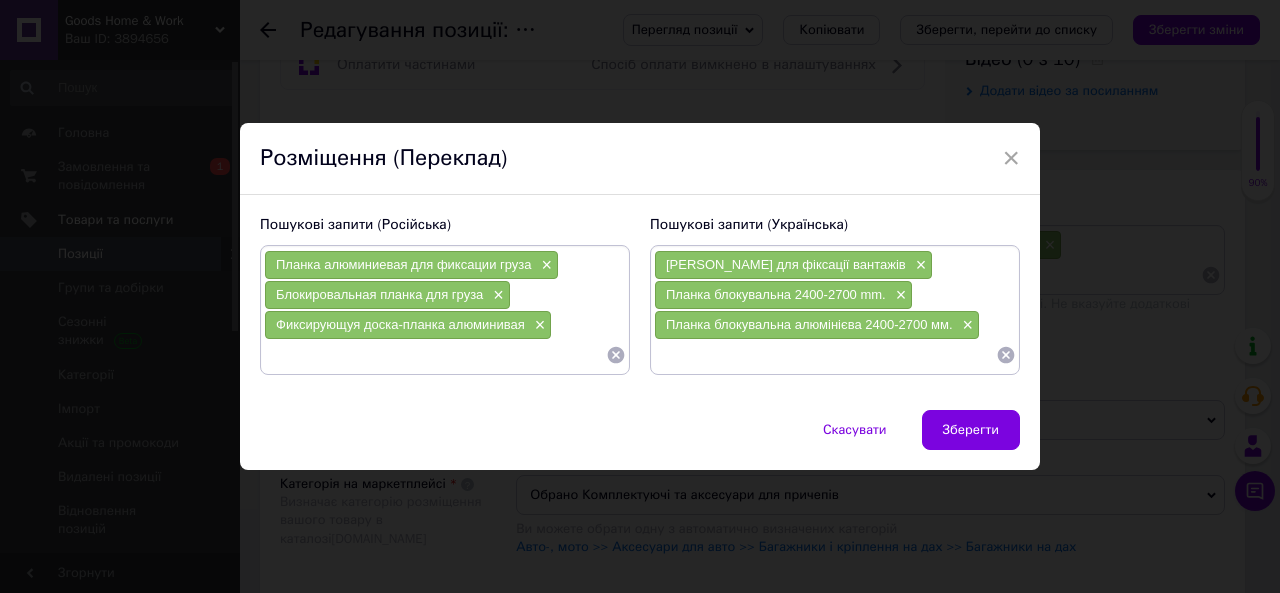 paste on "Планка блокировочная алюминиевая 2400-2700 мм Подробнее: [URL][DOMAIN_NAME]" 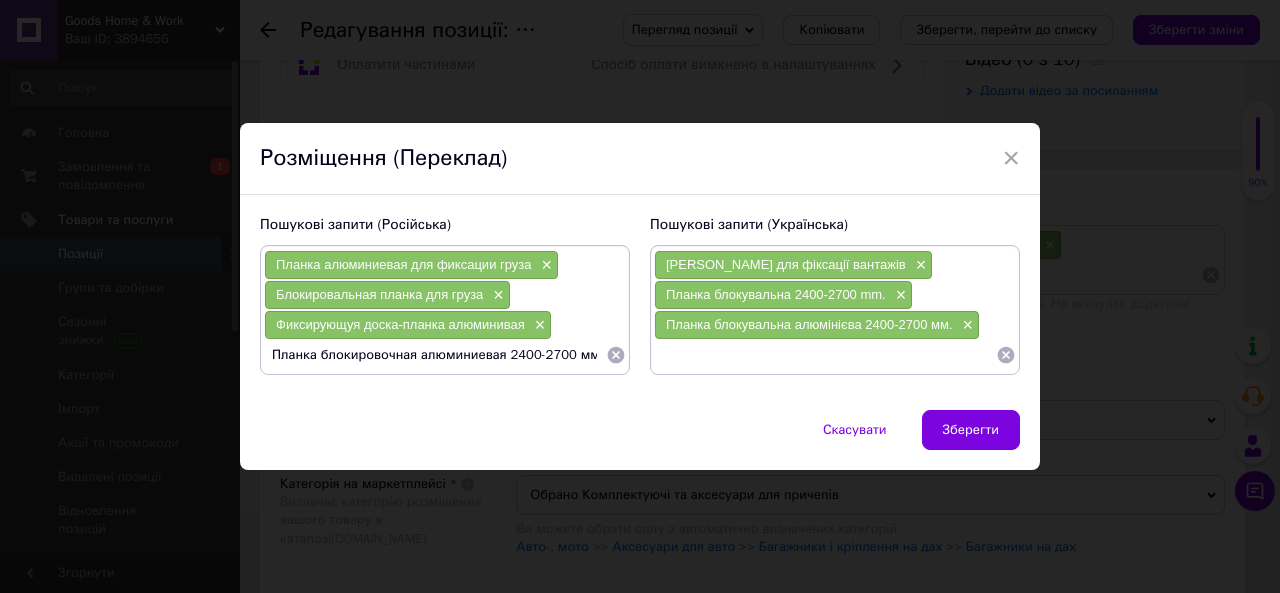 scroll, scrollTop: 0, scrollLeft: 0, axis: both 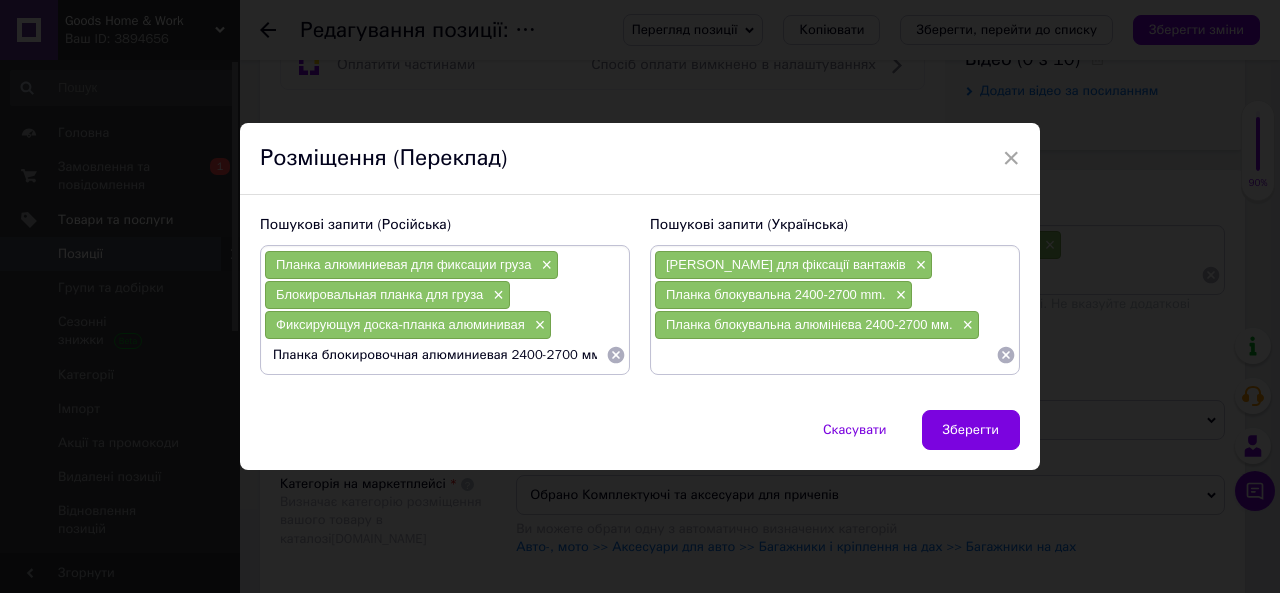 click on "Планка блокировочная алюминиевая 2400-2700 мм" at bounding box center [435, 355] 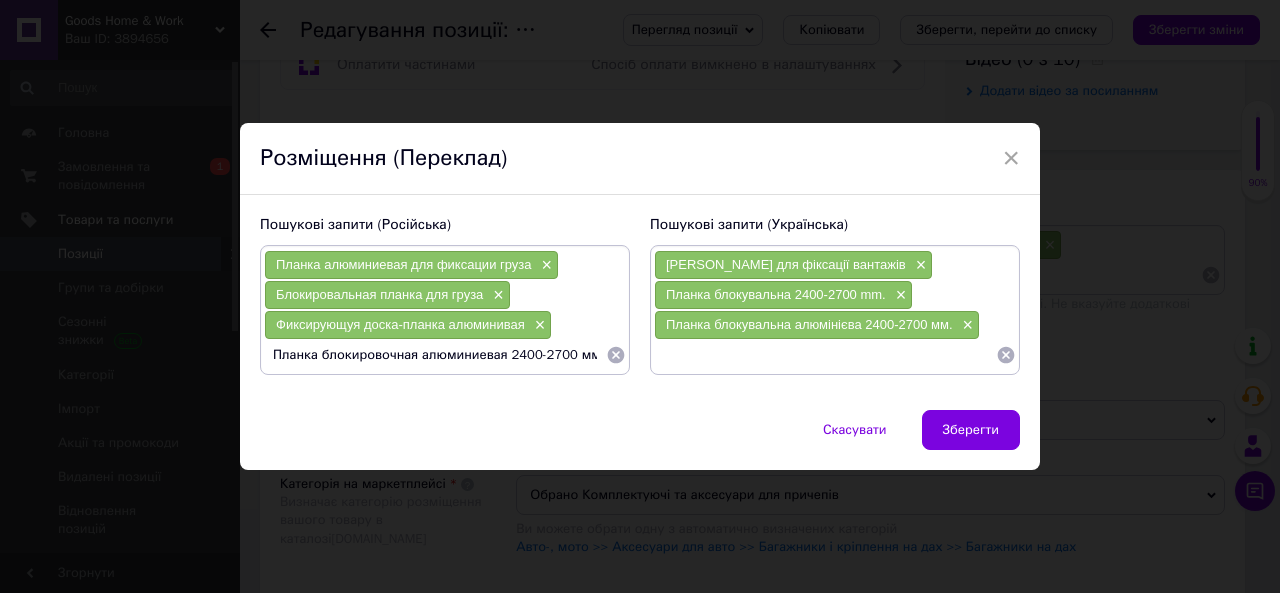 paste on "Розпірна планка для фіксації вантажу" 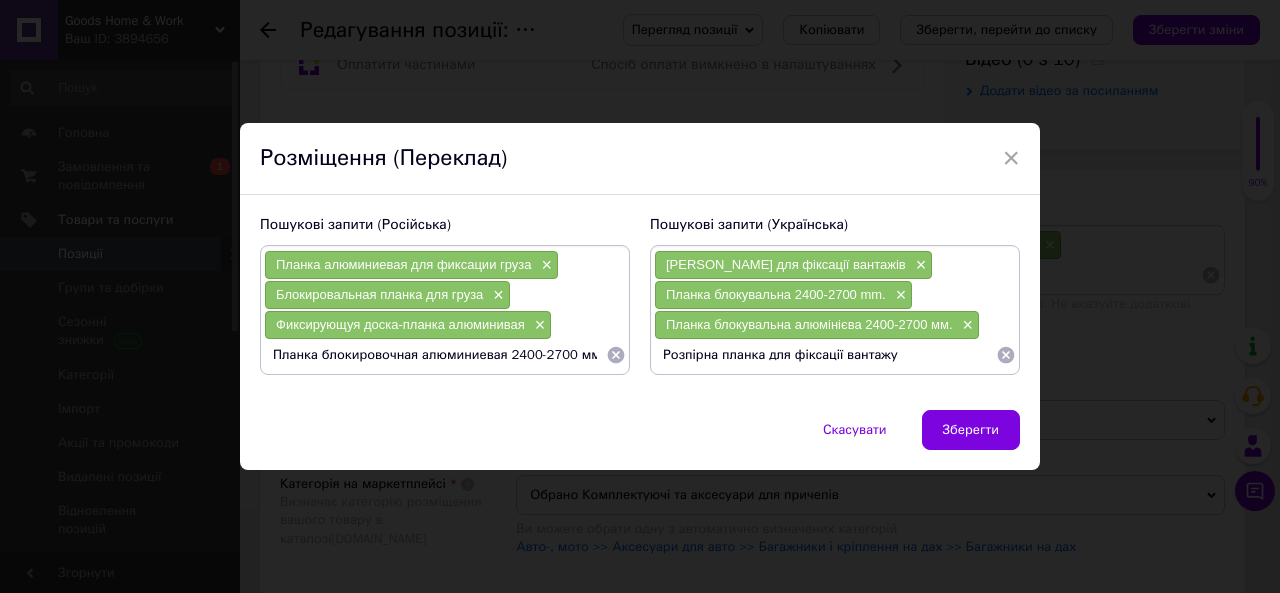 click on "Розпірна планка для фіксації вантажу" at bounding box center [825, 355] 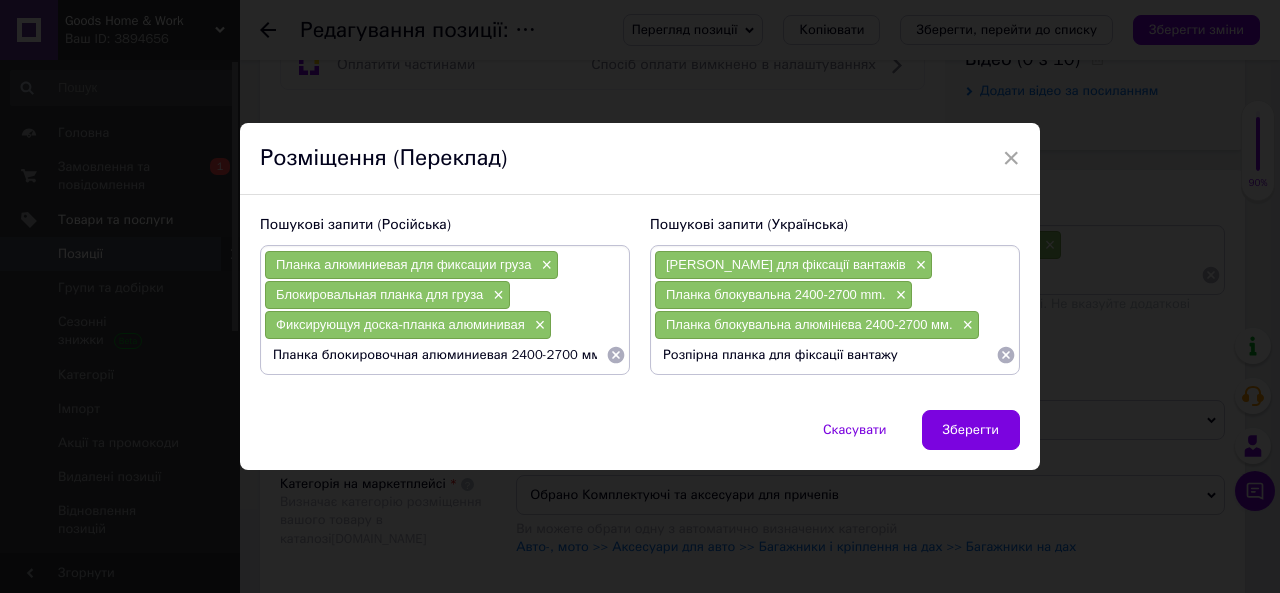 type 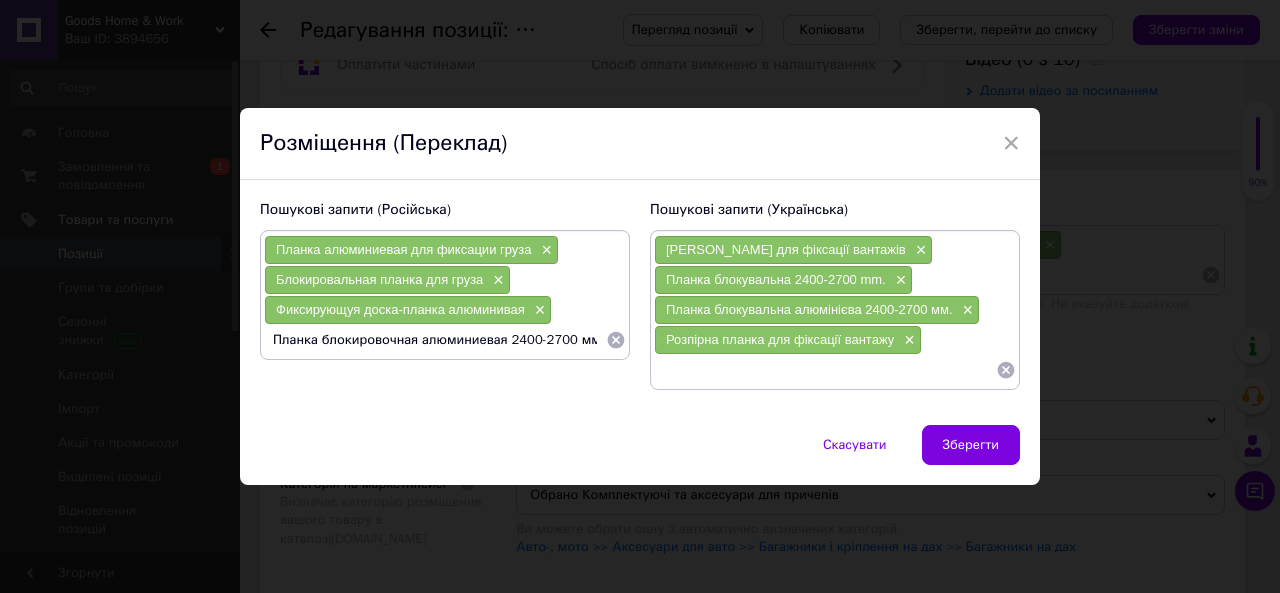 click on "Планка блокировочная алюминиевая 2400-2700 мм." at bounding box center (435, 340) 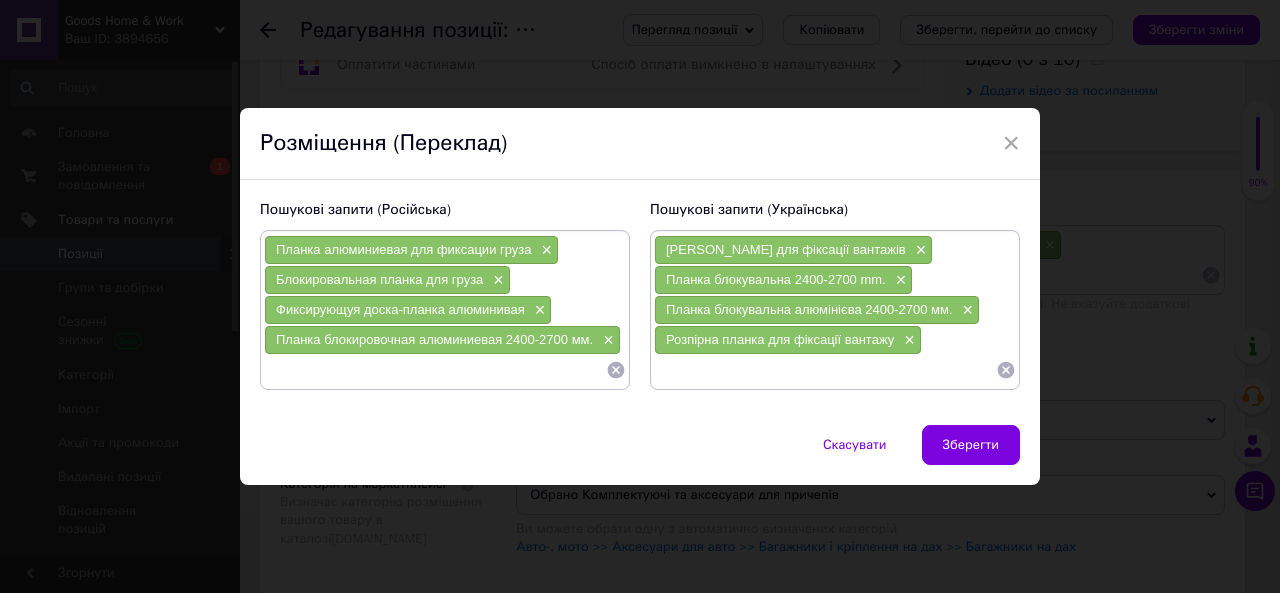 click at bounding box center (435, 370) 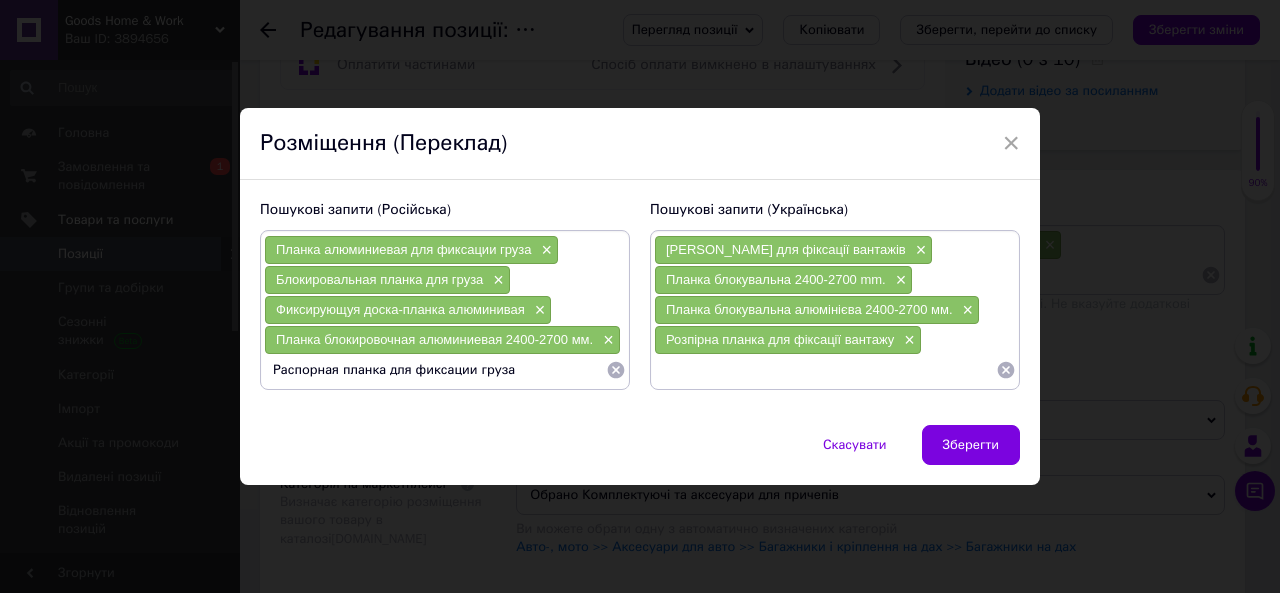 click on "Распорная планка для фиксации груза" at bounding box center (435, 370) 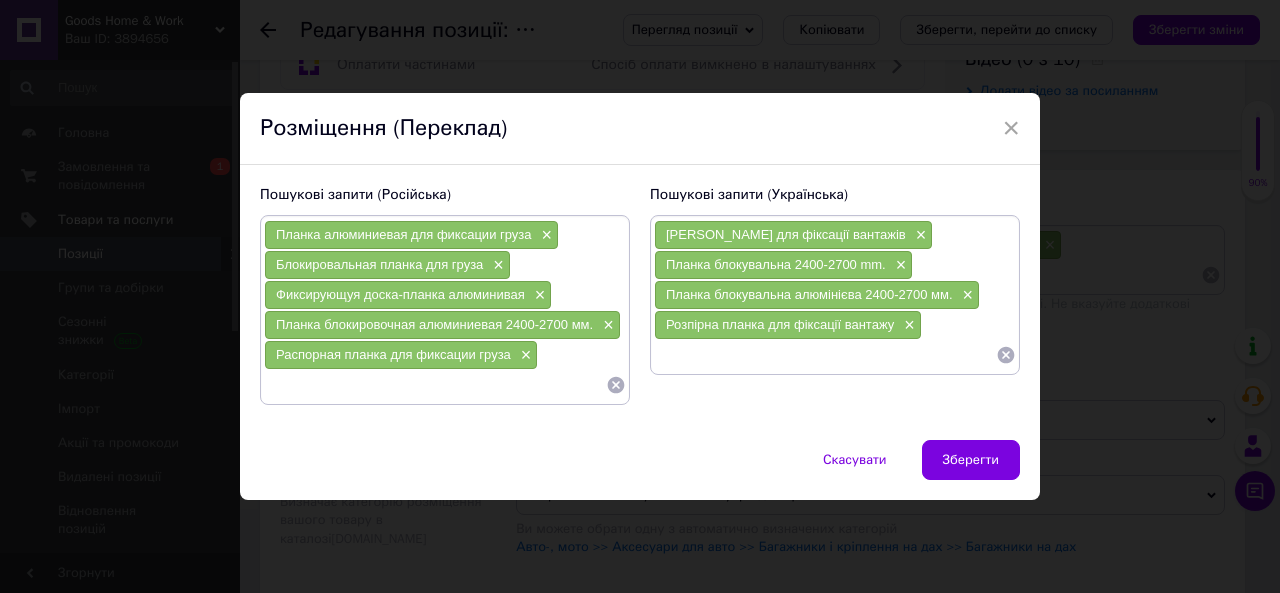 click at bounding box center [825, 355] 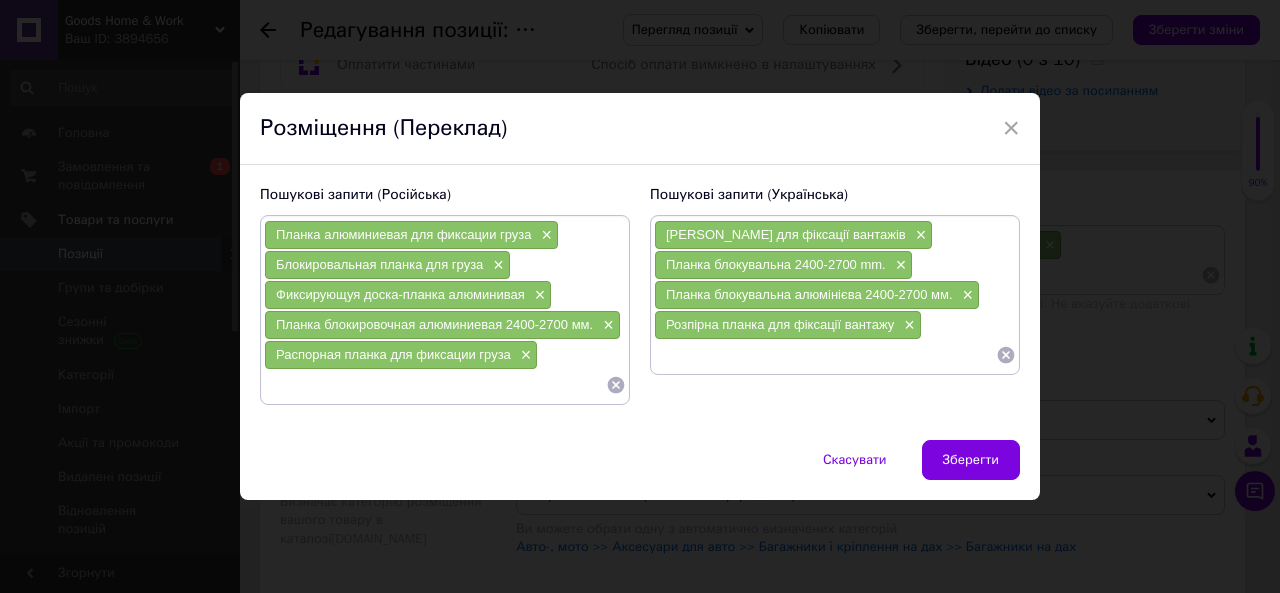 paste on "Планка телескопічна блокувальна для поперекової фіксації вантажу" 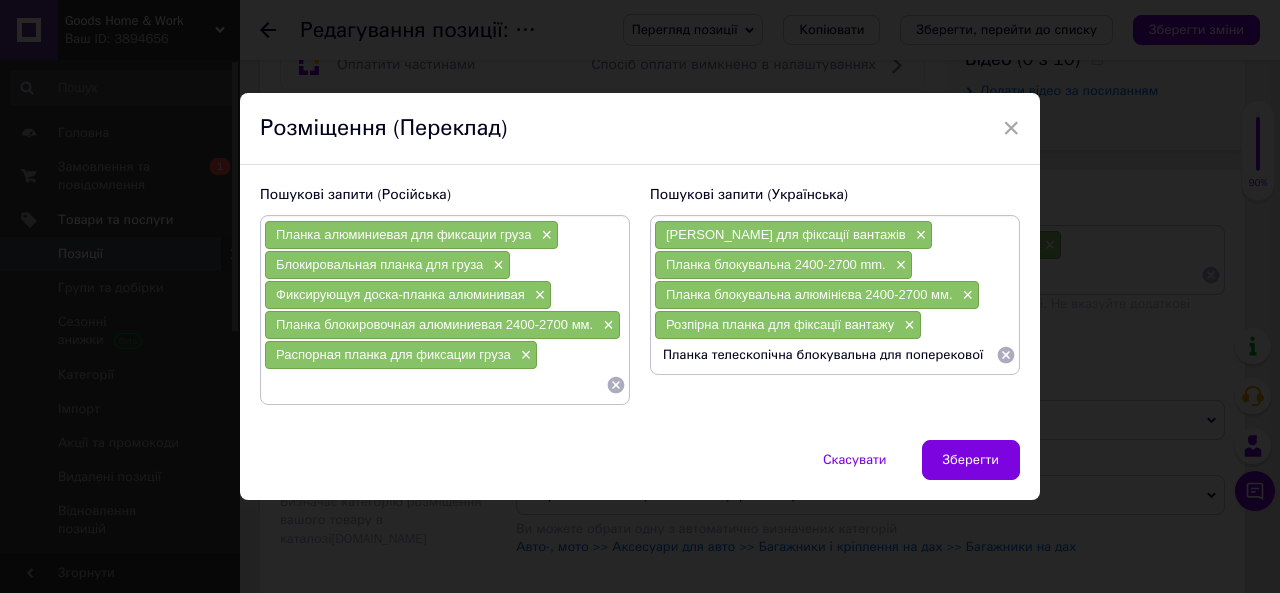 scroll, scrollTop: 0, scrollLeft: 84, axis: horizontal 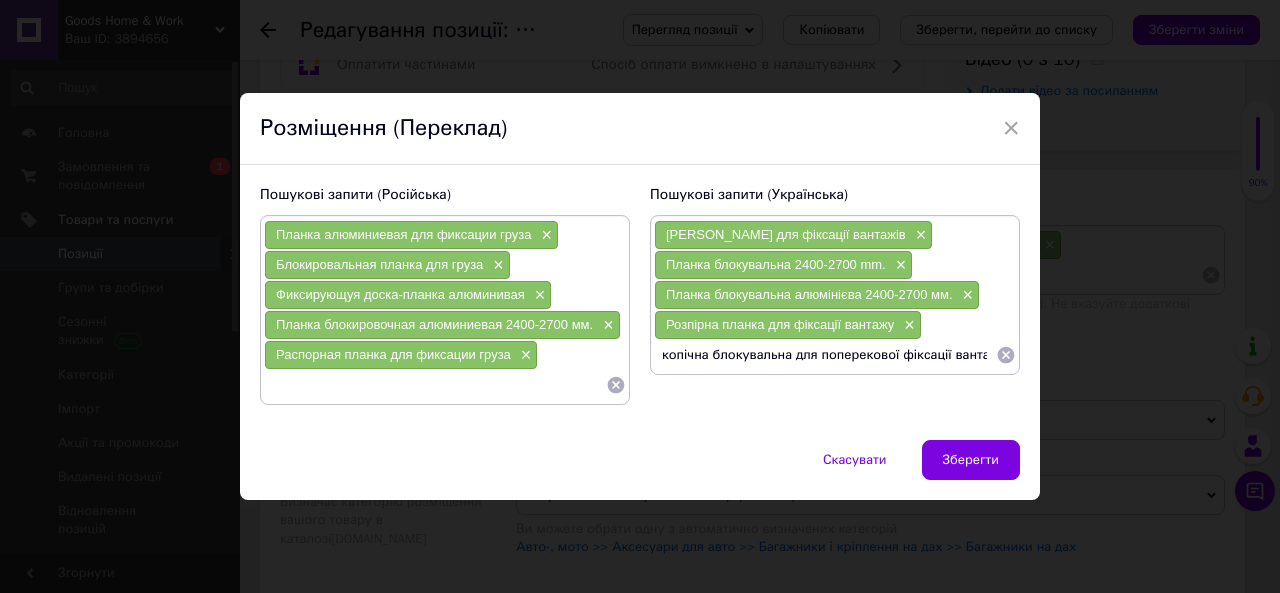click on "Планка телескопічна блокувальна для поперекової фіксації вантажу" at bounding box center [825, 355] 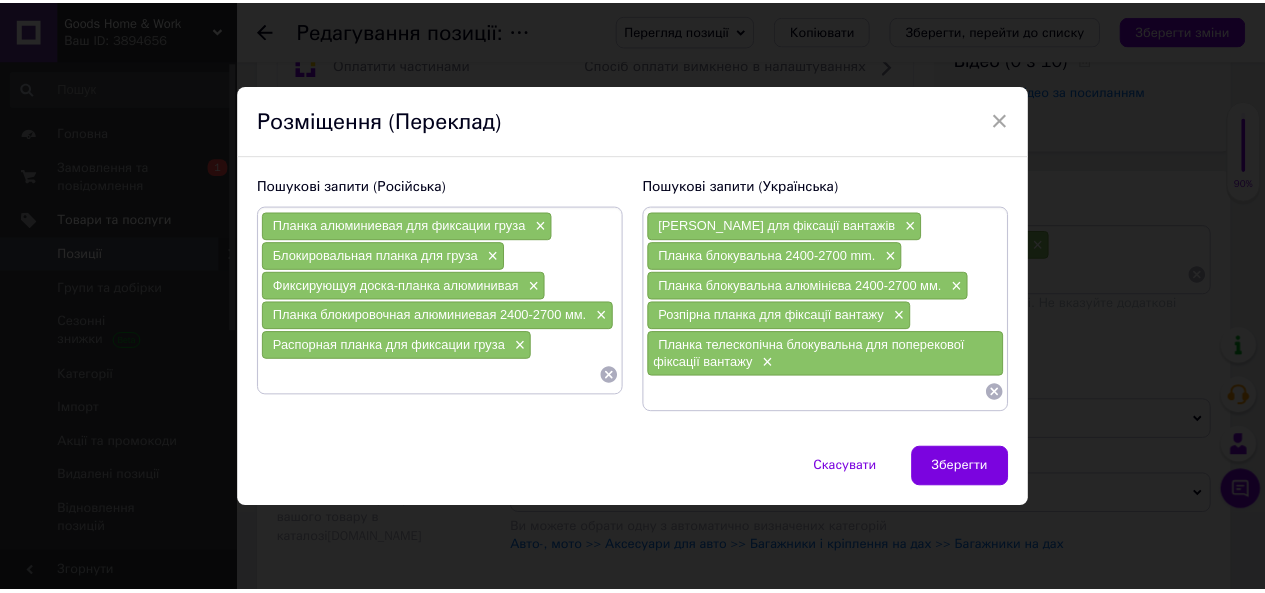 scroll, scrollTop: 0, scrollLeft: 0, axis: both 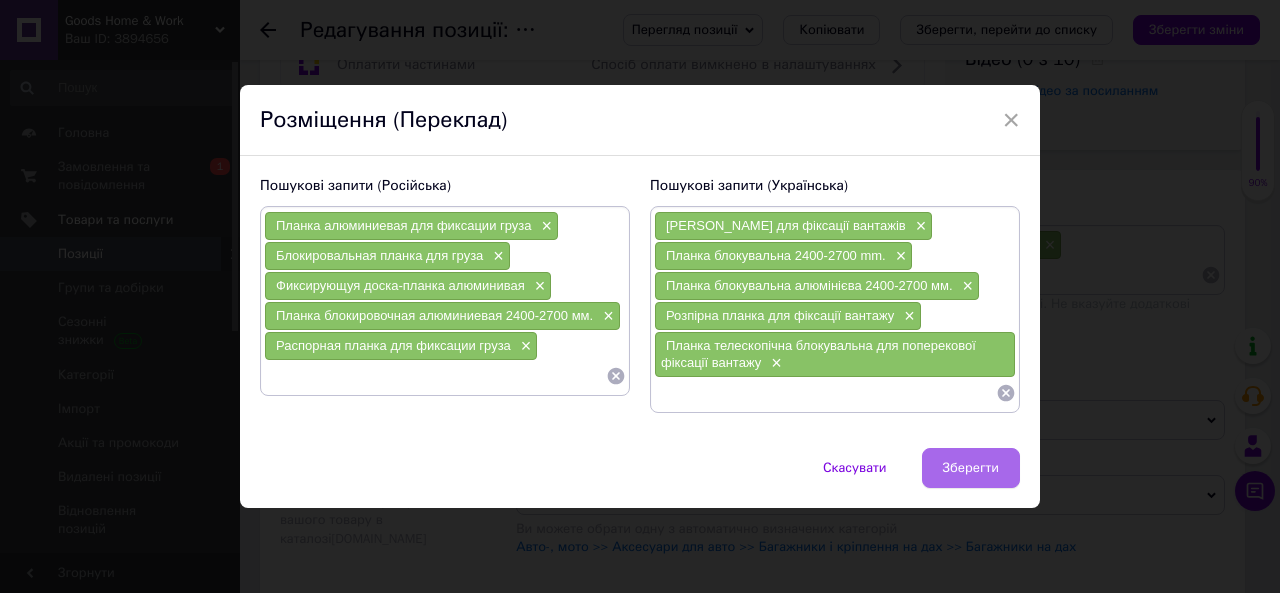 click on "Зберегти" at bounding box center [971, 468] 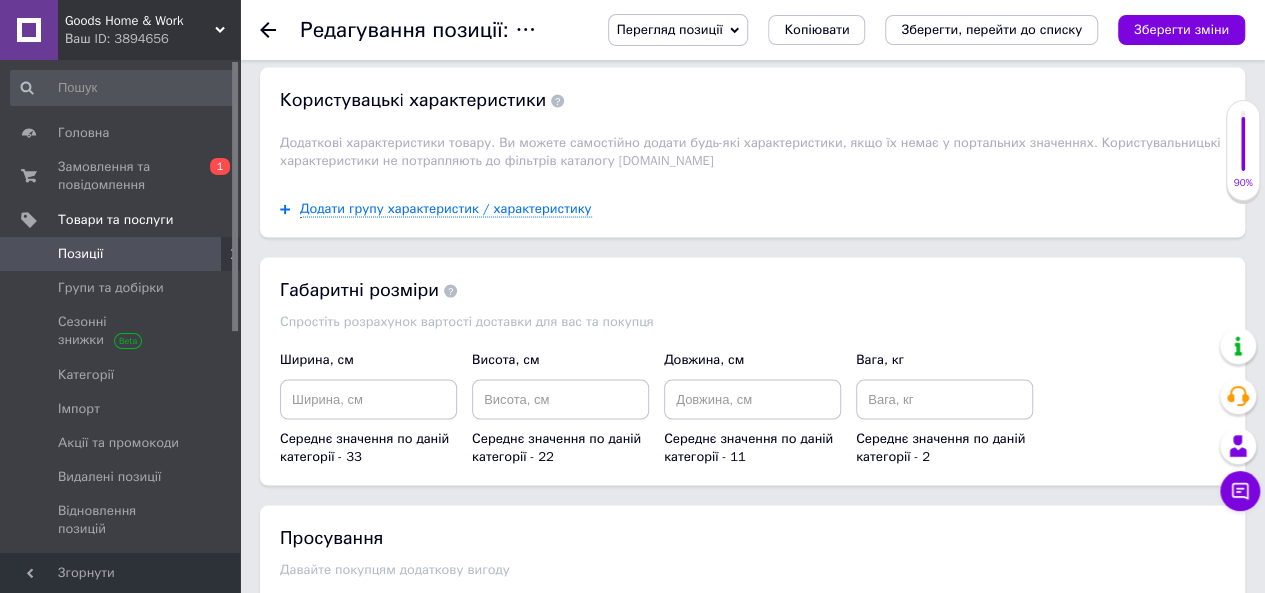 scroll, scrollTop: 2068, scrollLeft: 0, axis: vertical 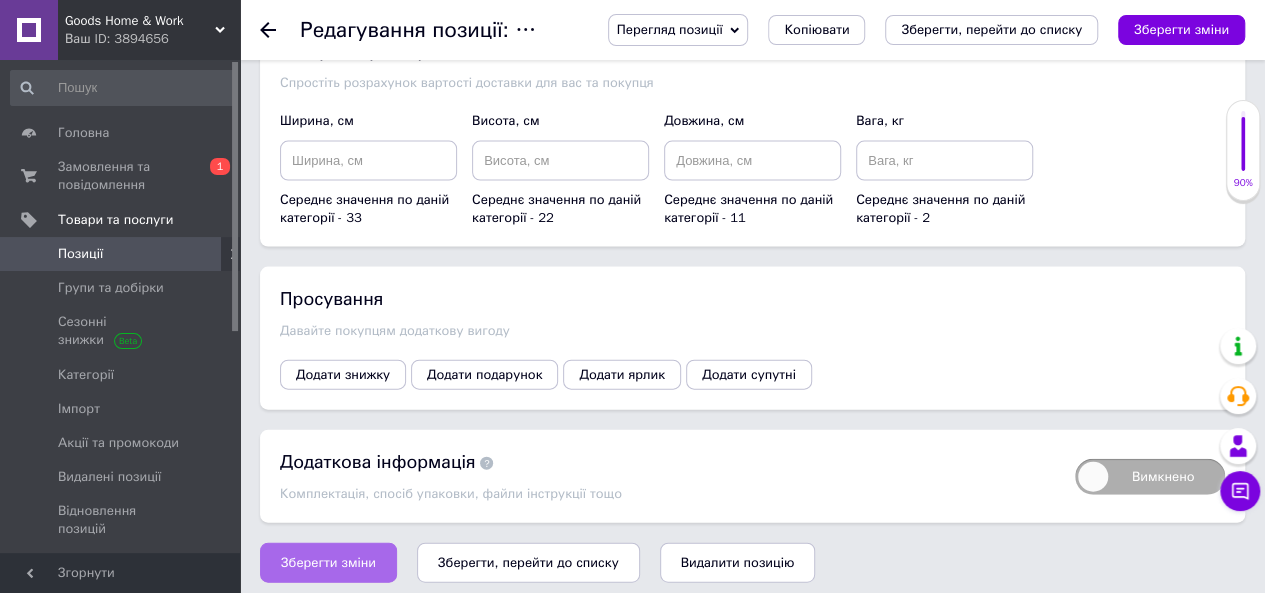 click on "Зберегти зміни" at bounding box center [328, 563] 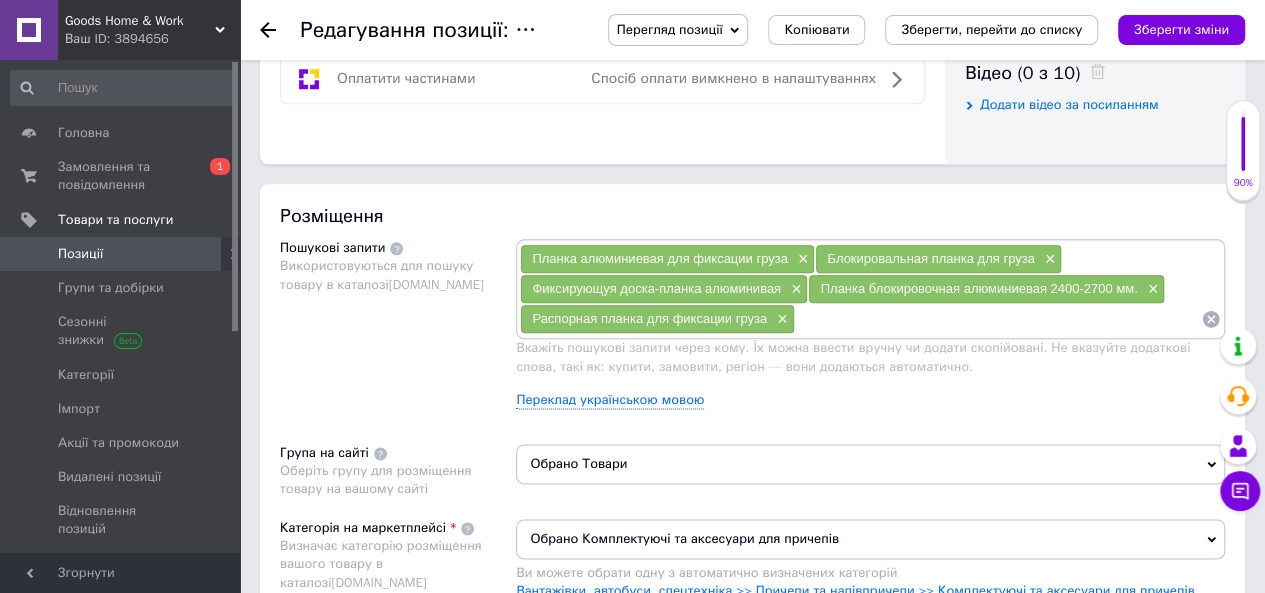 scroll, scrollTop: 1054, scrollLeft: 0, axis: vertical 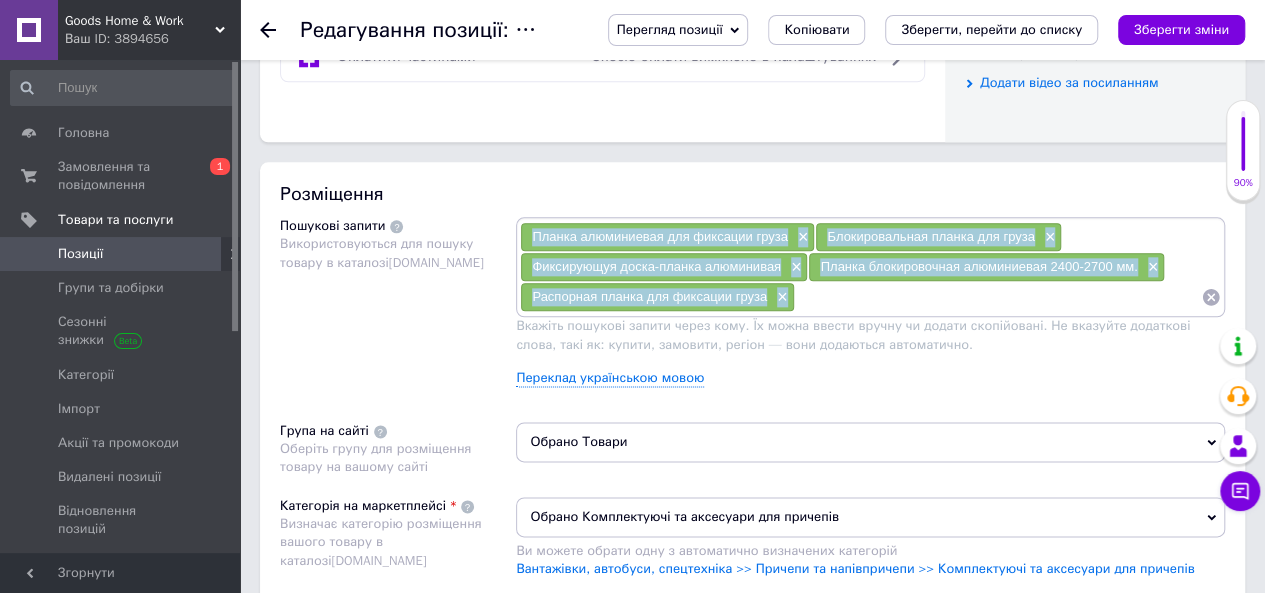 drag, startPoint x: 520, startPoint y: 221, endPoint x: 859, endPoint y: 298, distance: 347.63486 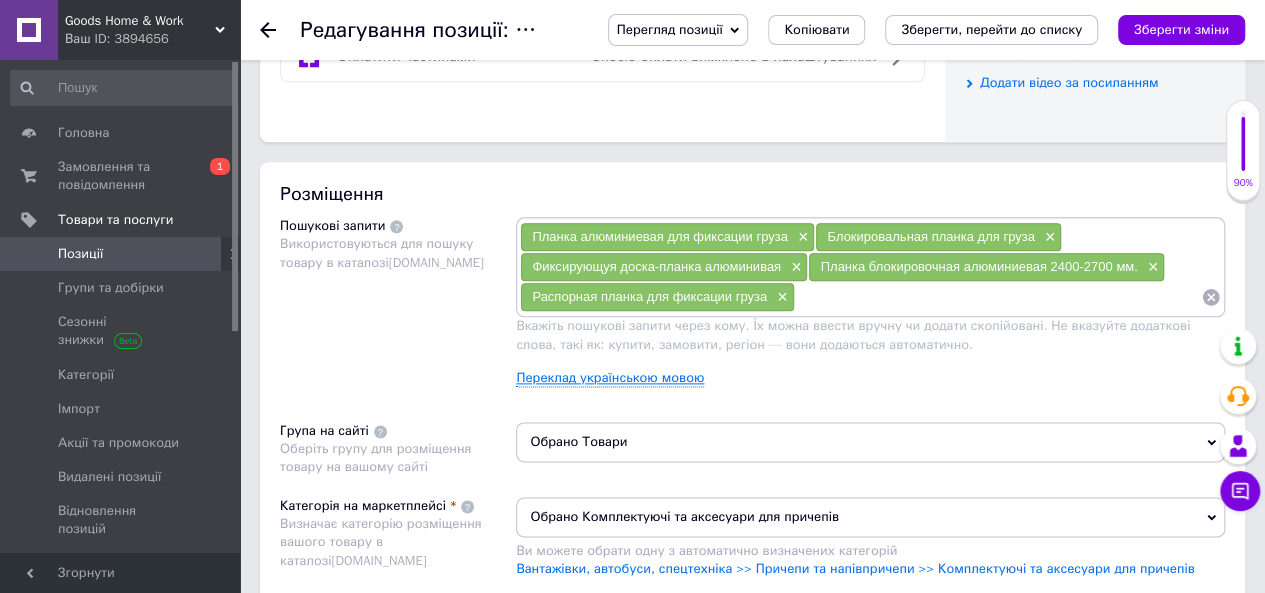 click on "Переклад українською мовою" at bounding box center [610, 378] 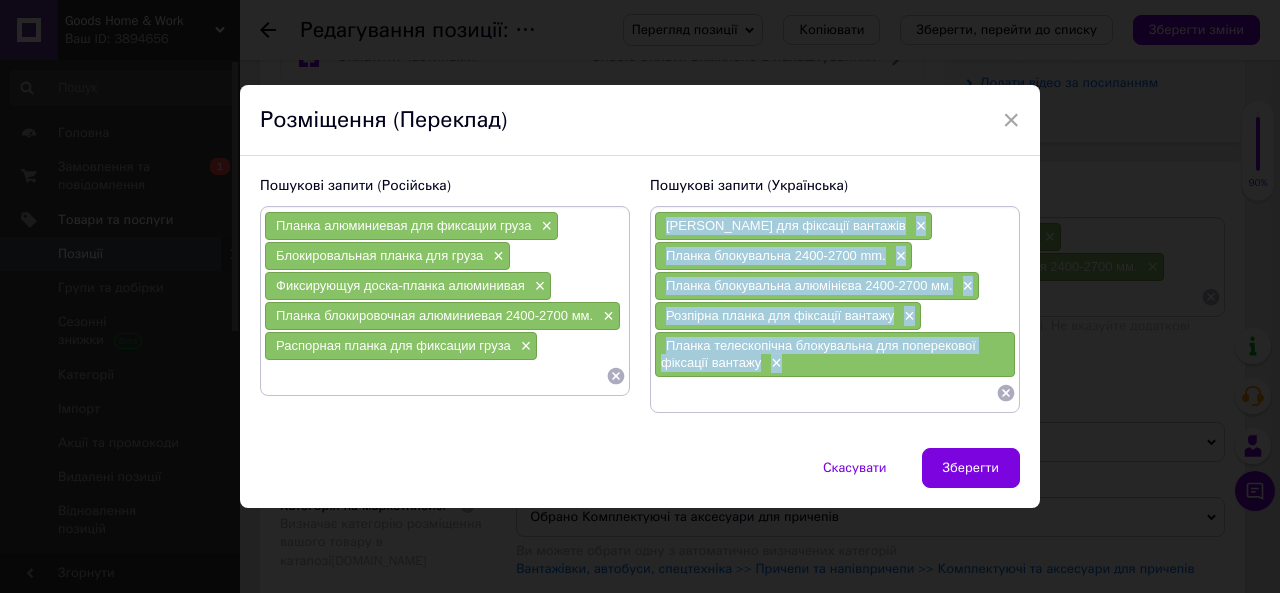 drag, startPoint x: 658, startPoint y: 220, endPoint x: 815, endPoint y: 357, distance: 208.36986 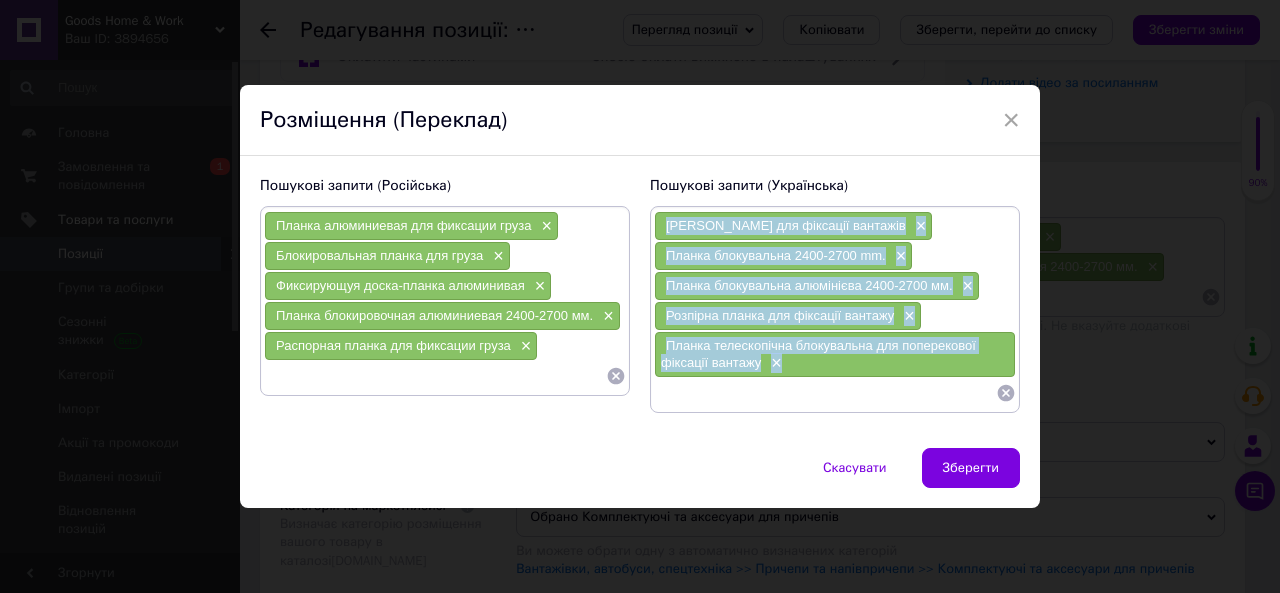 copy on "Планка алюмінієва для фіксації вантажів × Планка блокувальна 2400-2700 mm. × Планка блокувальна алюмінієва 2400-2700 мм. × Розпірна планка для фіксації вантажу × Планка телескопічна блокувальна для поперекової фіксації вантажу ×" 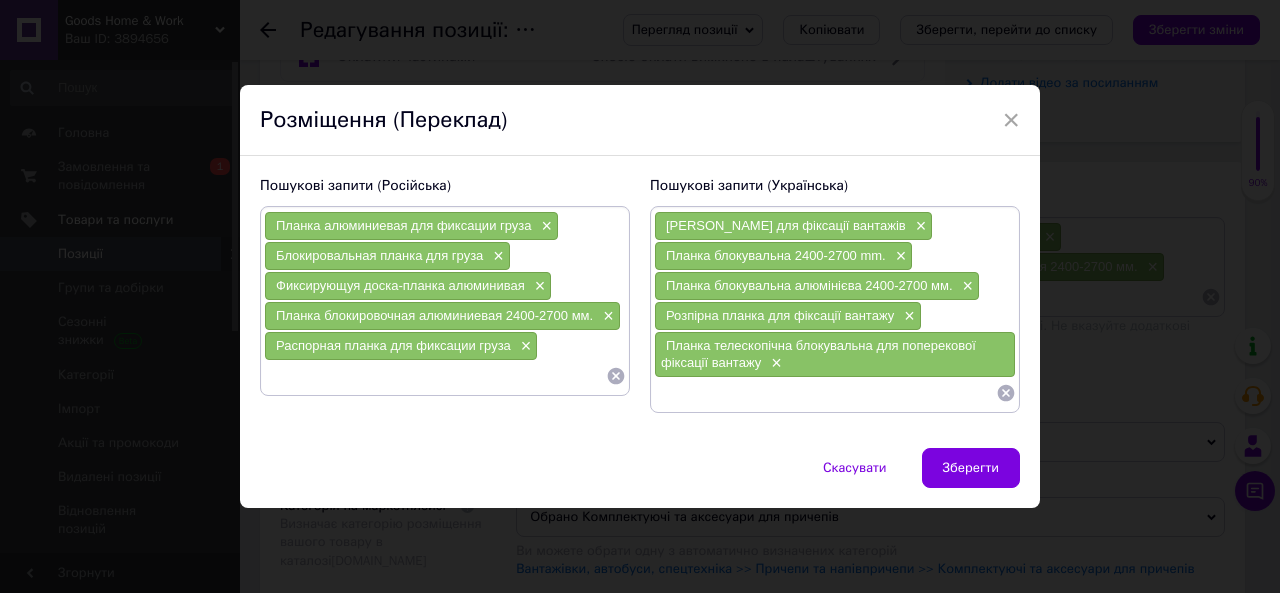 click on "× Розміщення (Переклад) Пошукові запити (Російська) Планка алюминиевая для фиксации груза × Блокировальная планка для груза × Фиксирующуя доска-планка алюминивая × Планка блокировочная алюминиевая 2400-2700 мм. × Распорная планка для фиксации груза × Пошукові запити (Українська) Планка алюмінієва для фіксації вантажів × Планка блокувальна 2400-2700 mm. × Планка блокувальна алюмінієва 2400-2700 мм. × Розпірна планка для фіксації вантажу × Планка телескопічна блокувальна для поперекової фіксації вантажу × Скасувати   Зберегти" at bounding box center (640, 296) 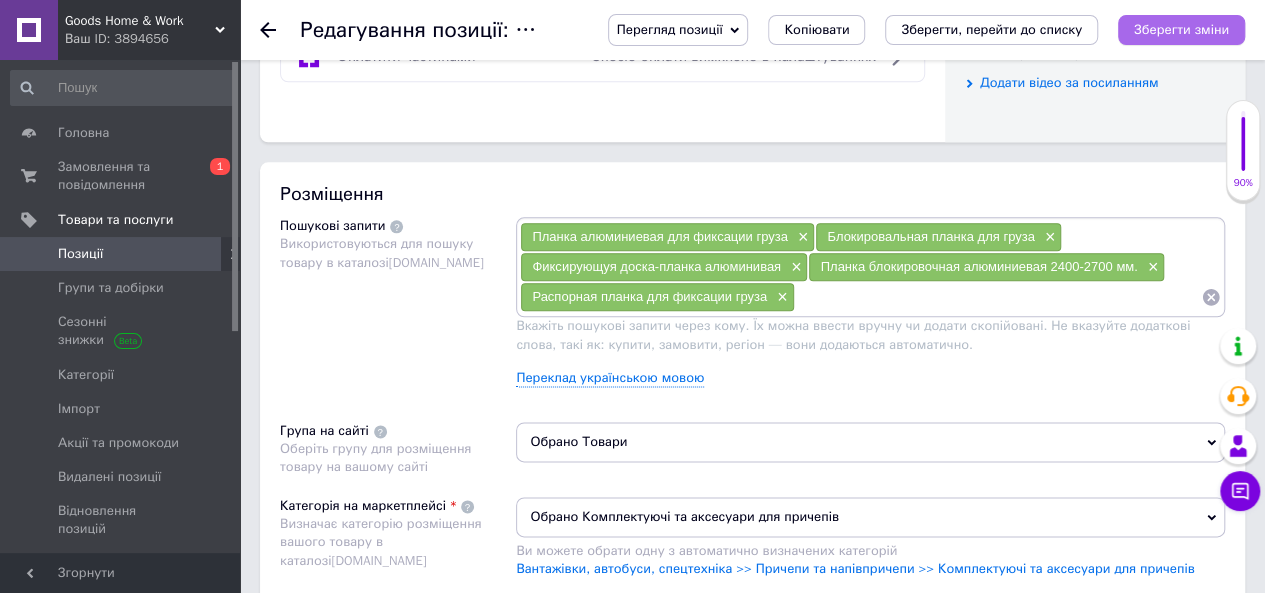click on "Зберегти зміни" at bounding box center (1181, 29) 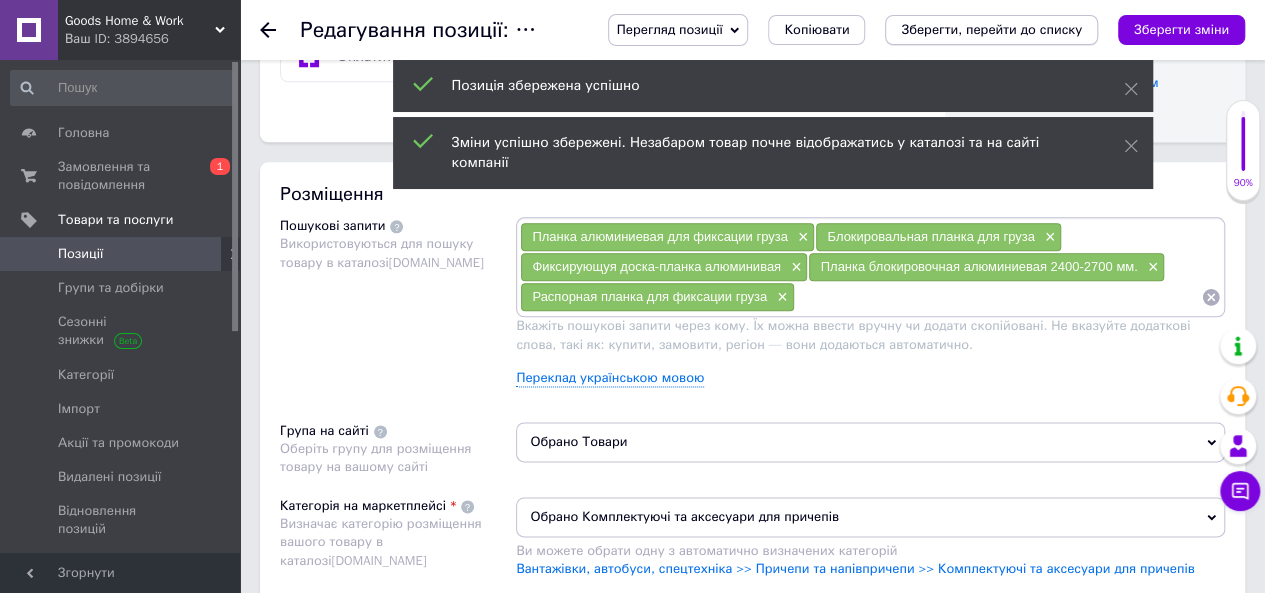click on "Зберегти, перейти до списку" at bounding box center [991, 29] 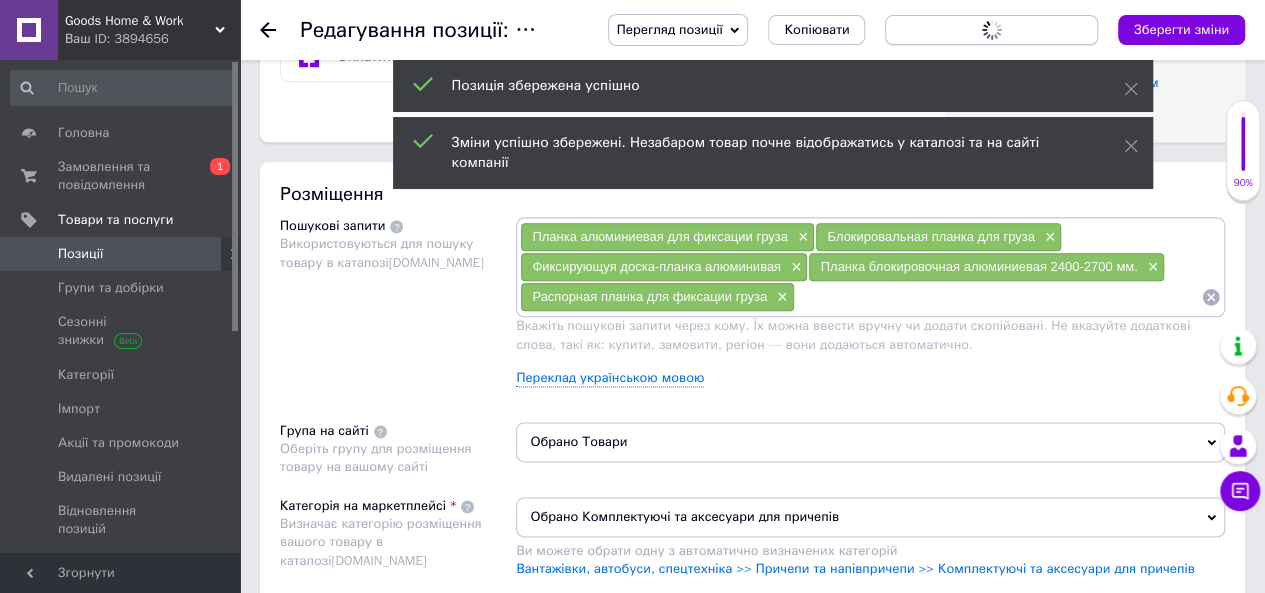 scroll, scrollTop: 0, scrollLeft: 0, axis: both 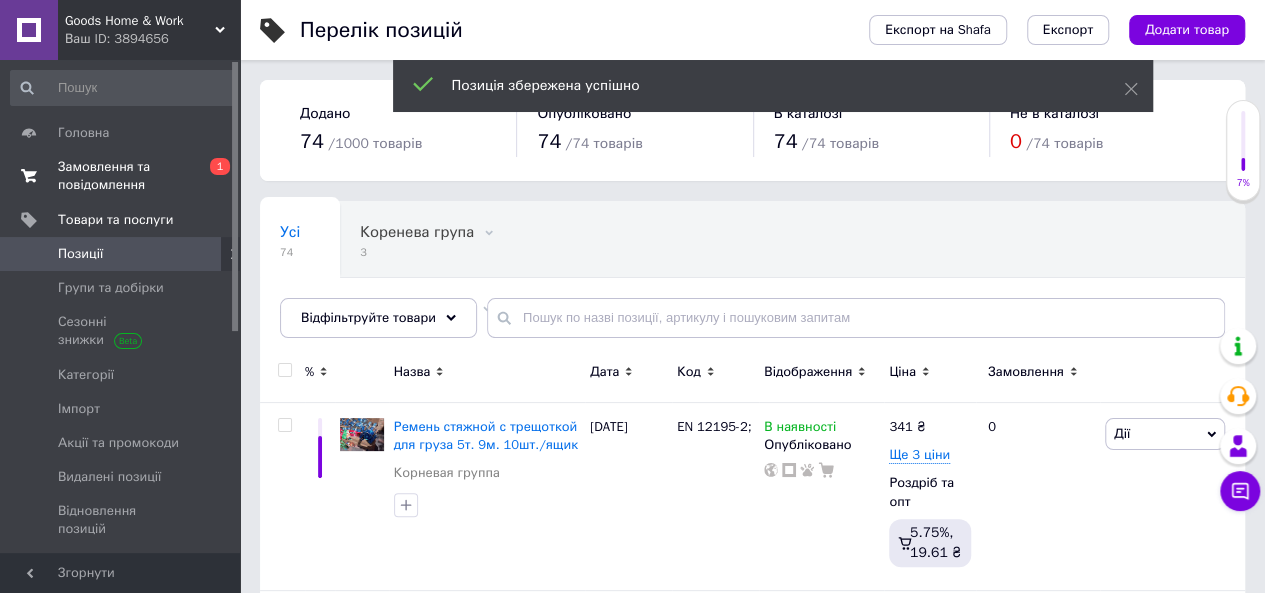 click on "Замовлення та повідомлення" at bounding box center (121, 176) 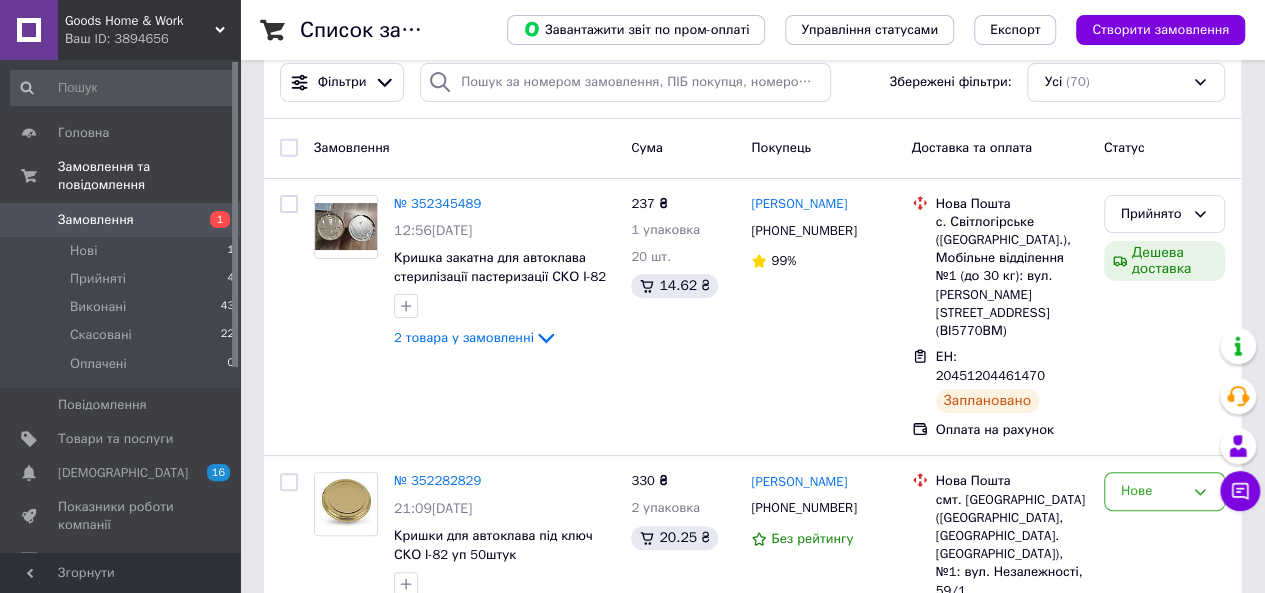 scroll, scrollTop: 42, scrollLeft: 0, axis: vertical 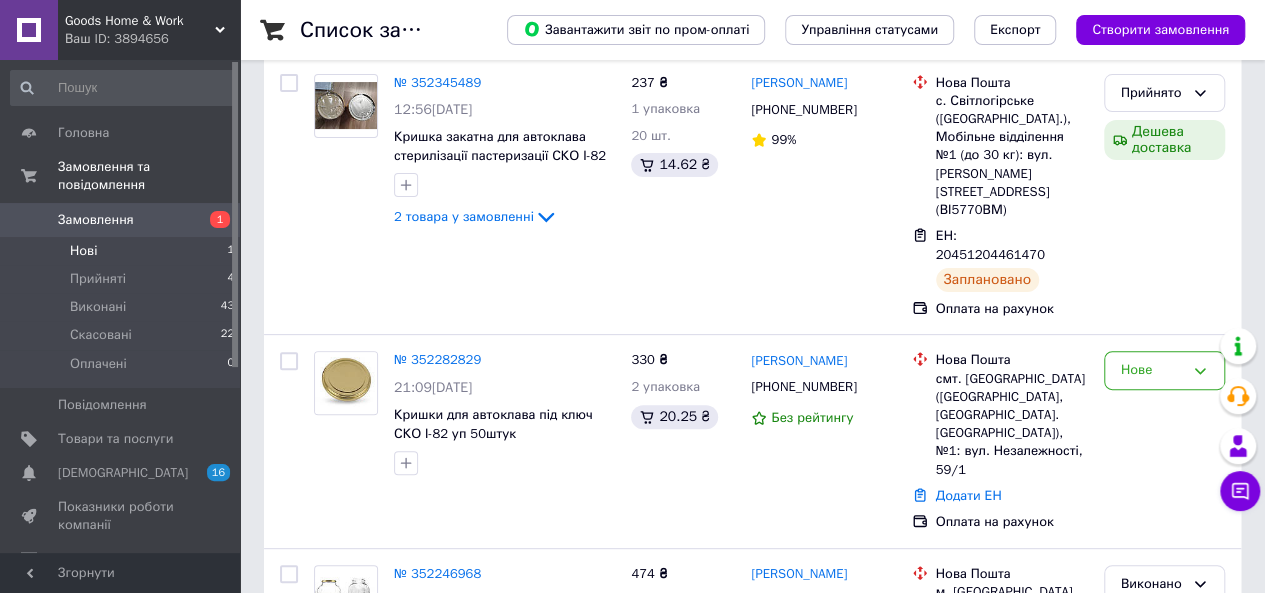click on "Нові" at bounding box center (83, 251) 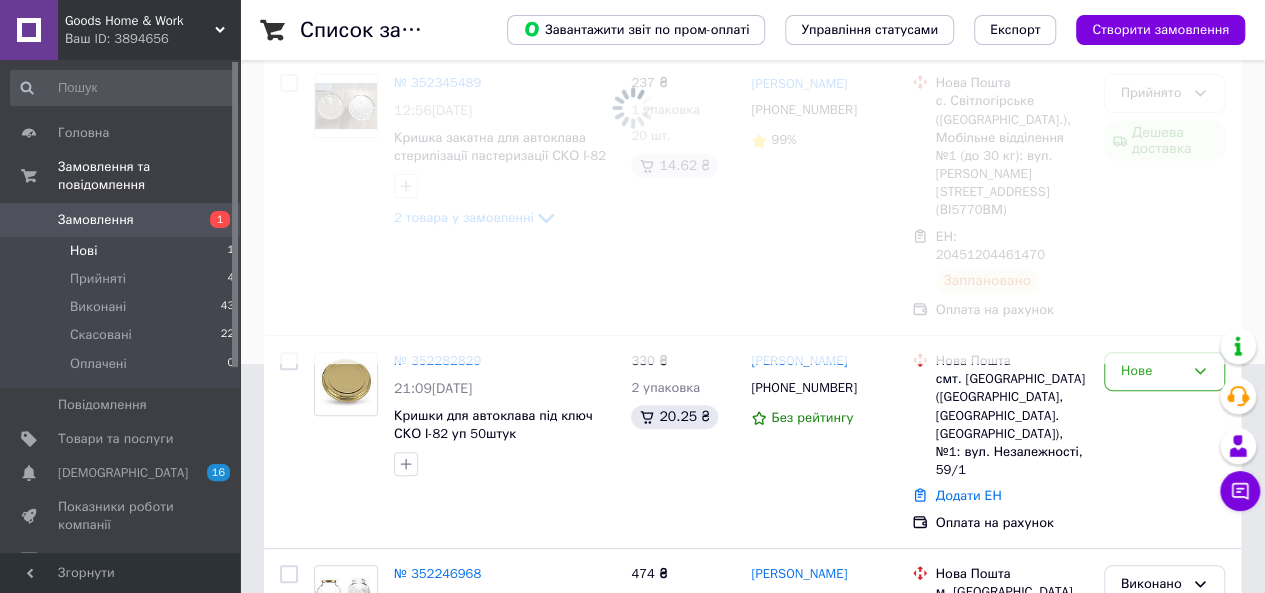 scroll, scrollTop: 0, scrollLeft: 0, axis: both 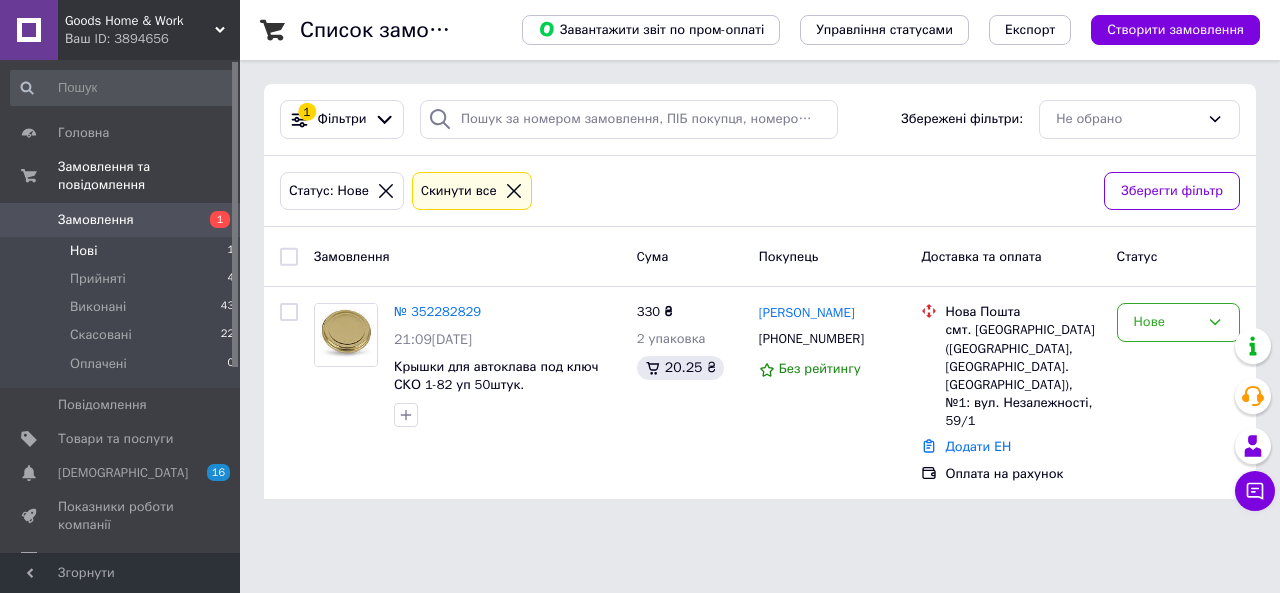 click on "1" at bounding box center [212, 220] 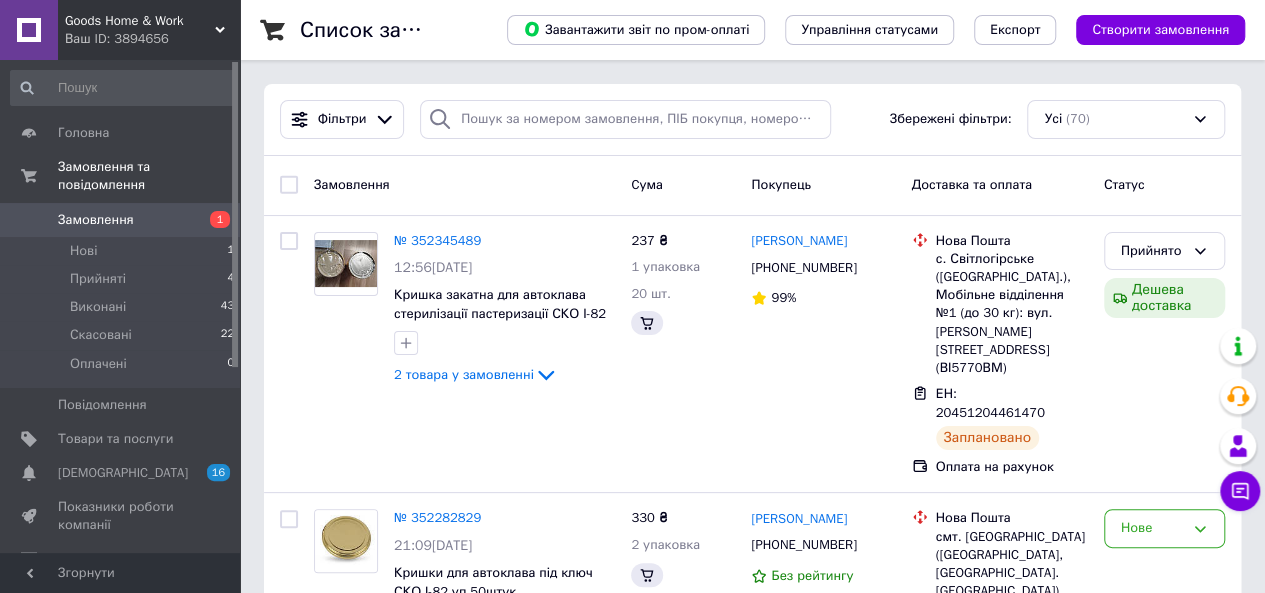 click on "1" at bounding box center [212, 220] 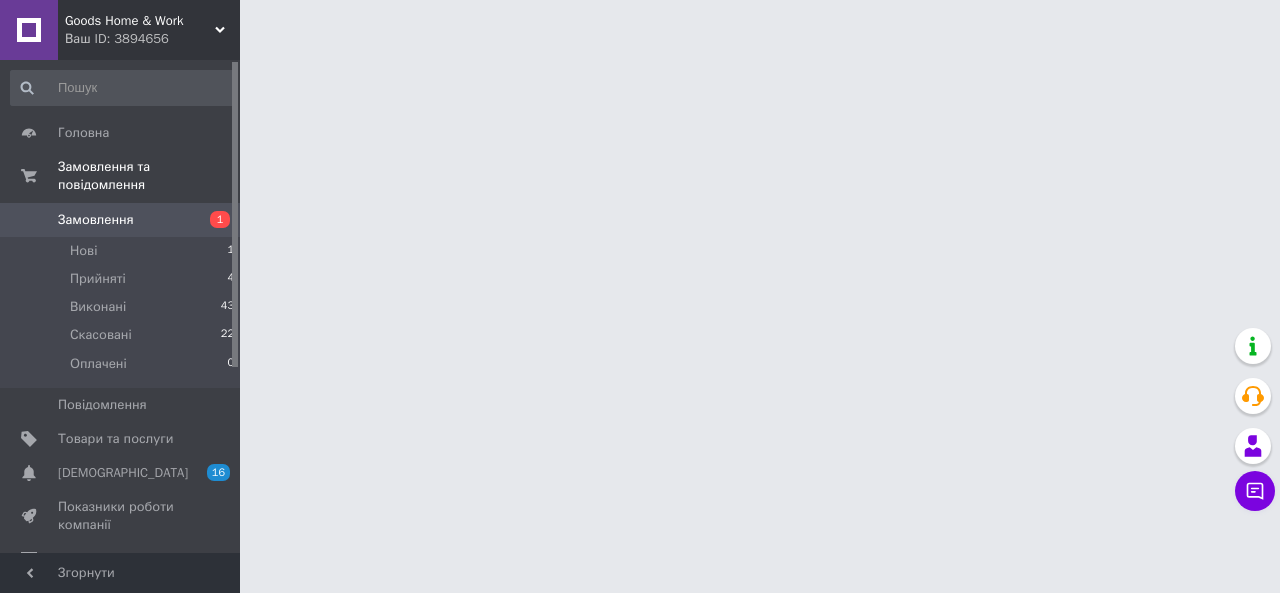 click on "1" at bounding box center [212, 220] 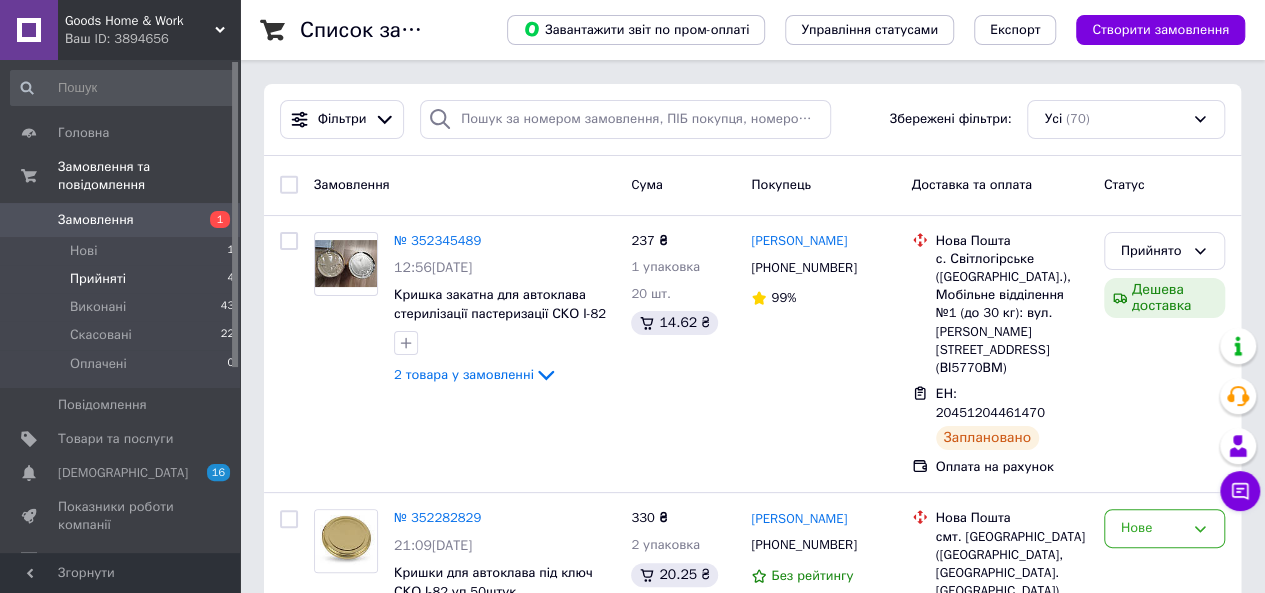 click on "Прийняті 4" at bounding box center [123, 279] 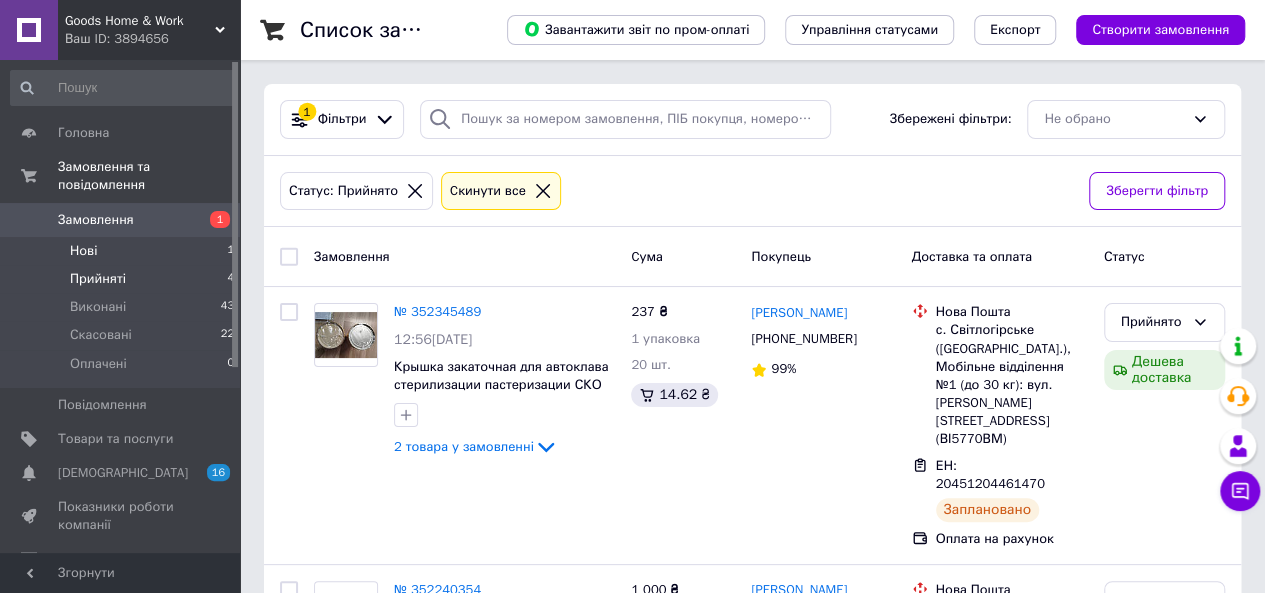 click on "Нові" at bounding box center (83, 251) 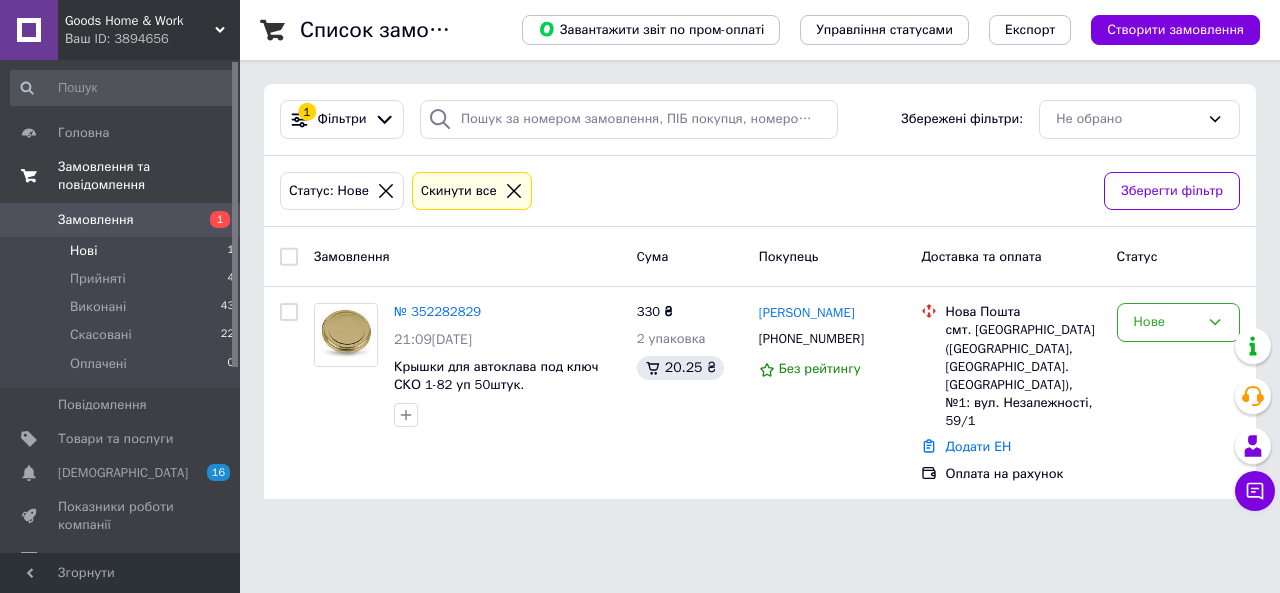 click on "Замовлення та повідомлення" at bounding box center [149, 176] 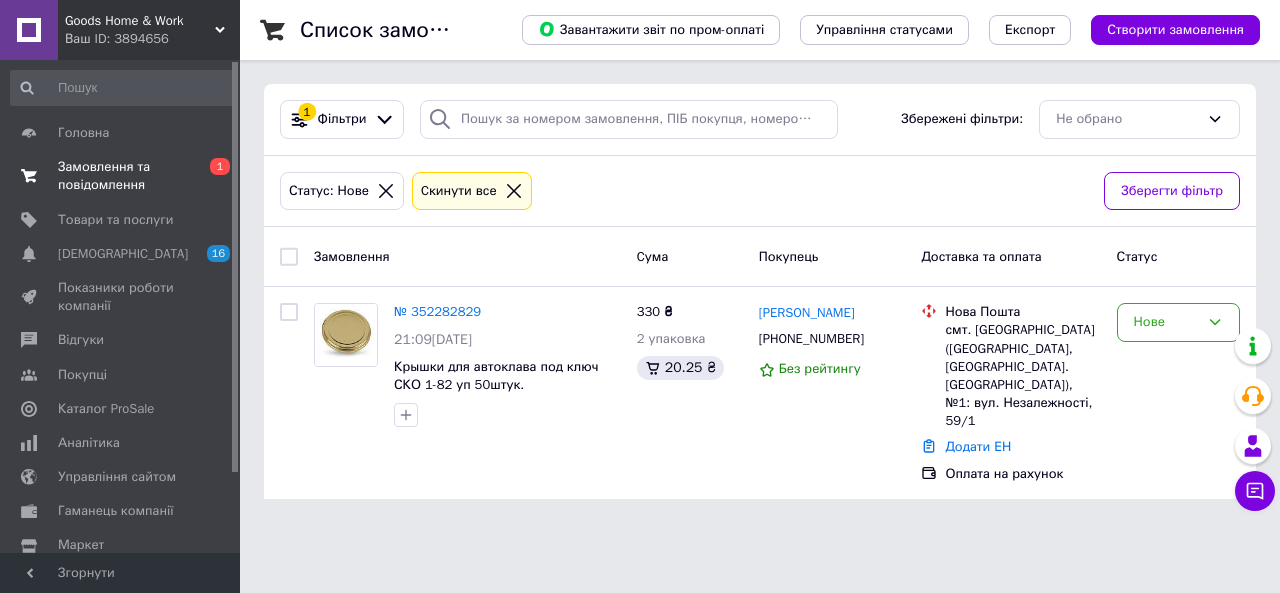click on "Замовлення та повідомлення" at bounding box center [121, 176] 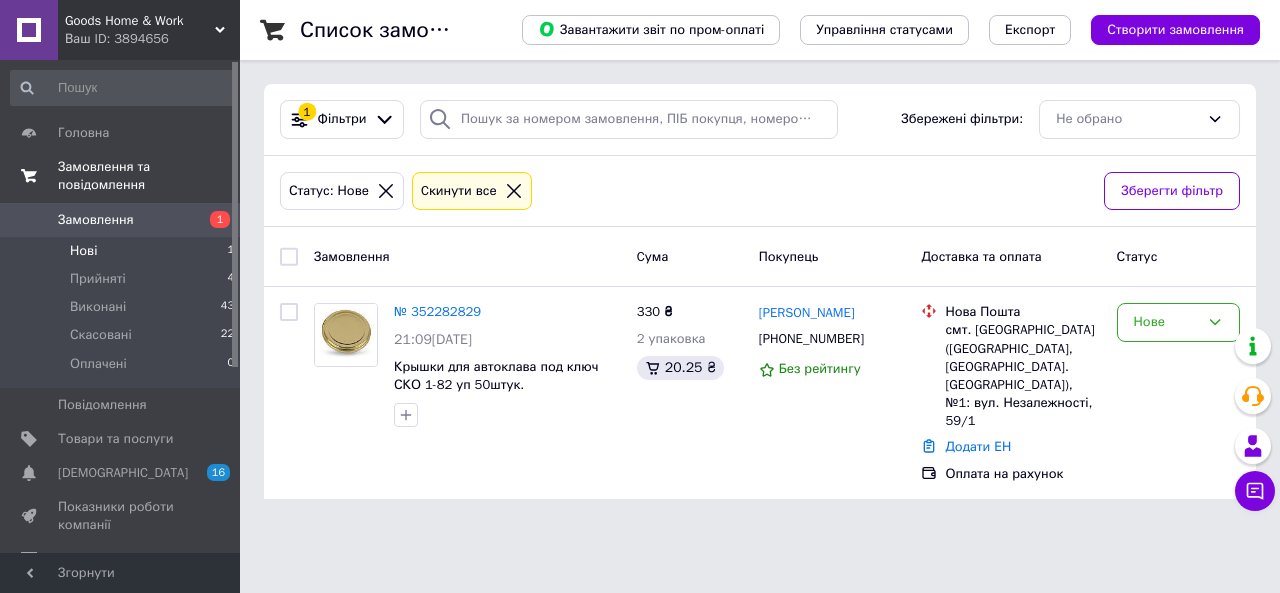 click on "Замовлення та повідомлення" at bounding box center (149, 176) 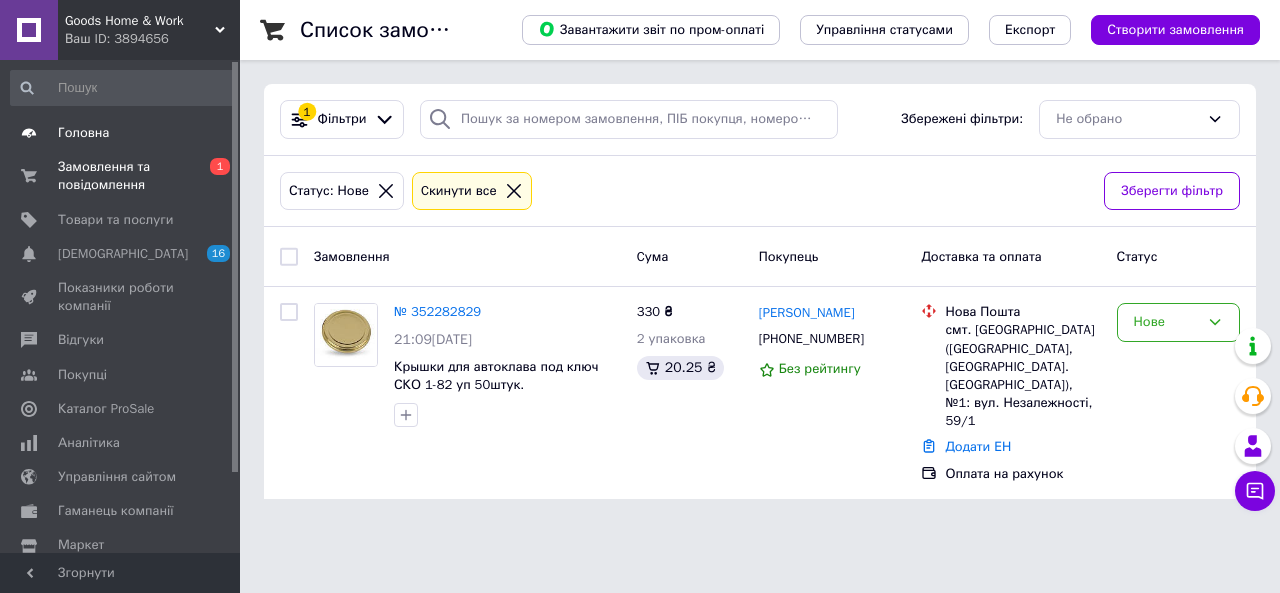 click on "Головна" at bounding box center [83, 133] 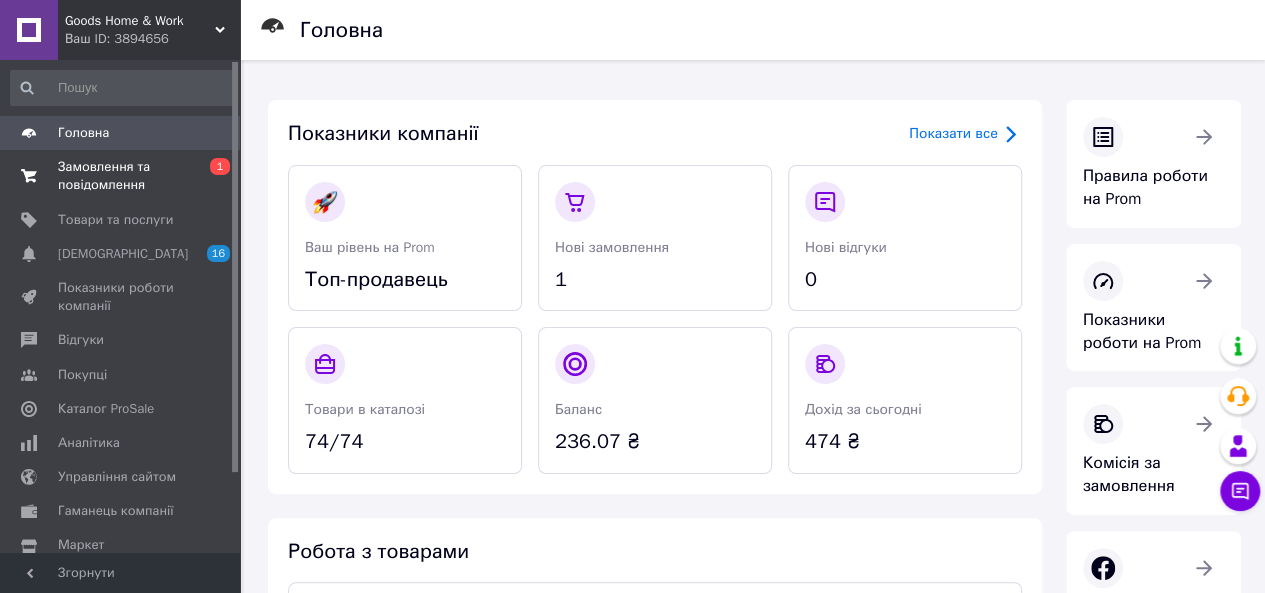 click on "Замовлення та повідомлення" at bounding box center (121, 176) 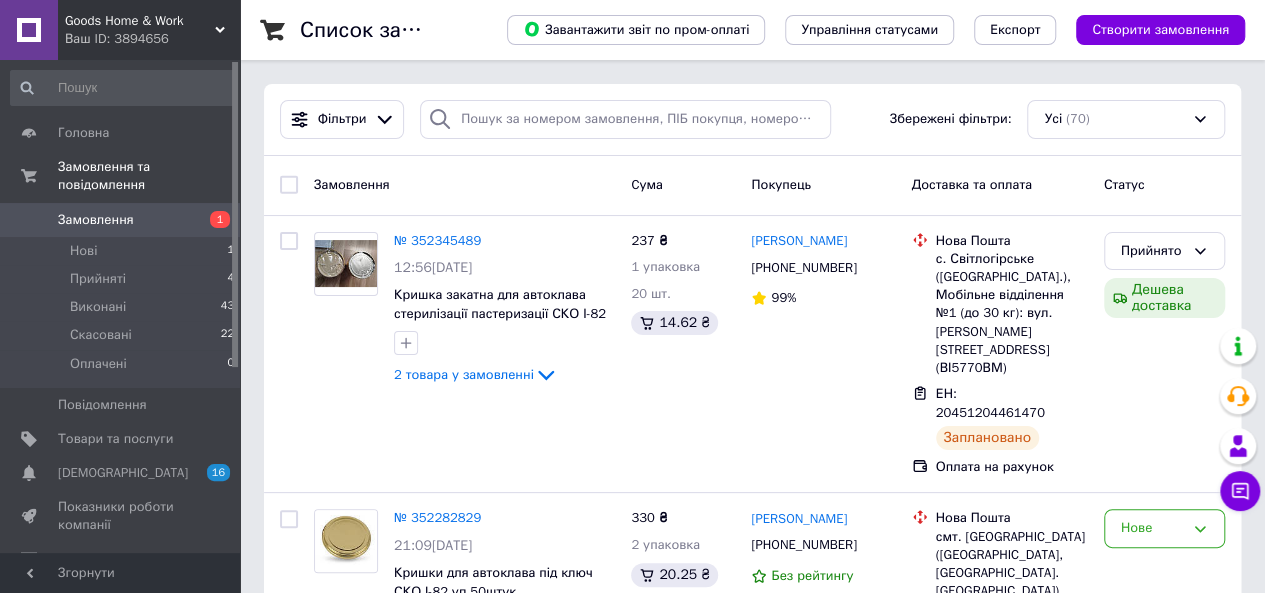 click on "Замовлення" at bounding box center [121, 220] 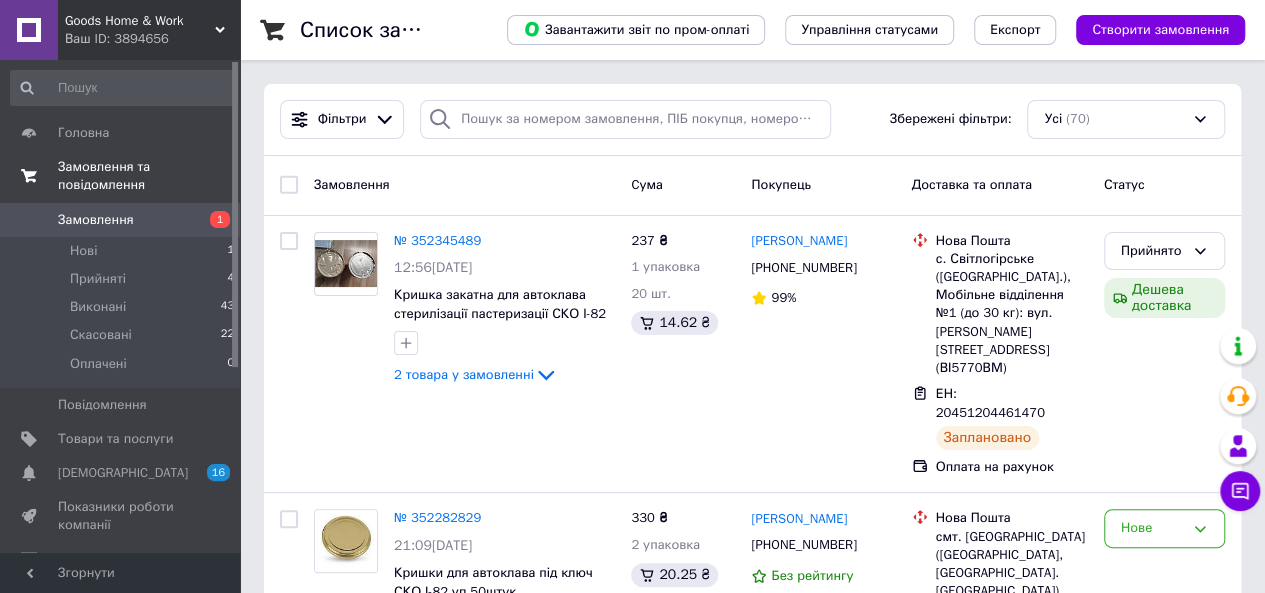 click on "Замовлення та повідомлення" at bounding box center (149, 176) 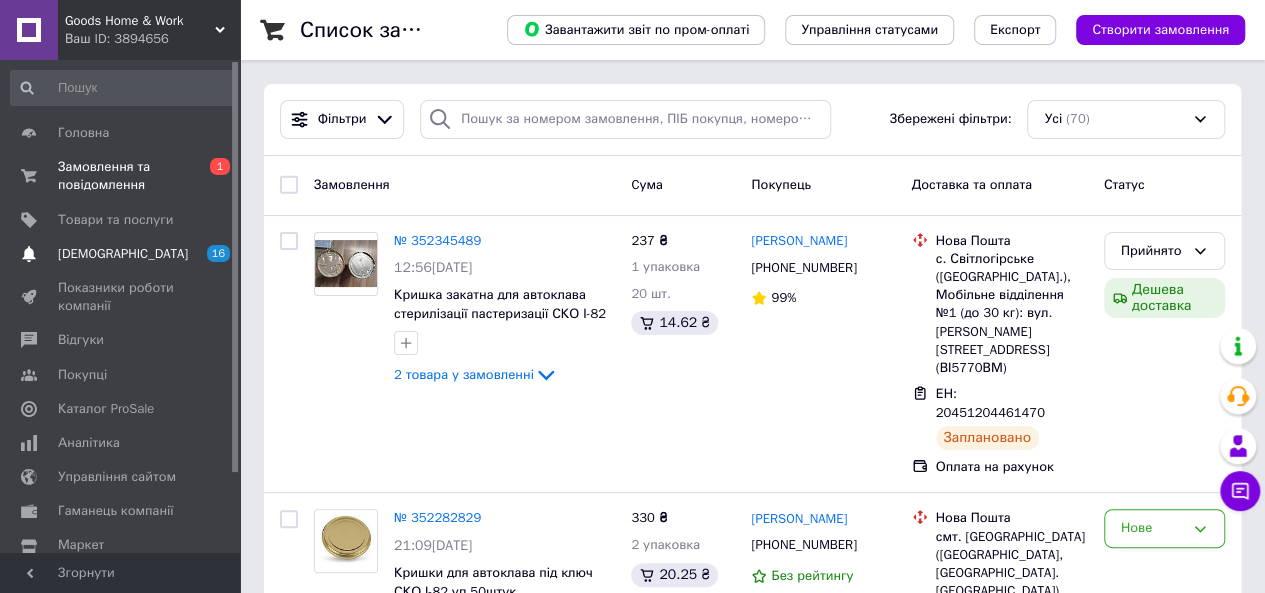 click on "[DEMOGRAPHIC_DATA]" at bounding box center (123, 254) 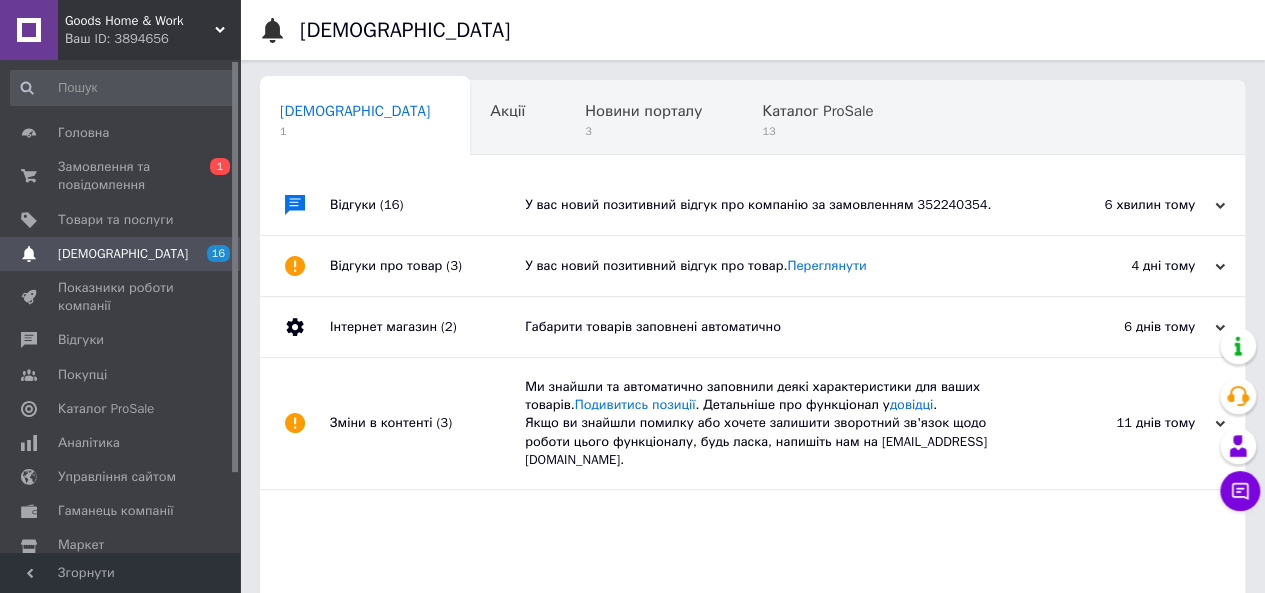click on "У вас новий позитивний відгук про компанію за замовленням 352240354." at bounding box center (775, 205) 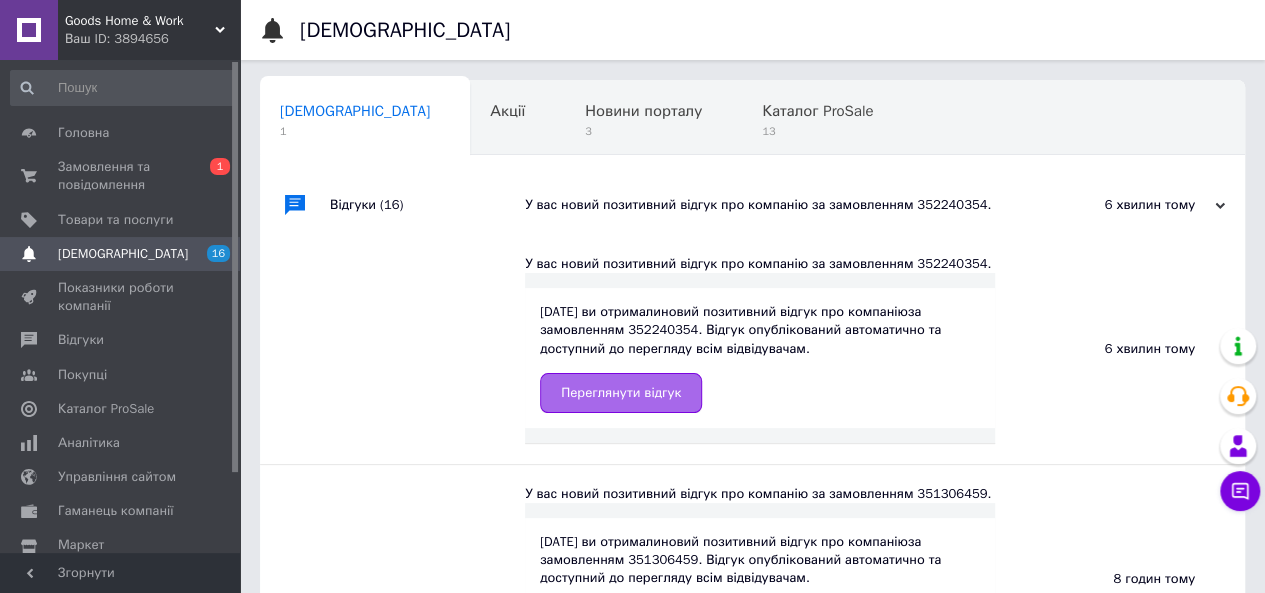 click on "Переглянути відгук" at bounding box center (621, 393) 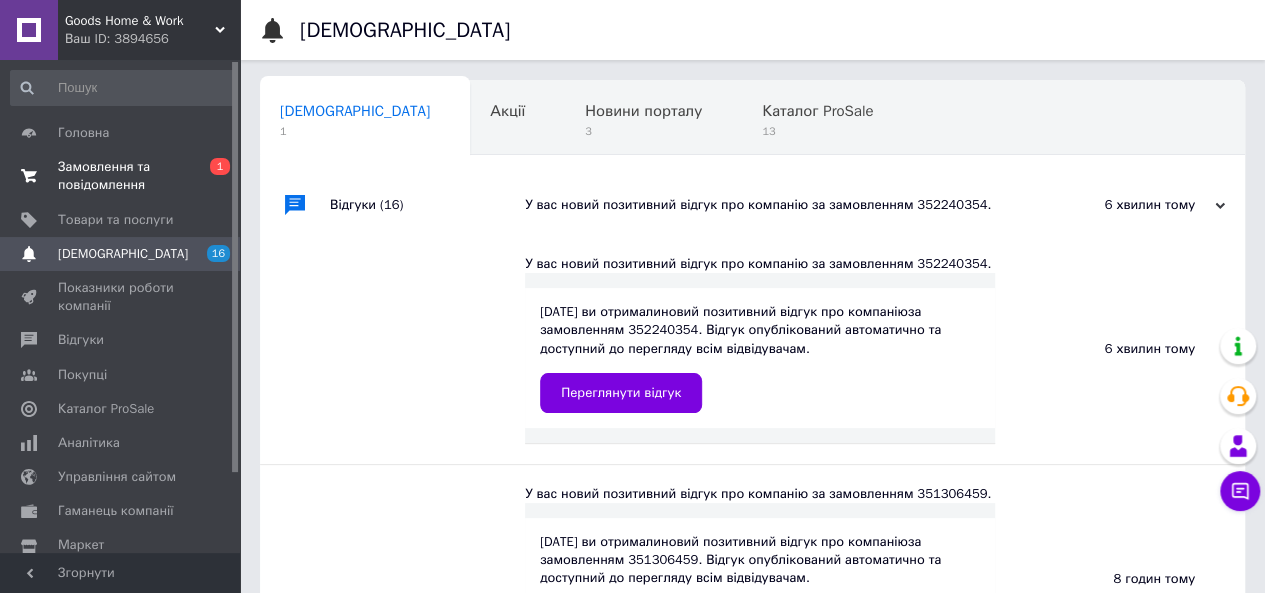click on "Замовлення та повідомлення" at bounding box center [121, 176] 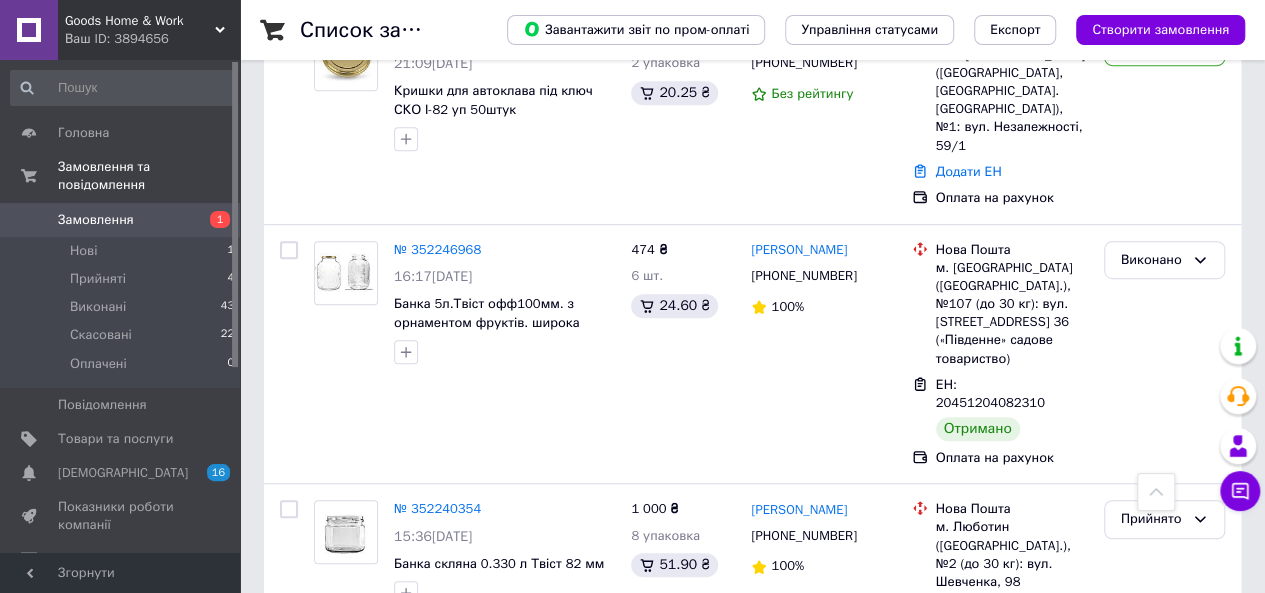 scroll, scrollTop: 572, scrollLeft: 0, axis: vertical 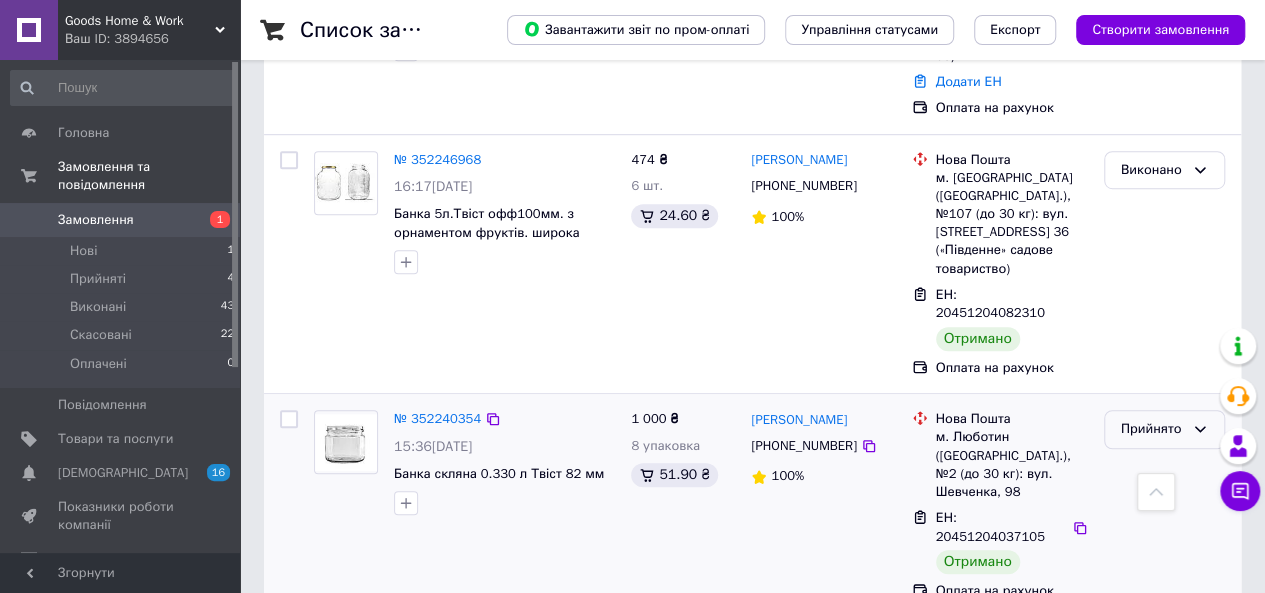 click 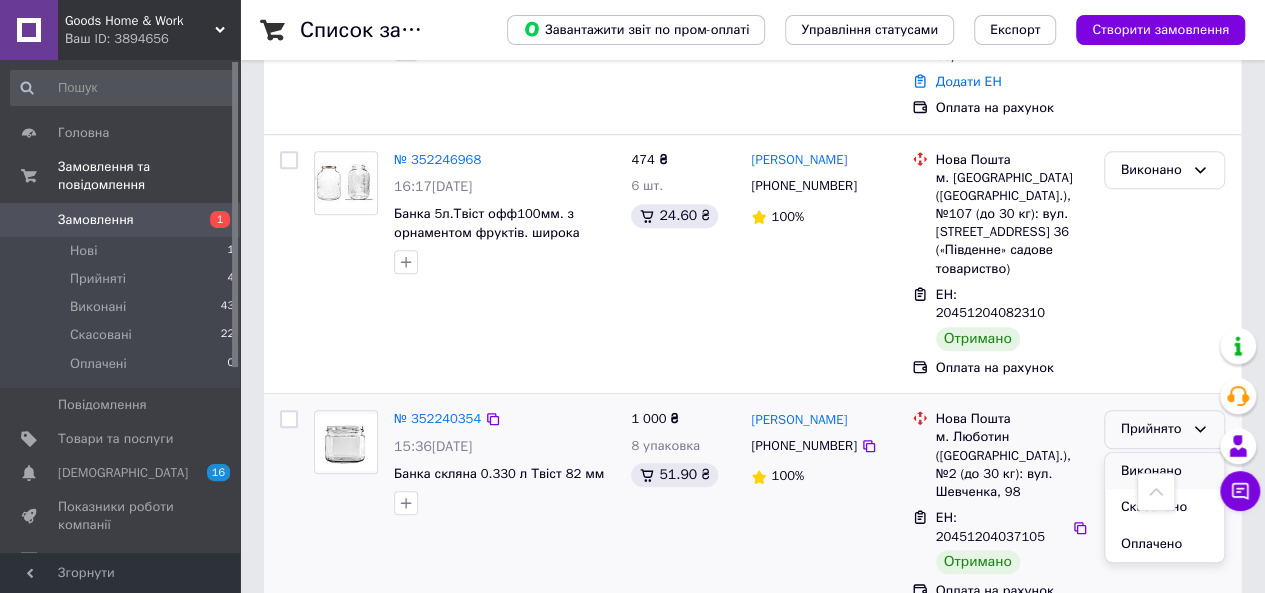 click on "Виконано" at bounding box center (1164, 471) 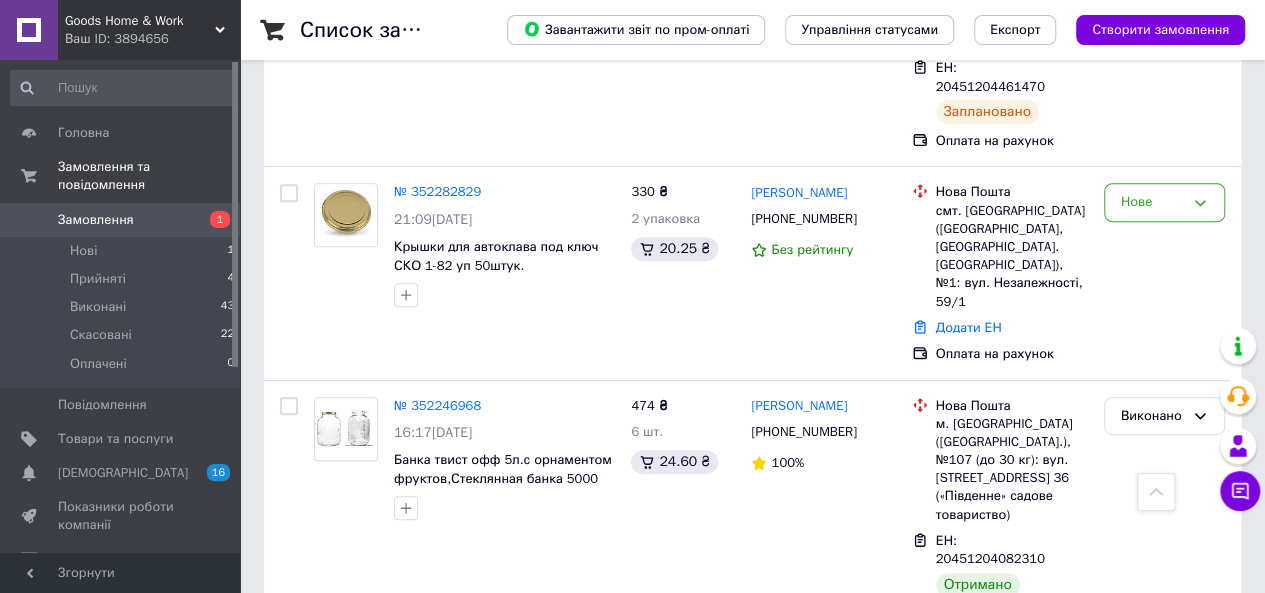 scroll, scrollTop: 322, scrollLeft: 0, axis: vertical 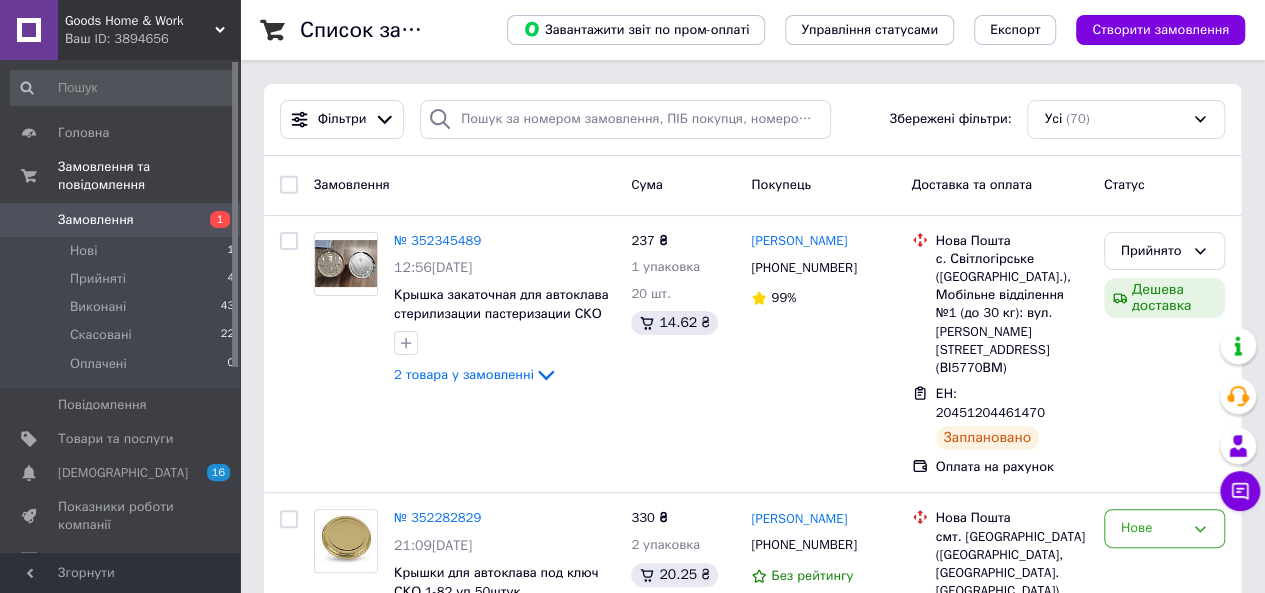 click on "Замовлення" at bounding box center [96, 220] 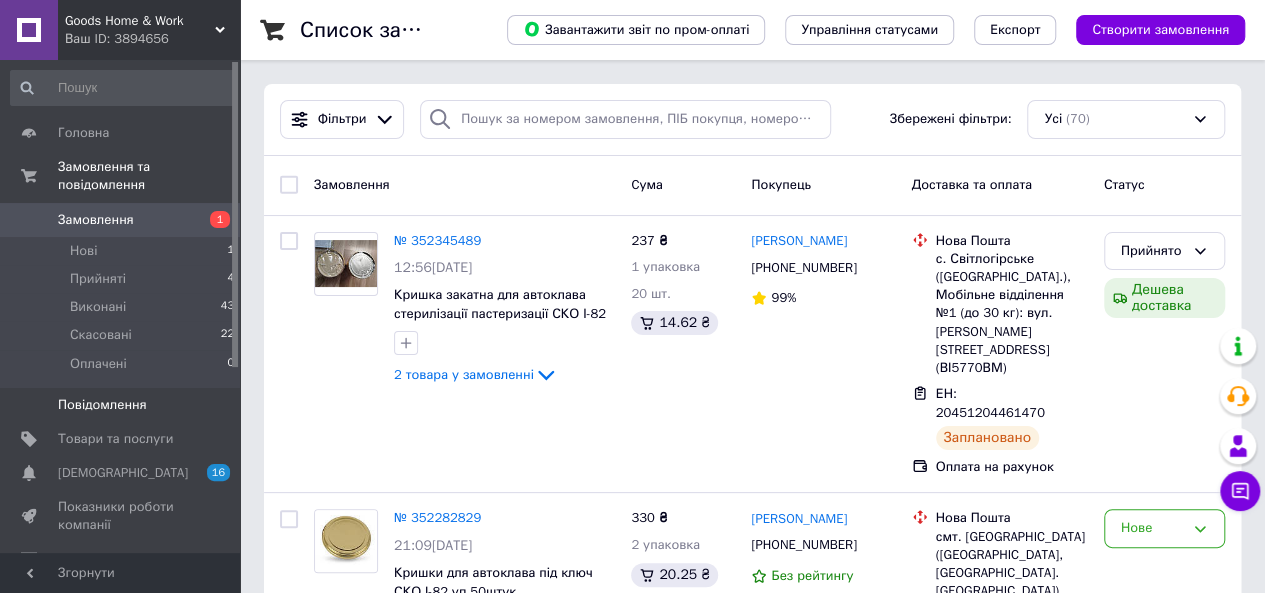 click on "Повідомлення" at bounding box center (102, 405) 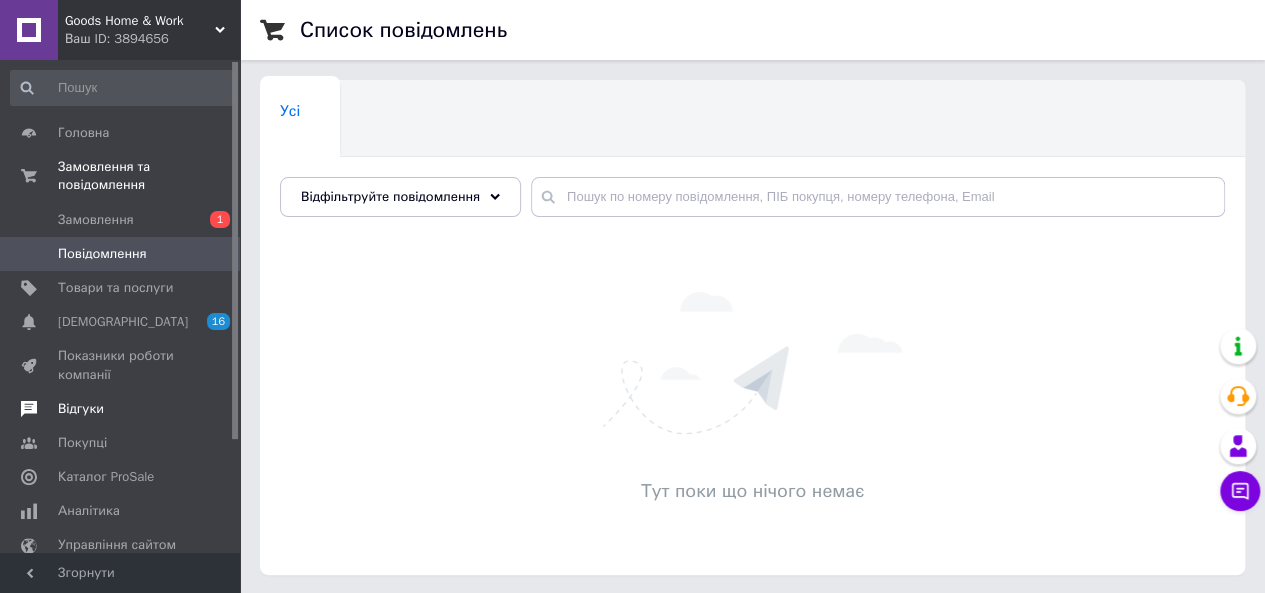 click on "Відгуки" at bounding box center (81, 409) 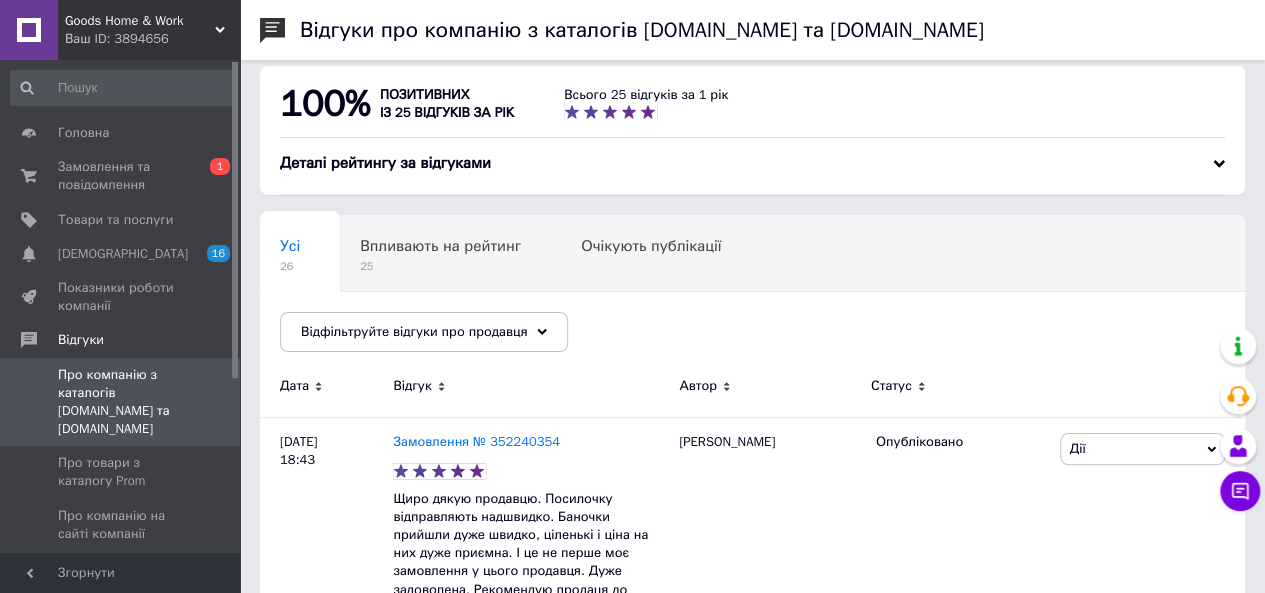 scroll, scrollTop: 0, scrollLeft: 0, axis: both 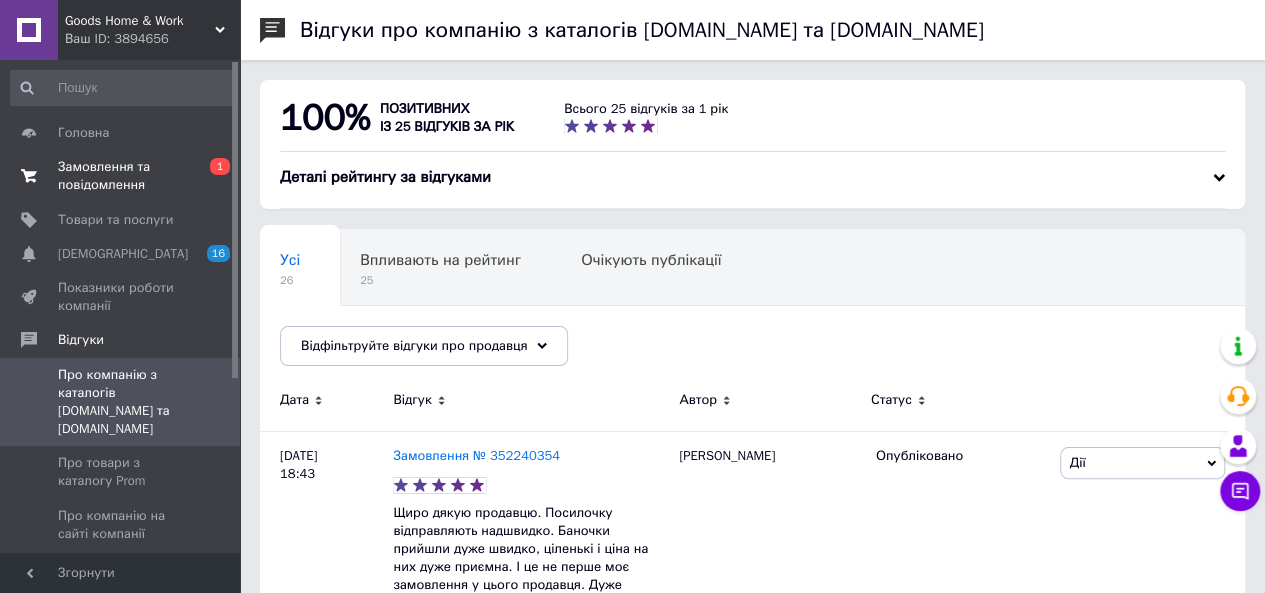 click on "Замовлення та повідомлення" at bounding box center [121, 176] 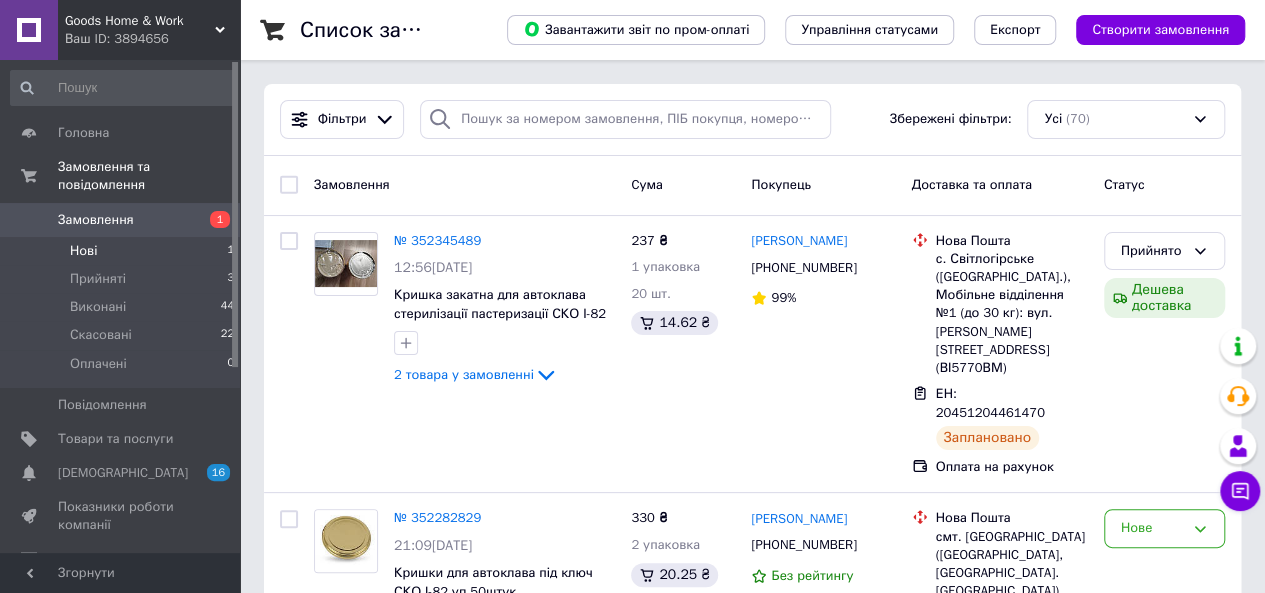 click on "Нові" at bounding box center [83, 251] 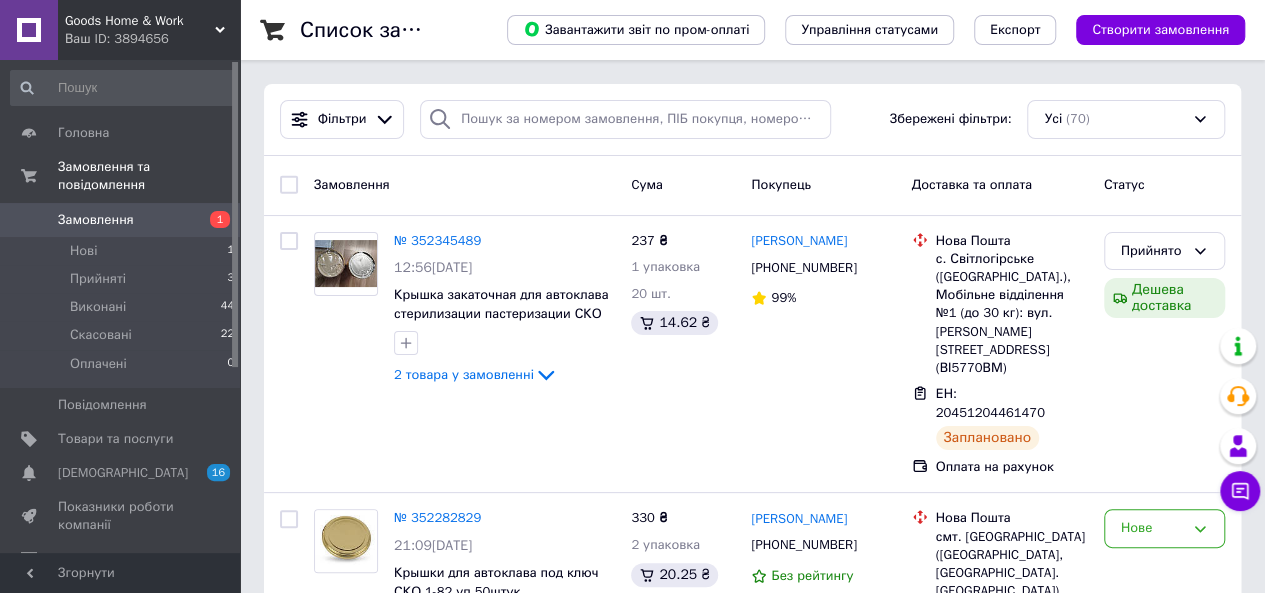 click on "Відгуки" at bounding box center (81, 560) 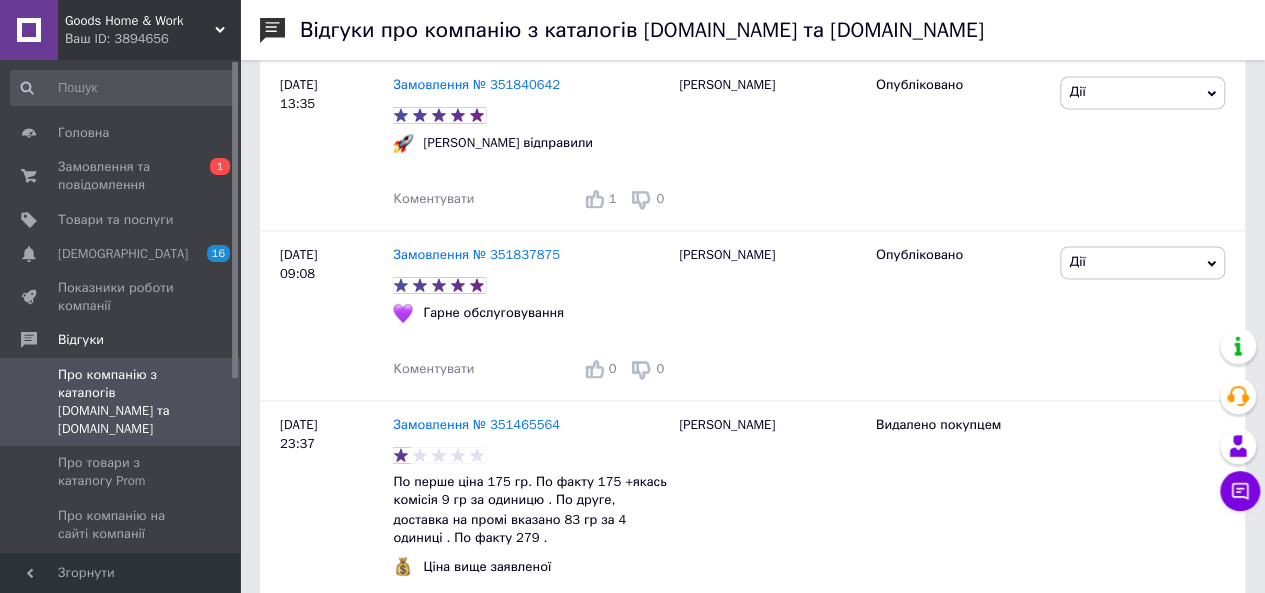 scroll, scrollTop: 1357, scrollLeft: 0, axis: vertical 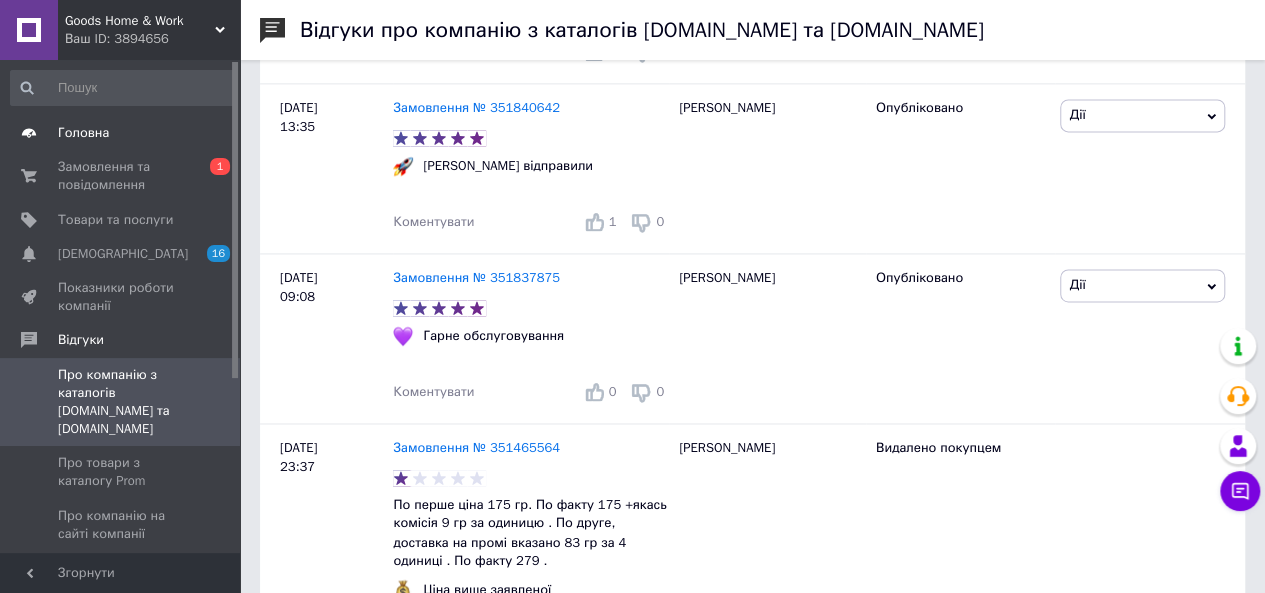 click on "Головна" at bounding box center [83, 133] 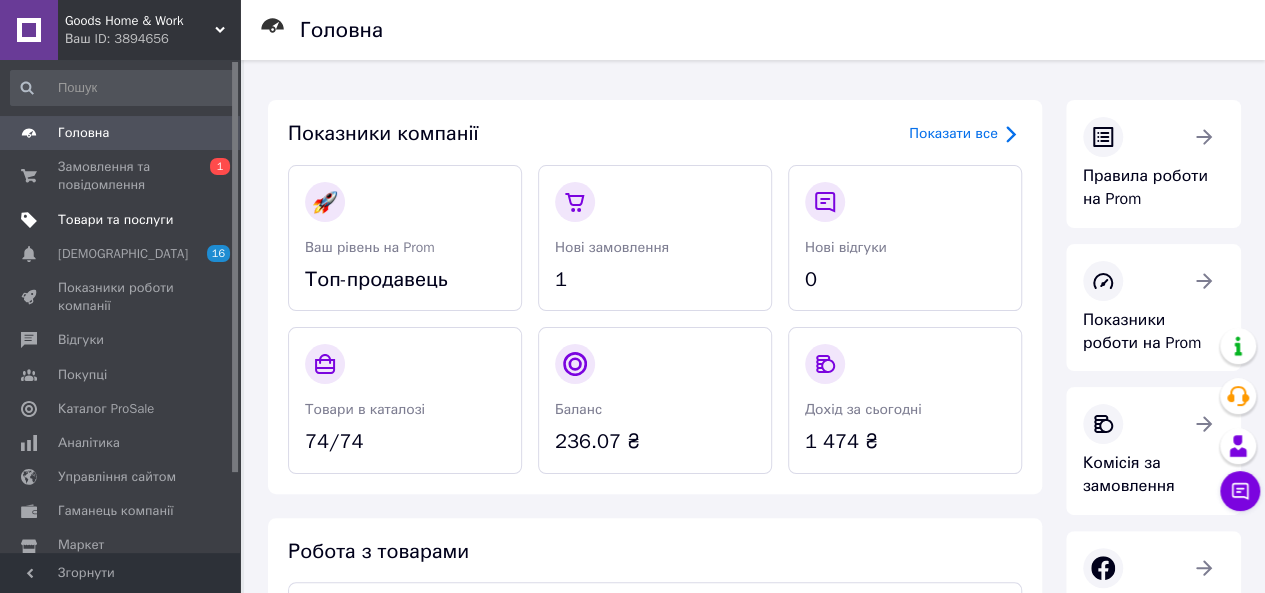 click on "Товари та послуги" at bounding box center [121, 220] 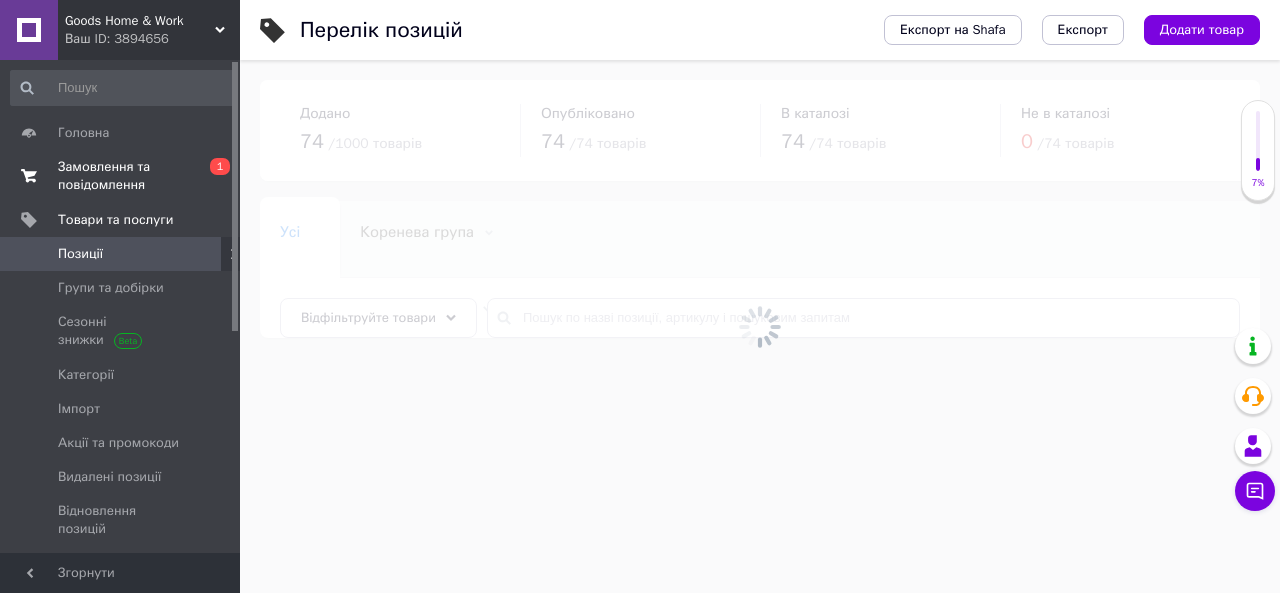 click on "Замовлення та повідомлення" at bounding box center (121, 176) 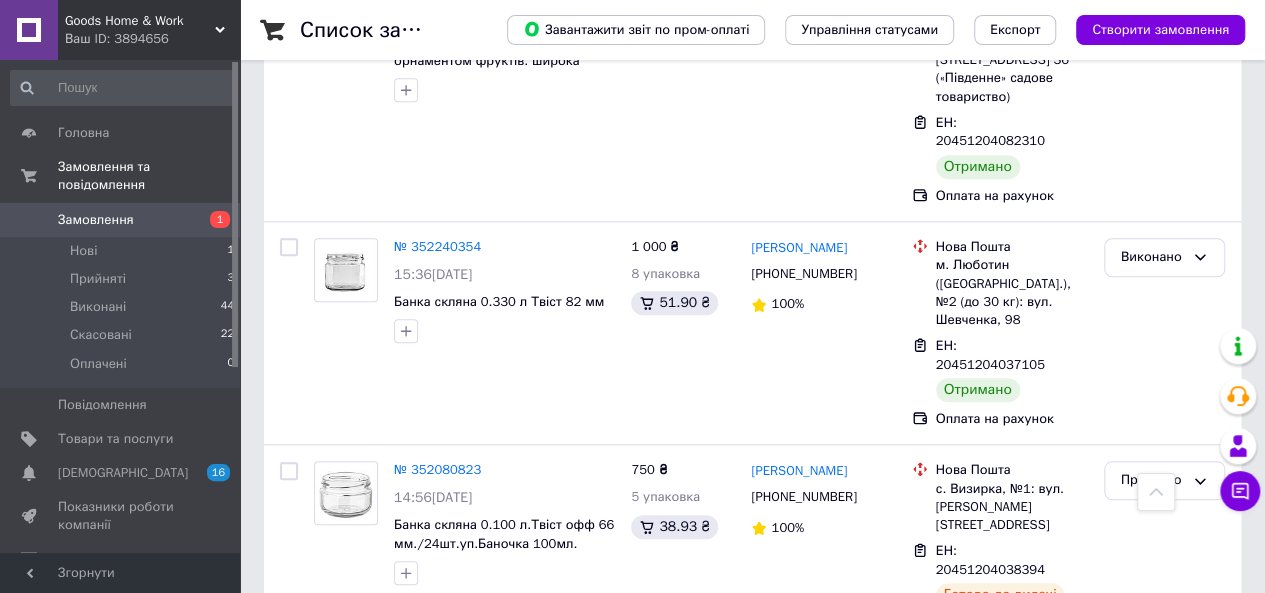 scroll, scrollTop: 774, scrollLeft: 0, axis: vertical 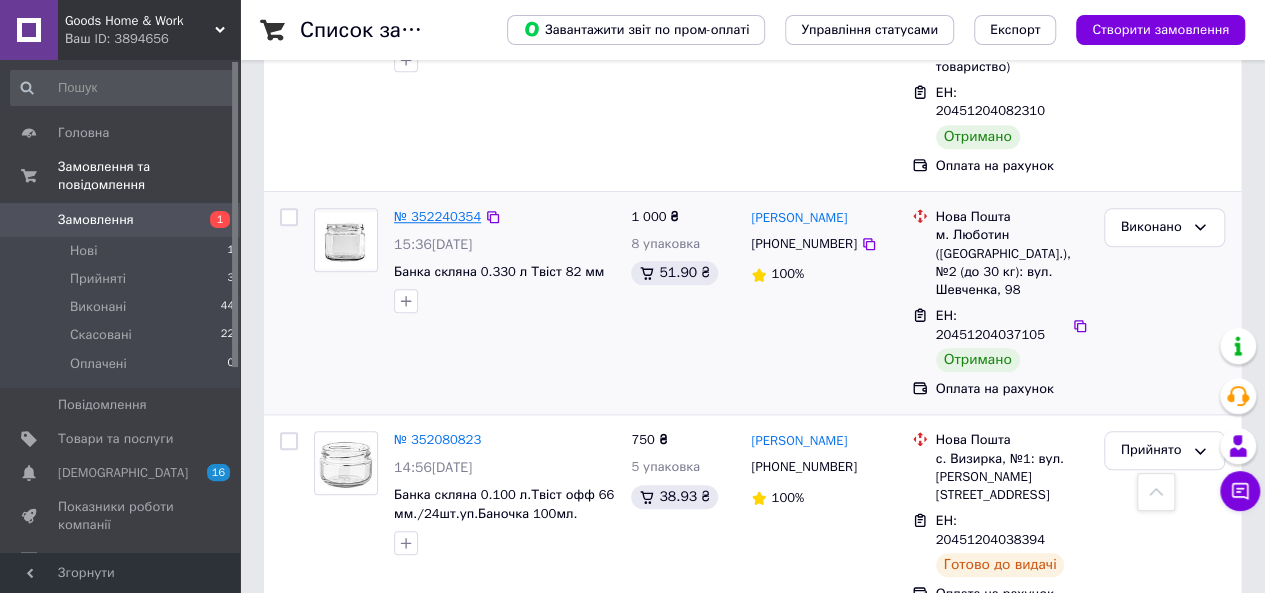 click on "№ 352240354" at bounding box center [437, 216] 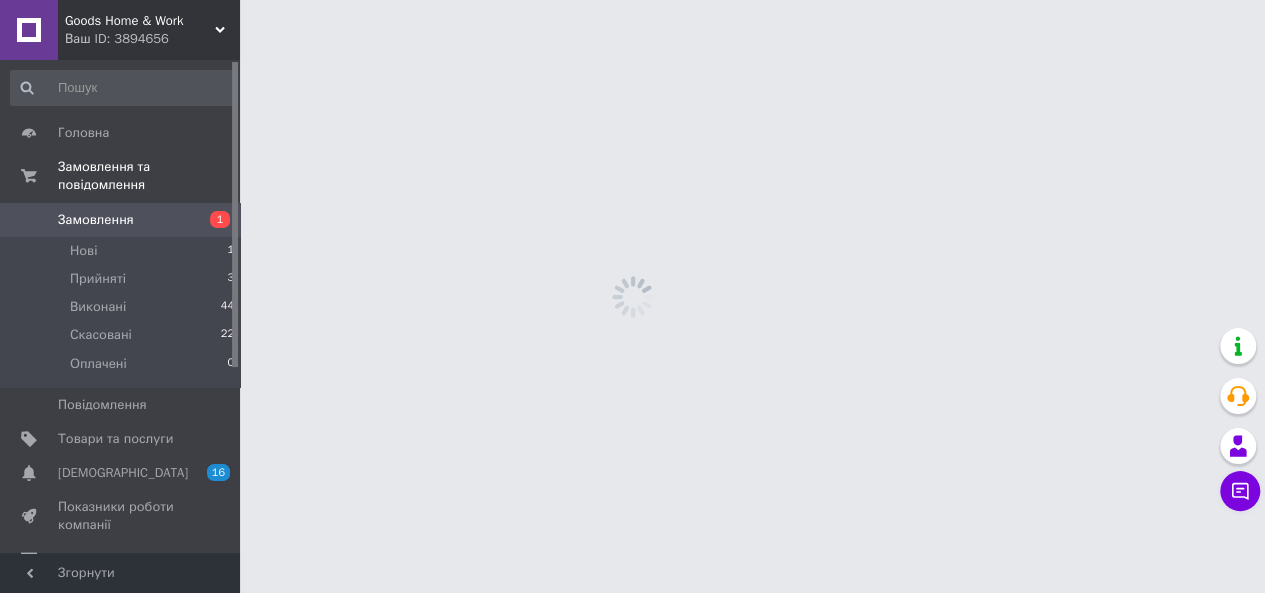 scroll, scrollTop: 0, scrollLeft: 0, axis: both 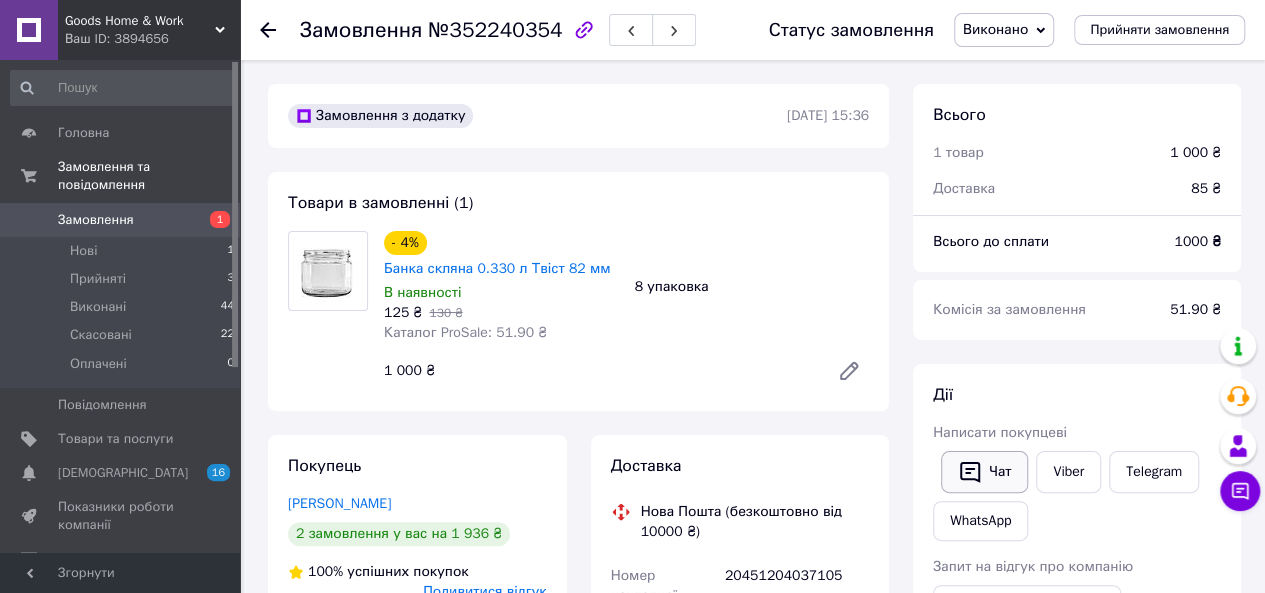 click on "Чат" at bounding box center [984, 472] 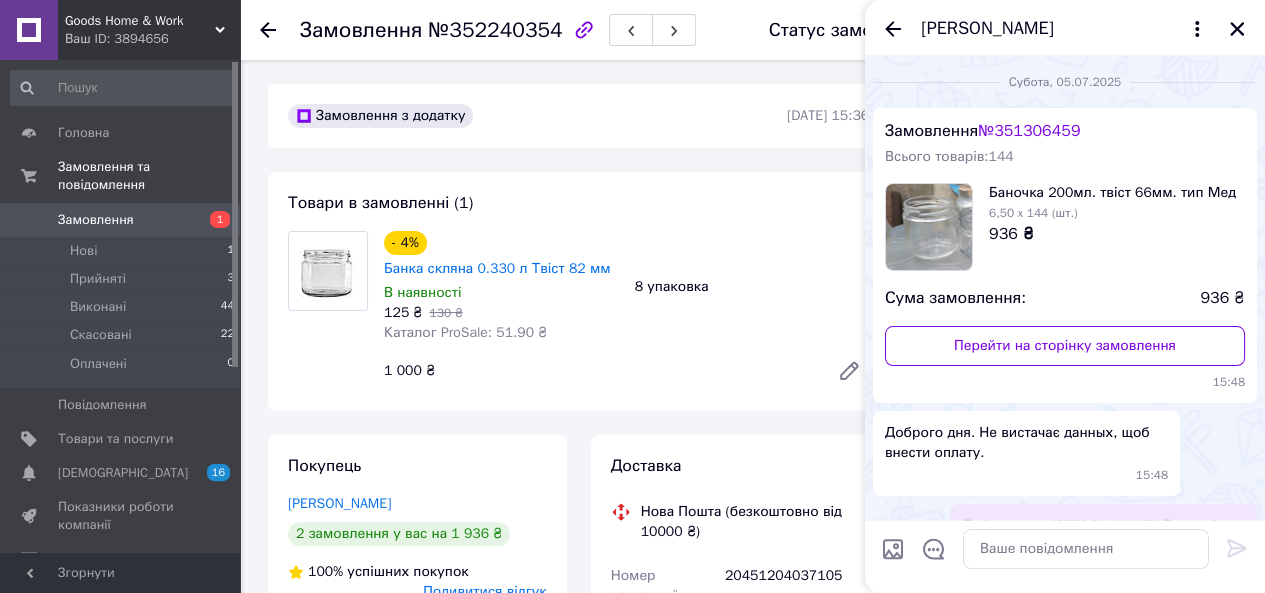 scroll, scrollTop: 1854, scrollLeft: 0, axis: vertical 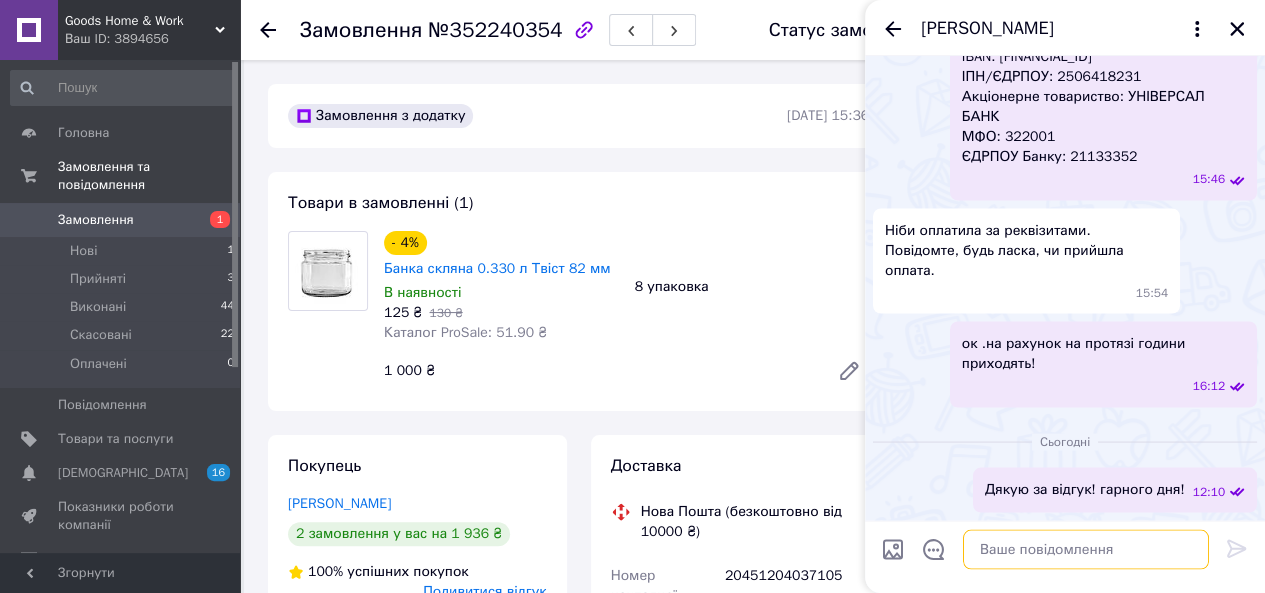 click at bounding box center [1086, 549] 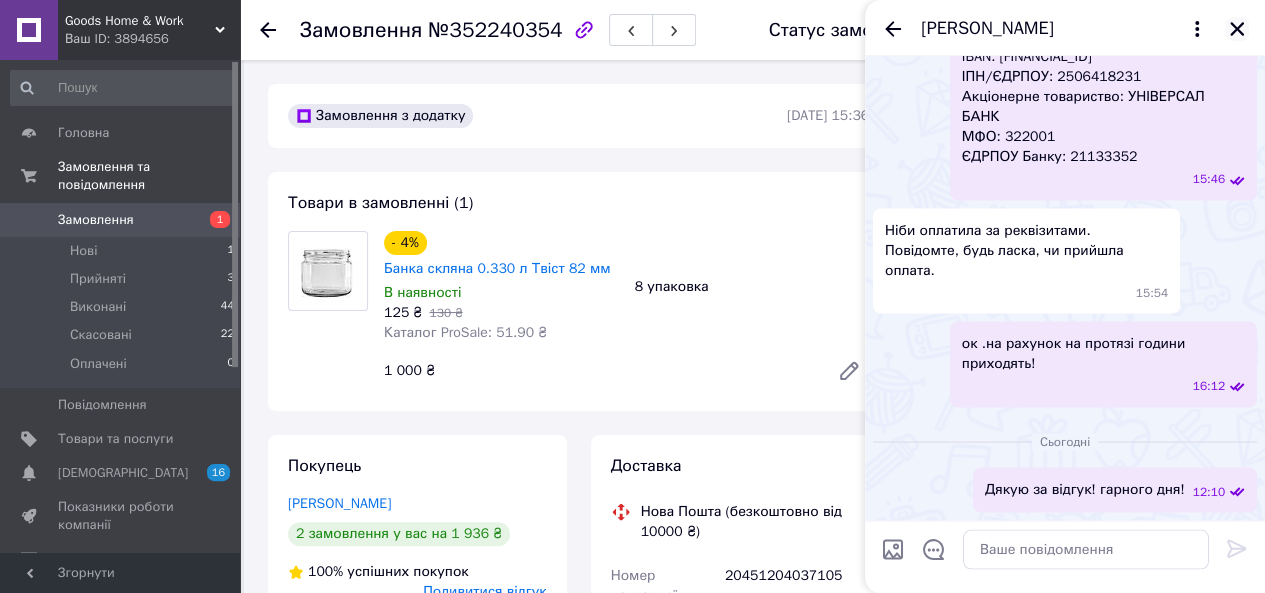 click 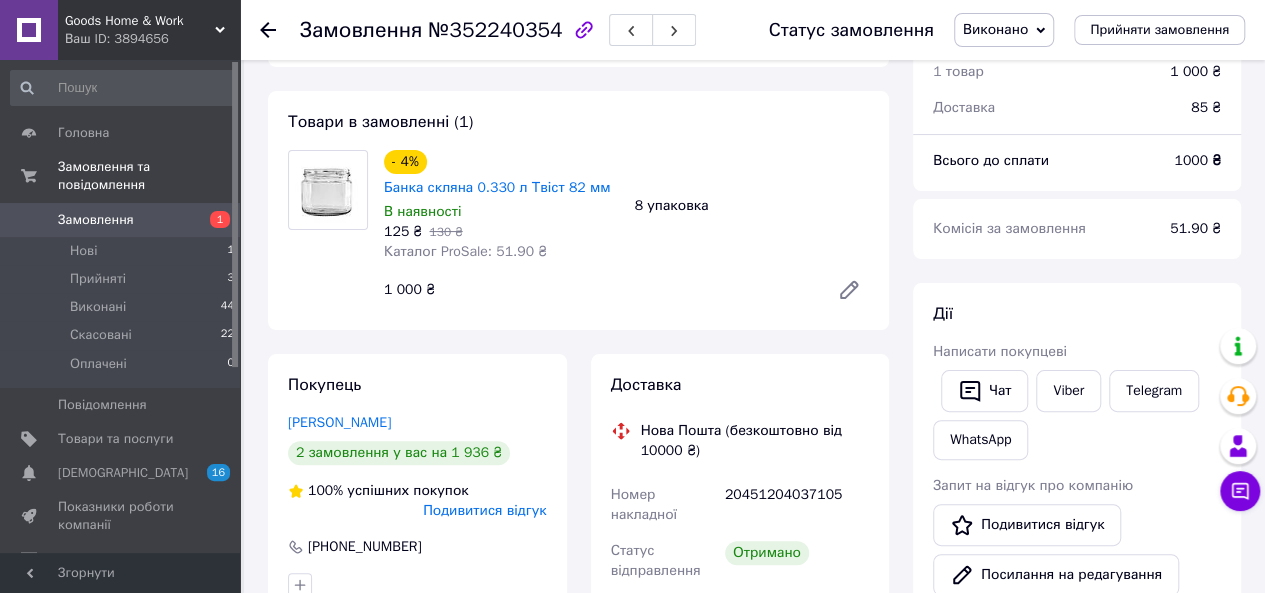 scroll, scrollTop: 99, scrollLeft: 0, axis: vertical 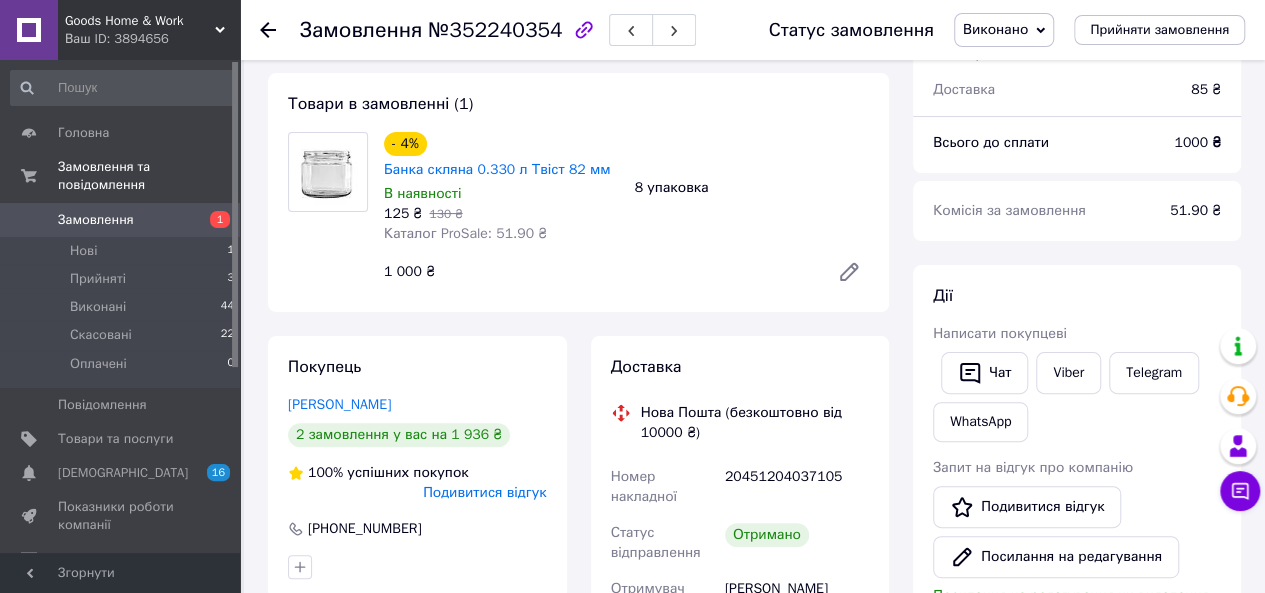 click on "Подивитися відгук" at bounding box center (484, 492) 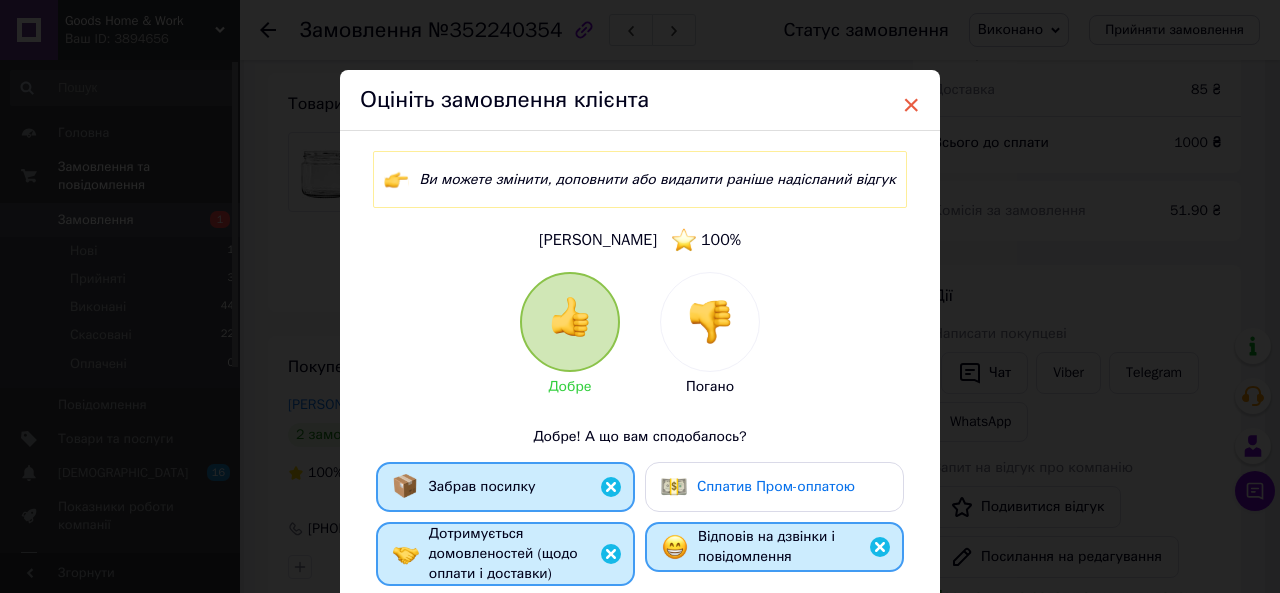 click on "×" at bounding box center [911, 105] 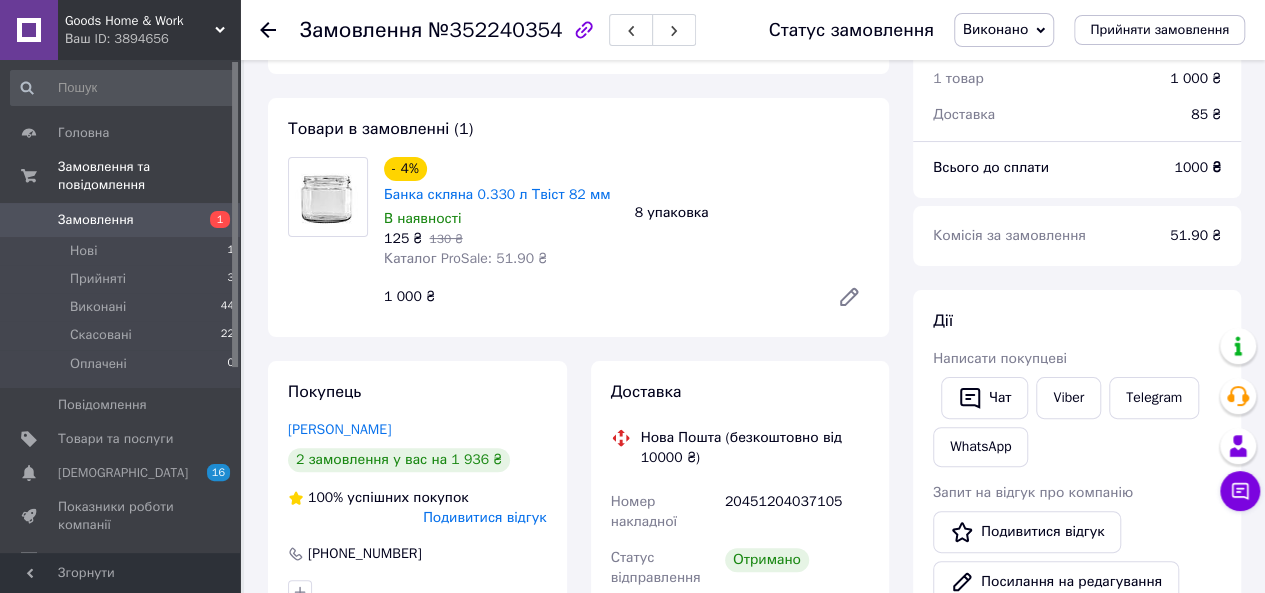 scroll, scrollTop: 0, scrollLeft: 0, axis: both 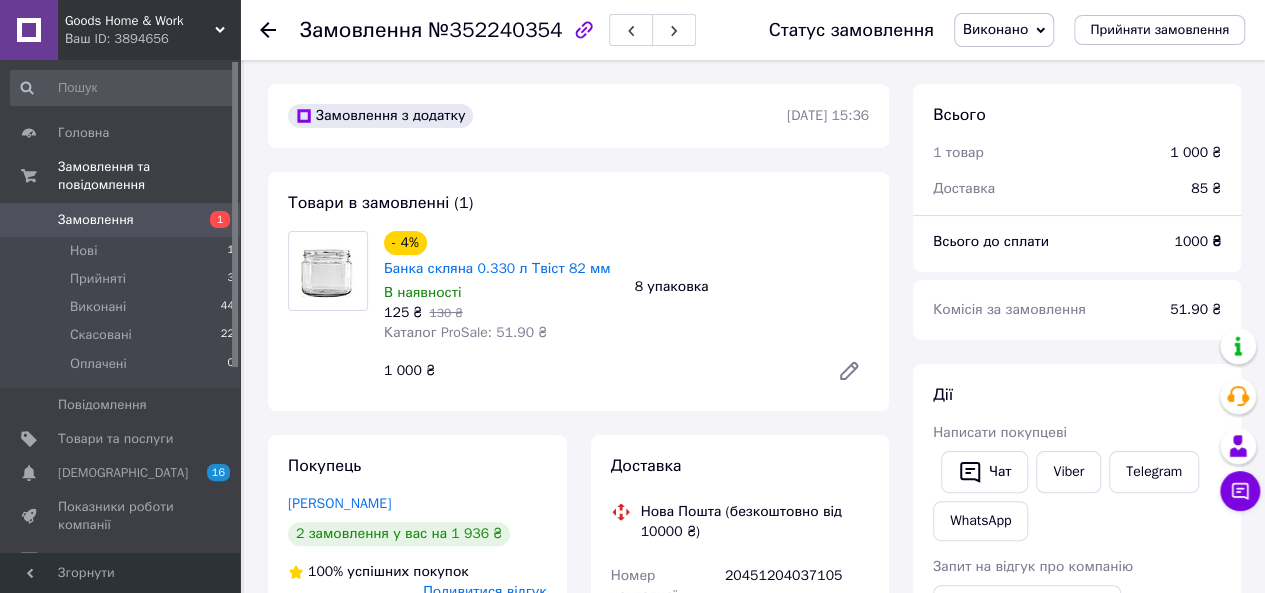 click 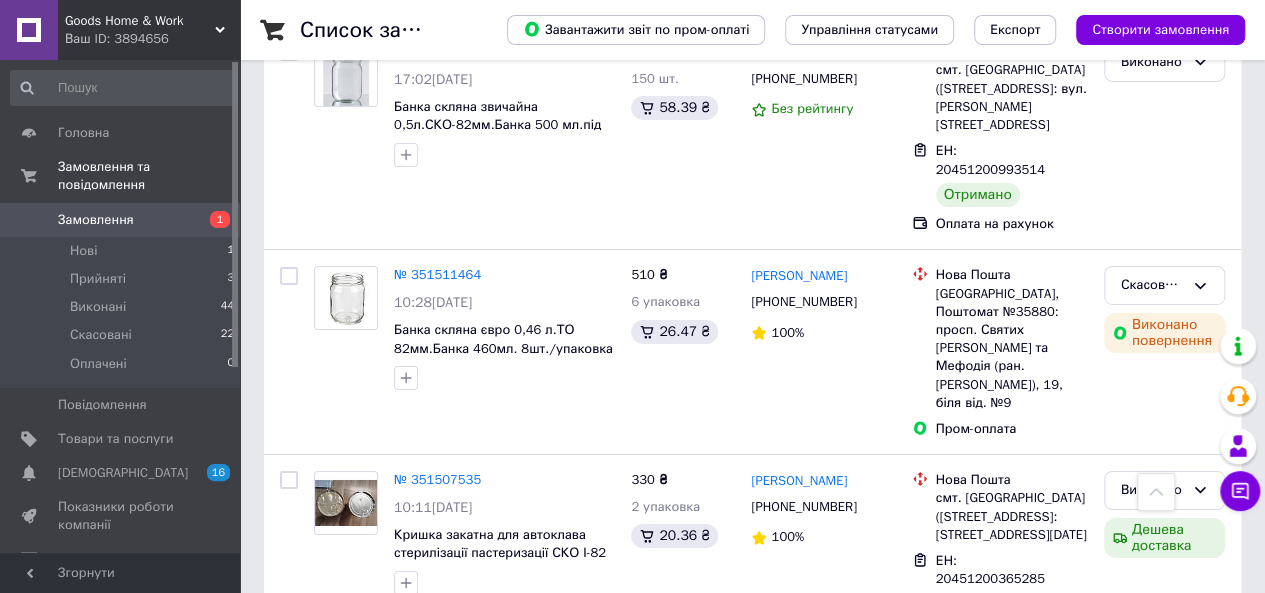 scroll, scrollTop: 3314, scrollLeft: 0, axis: vertical 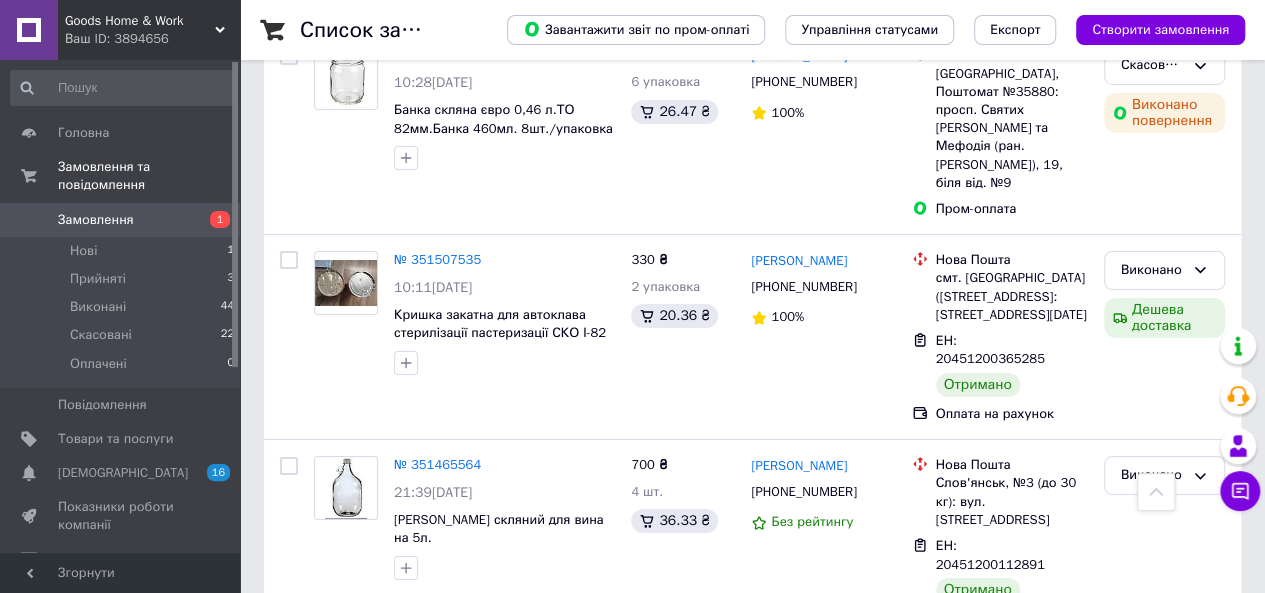 click on "№ 351306459" at bounding box center [437, 874] 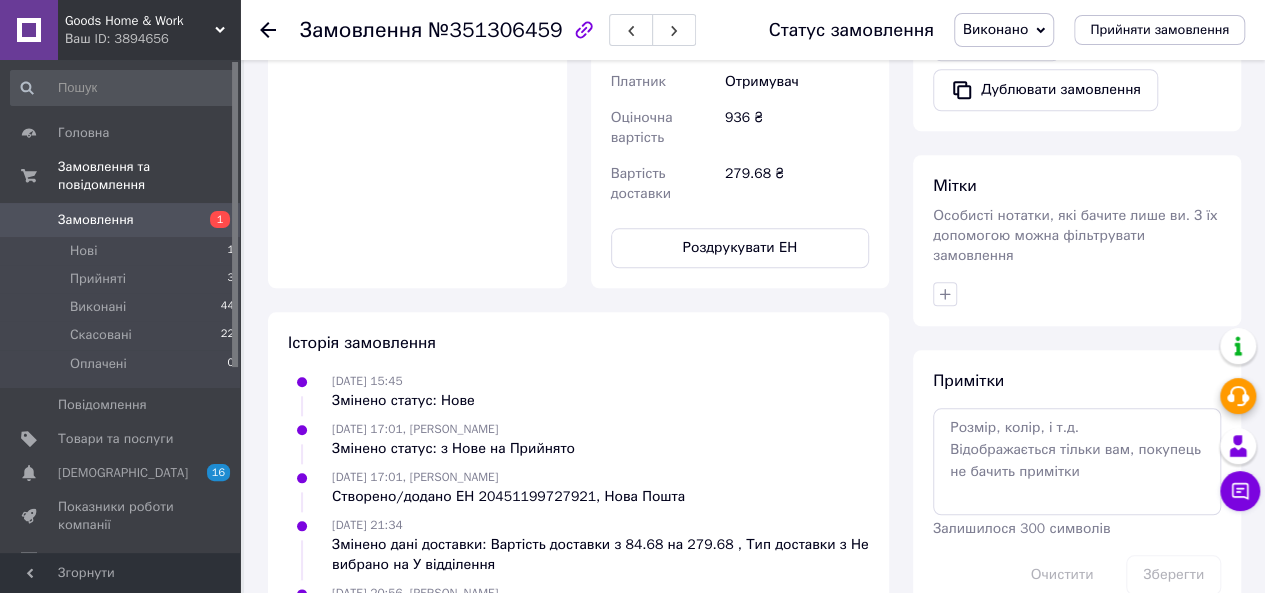 scroll, scrollTop: 955, scrollLeft: 0, axis: vertical 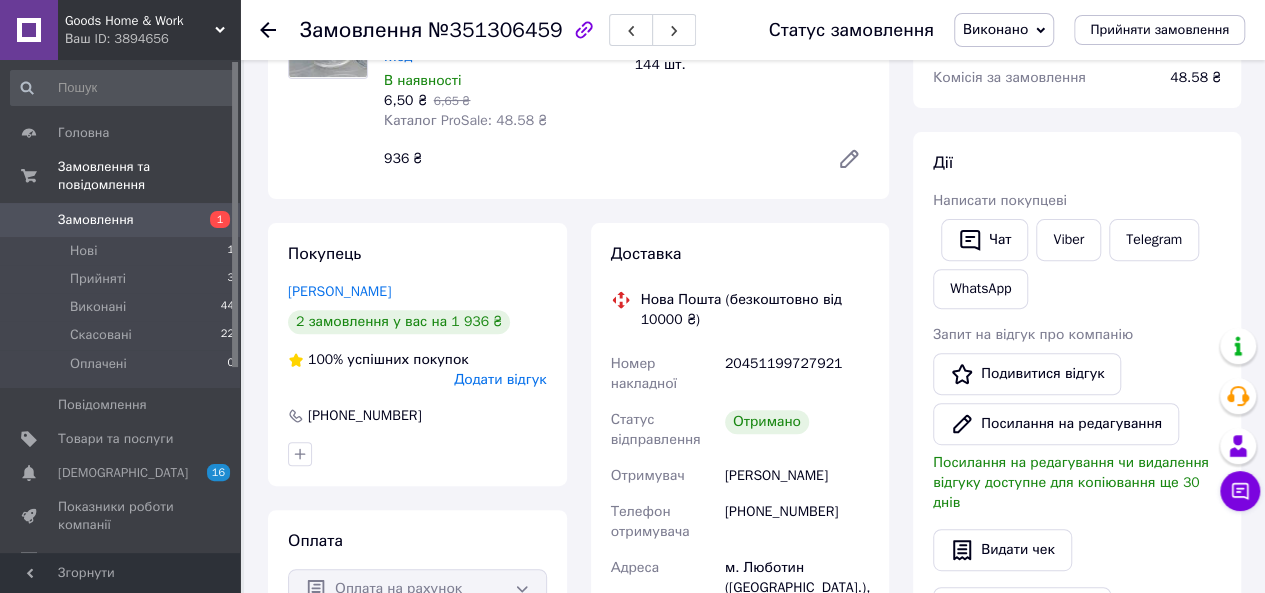 click on "Додати відгук" at bounding box center (500, 379) 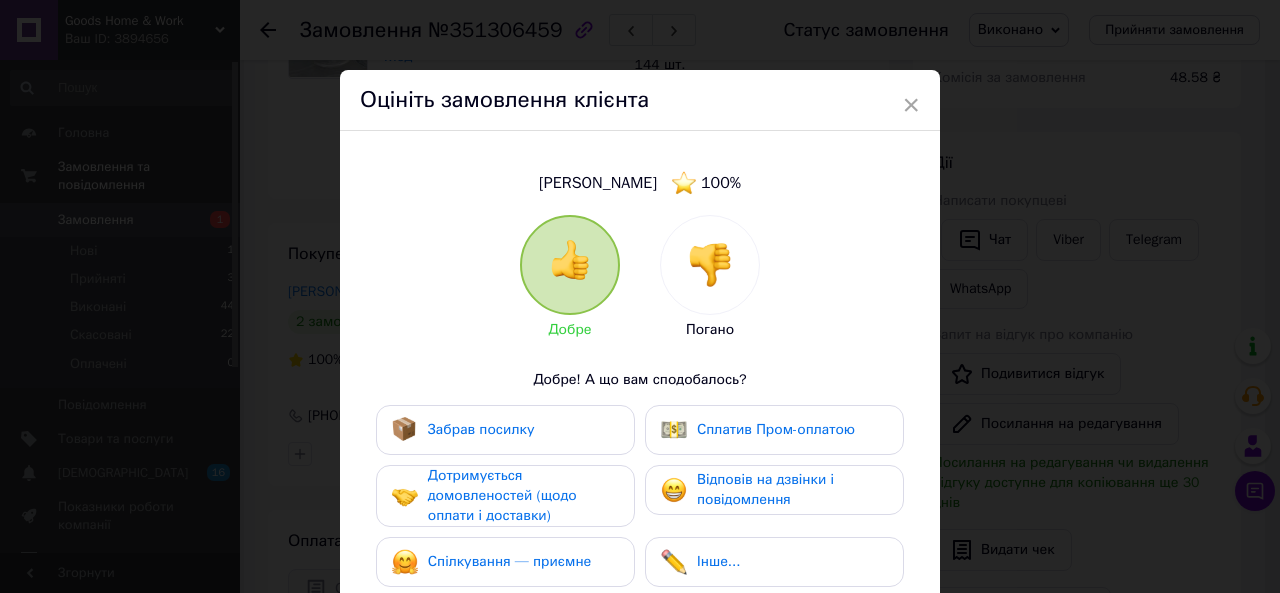 click on "Забрав посилку" at bounding box center (505, 430) 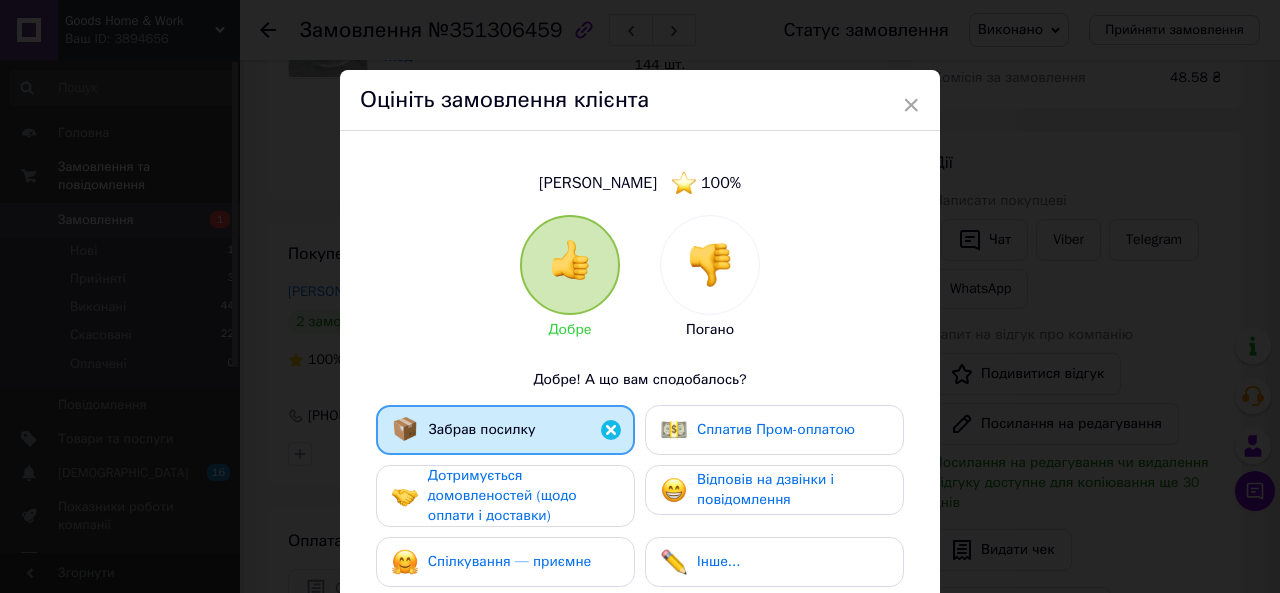 click on "Дотримується домовленостей (щодо оплати і доставки)" at bounding box center [502, 495] 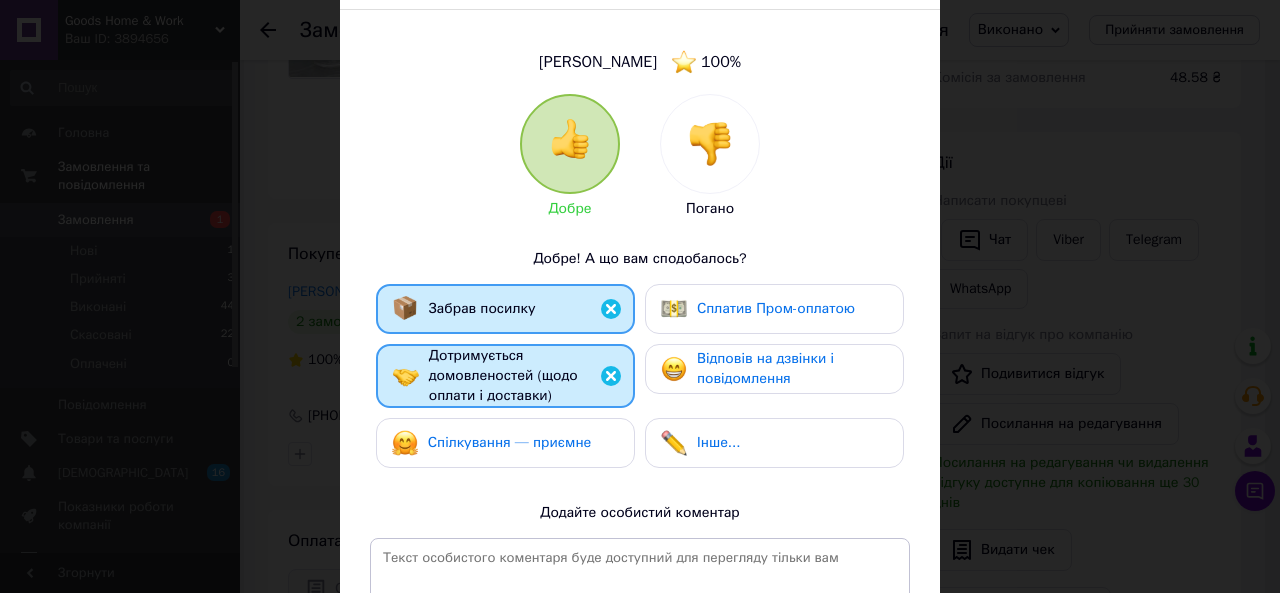 scroll, scrollTop: 137, scrollLeft: 0, axis: vertical 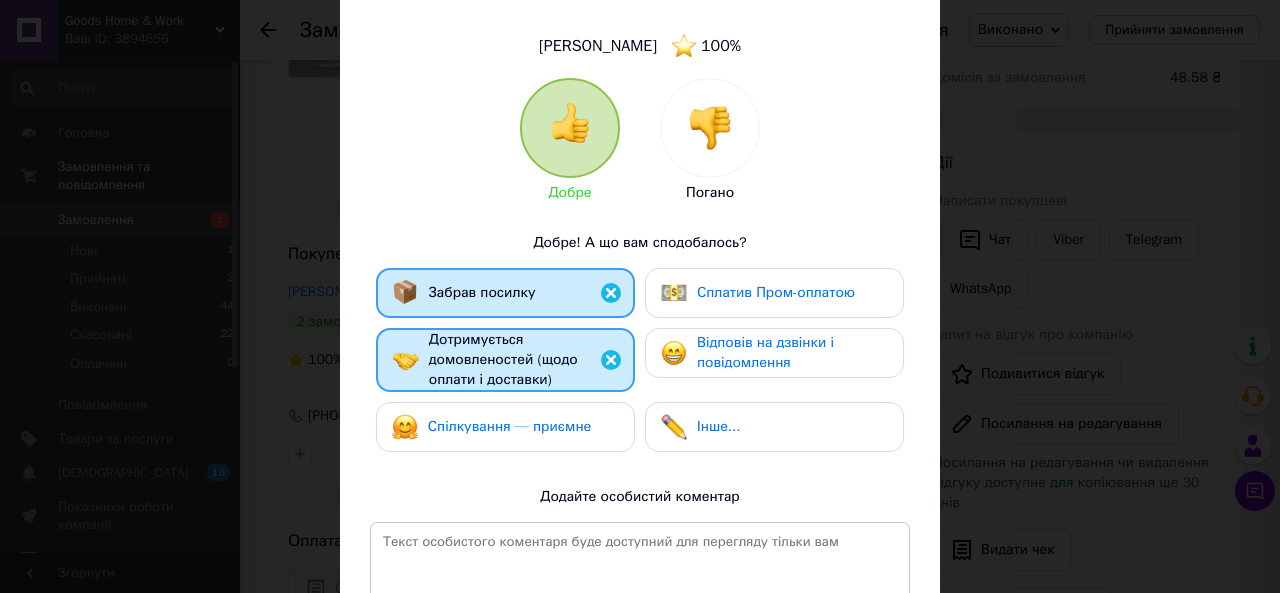 click on "Спілкування — приємне" at bounding box center [510, 426] 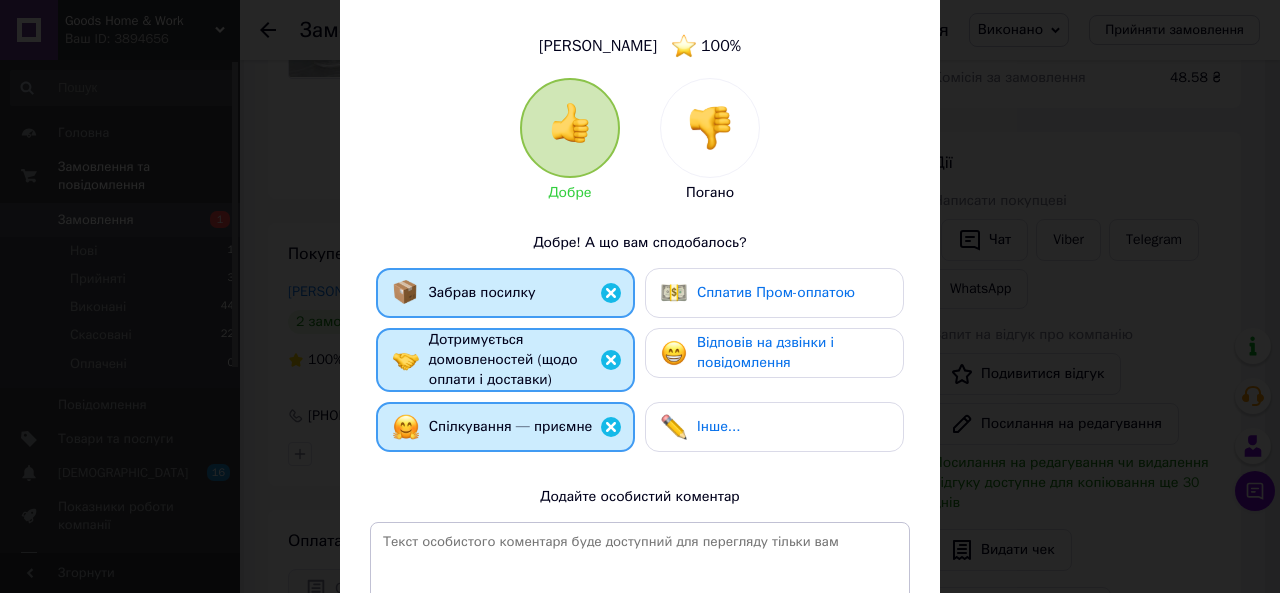 click on "Відповів на дзвінки і повідомлення" at bounding box center [765, 352] 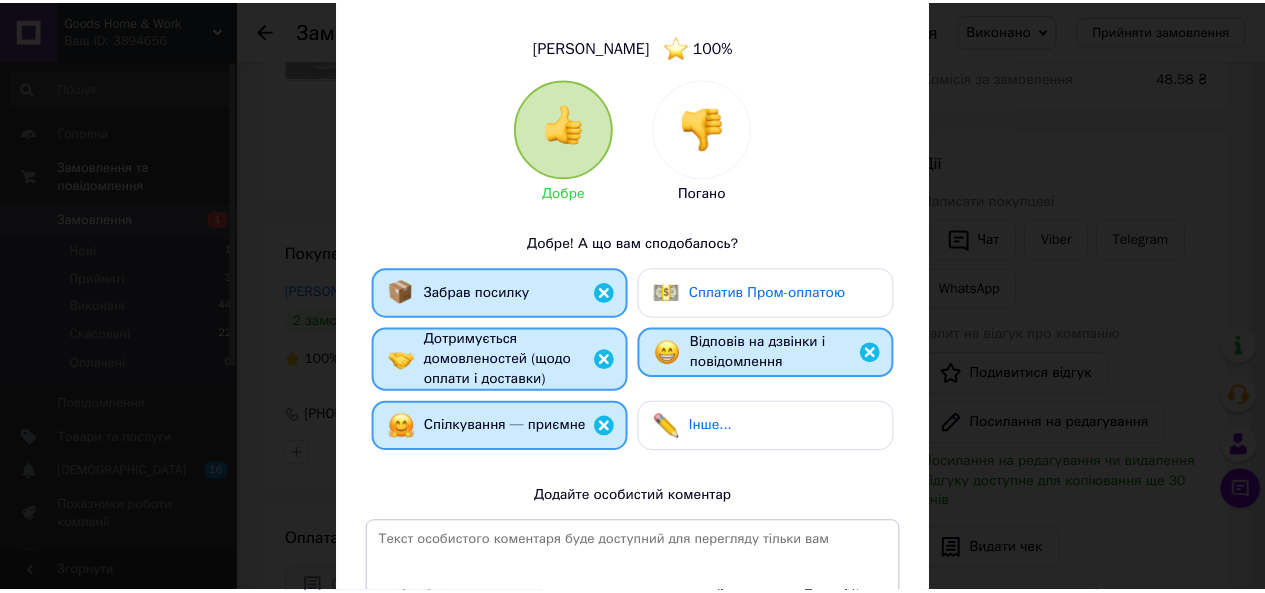 scroll, scrollTop: 402, scrollLeft: 0, axis: vertical 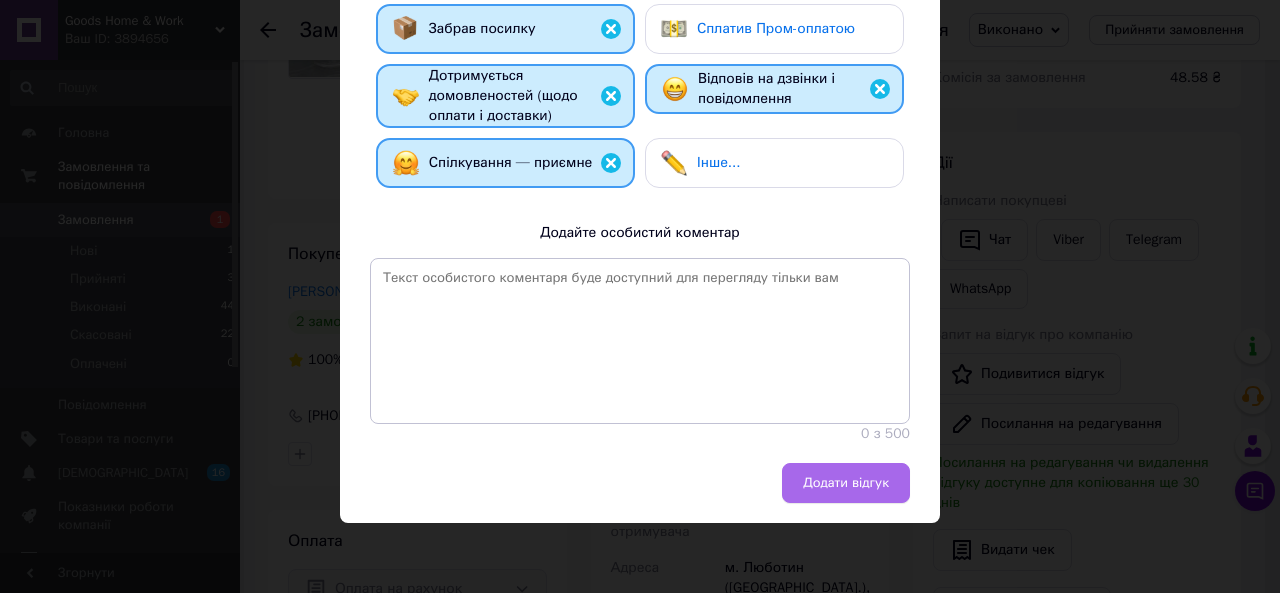 click on "Додати відгук" at bounding box center [846, 483] 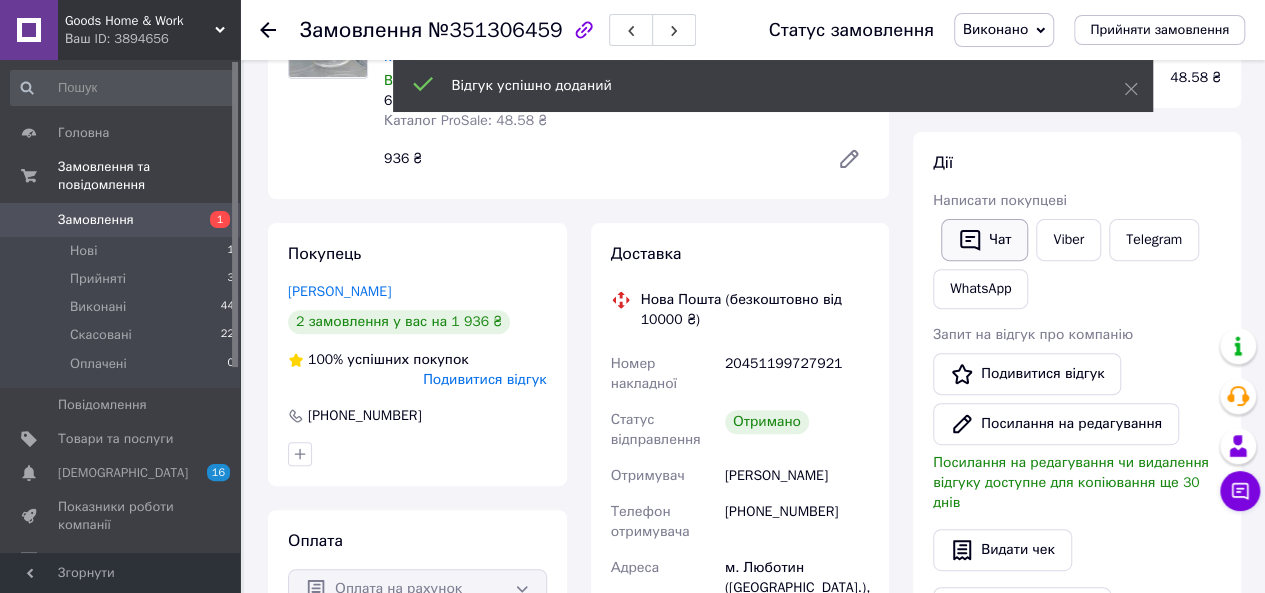 click on "Чат" at bounding box center (984, 240) 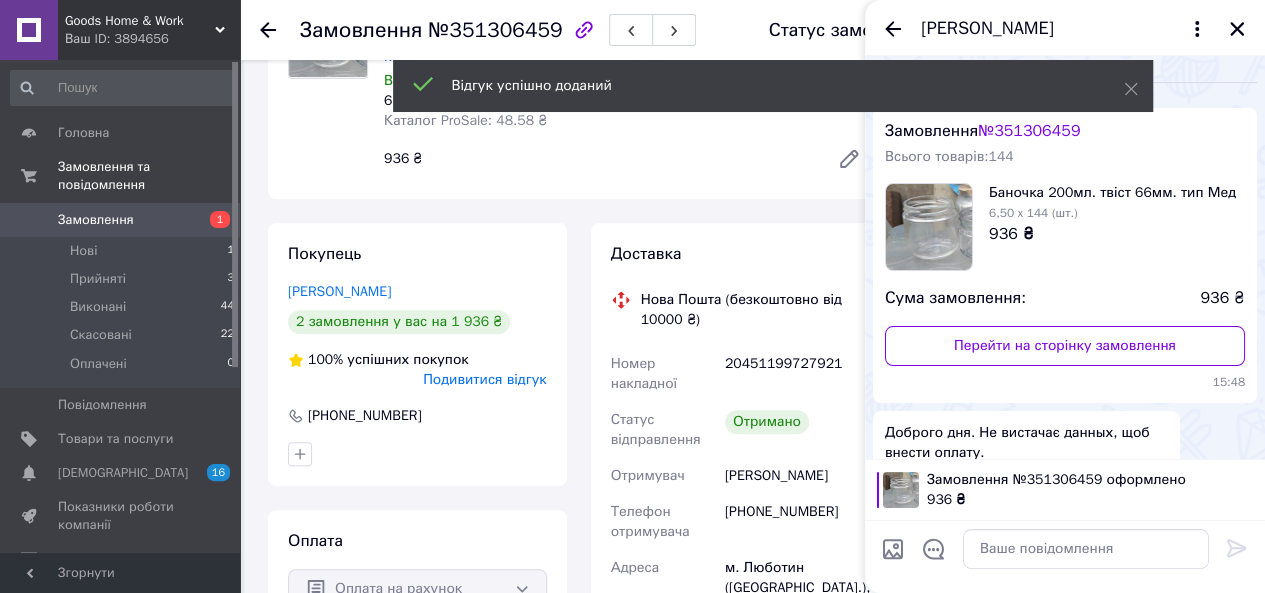 scroll, scrollTop: 1915, scrollLeft: 0, axis: vertical 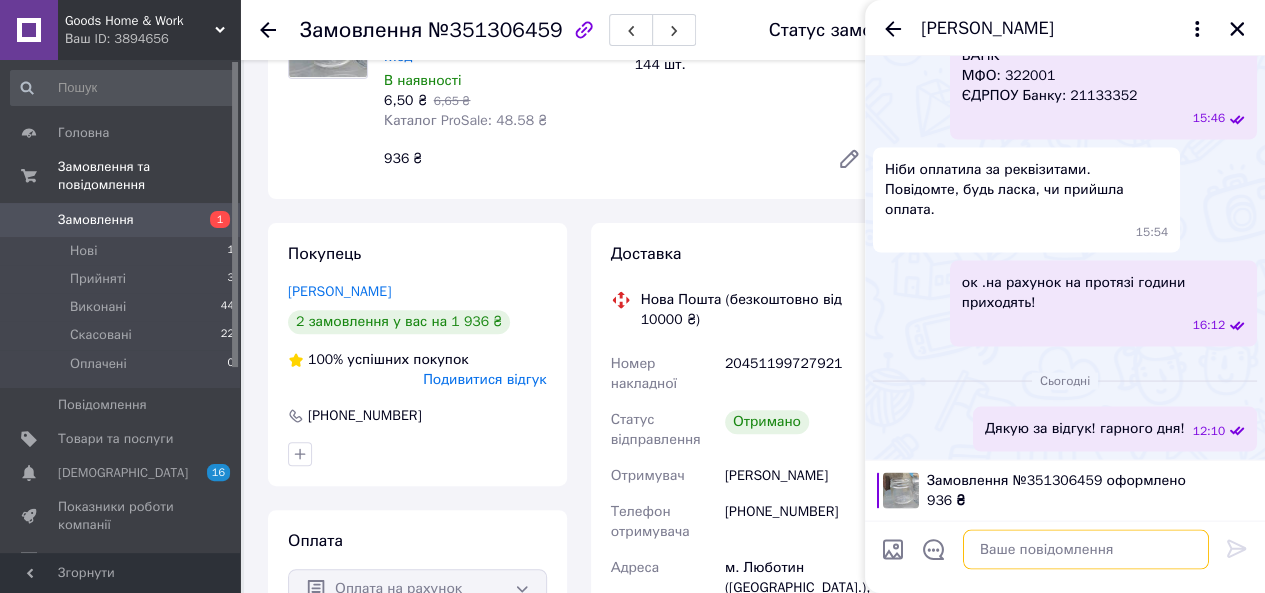 click at bounding box center [1086, 549] 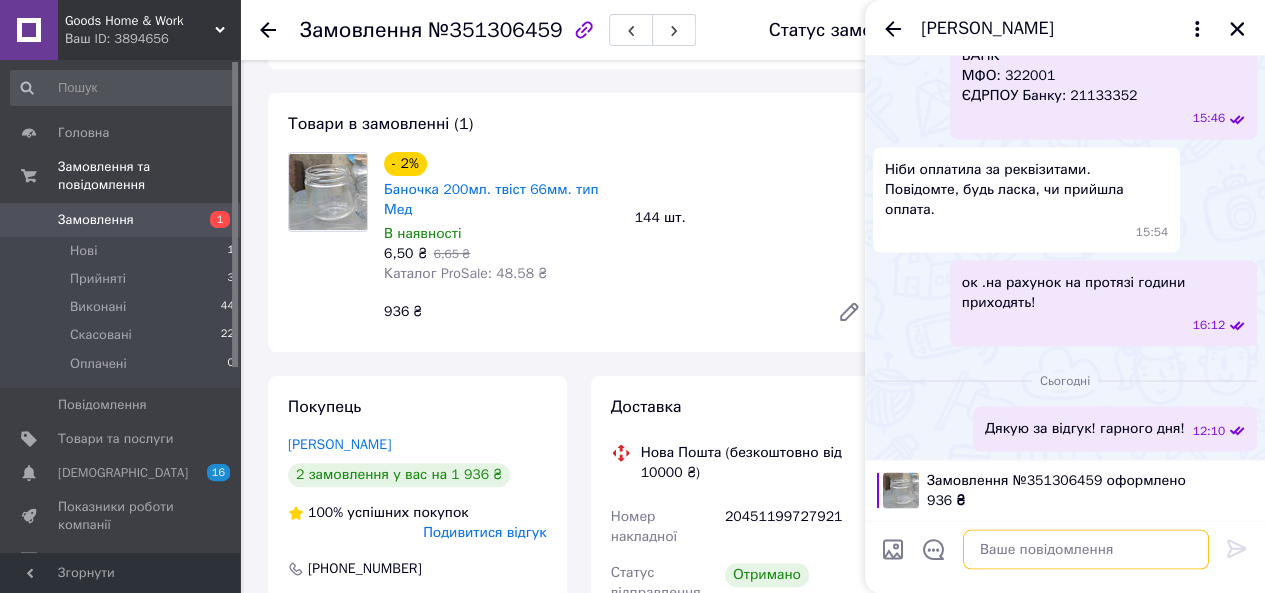 scroll, scrollTop: 0, scrollLeft: 0, axis: both 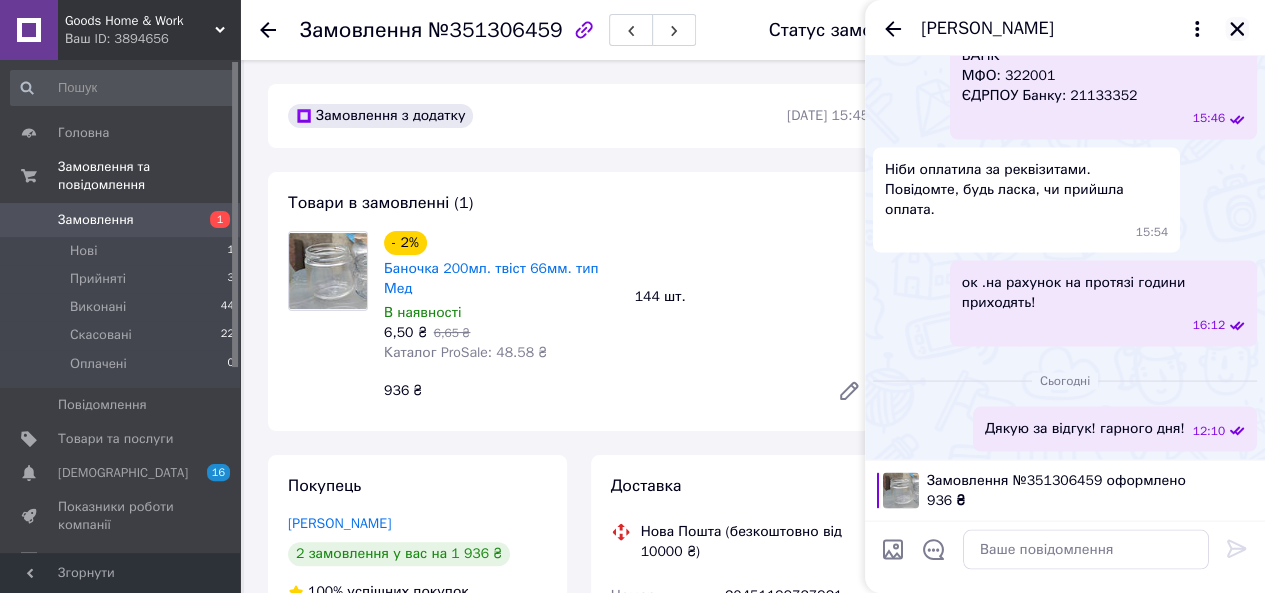 click 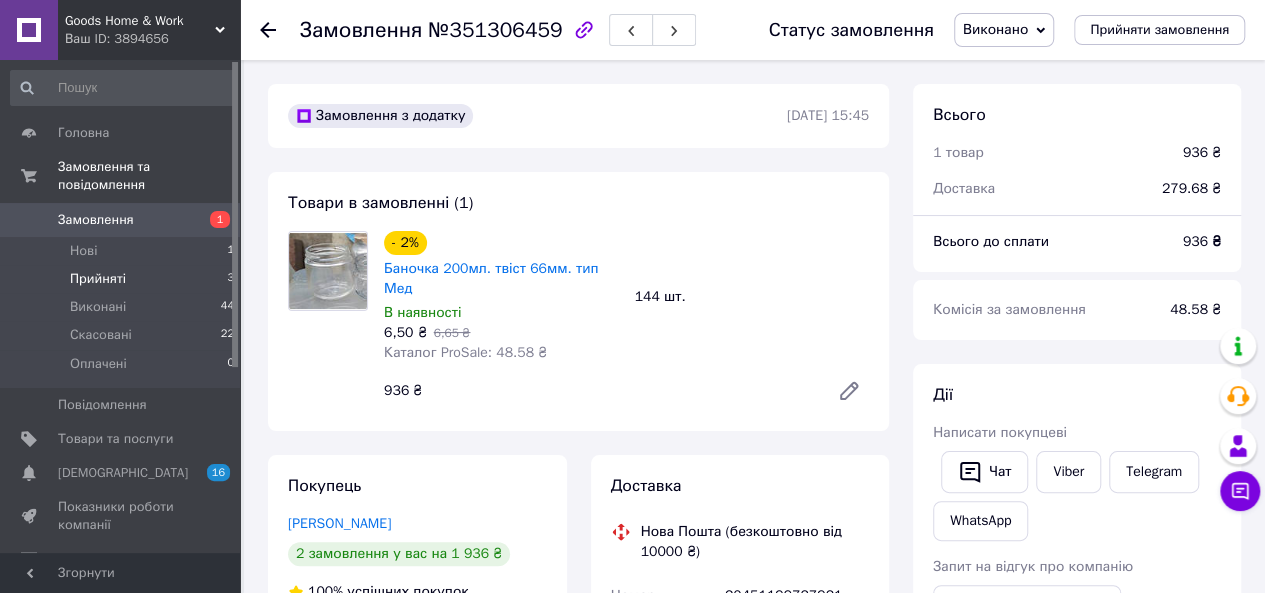 click on "Прийняті" at bounding box center [98, 279] 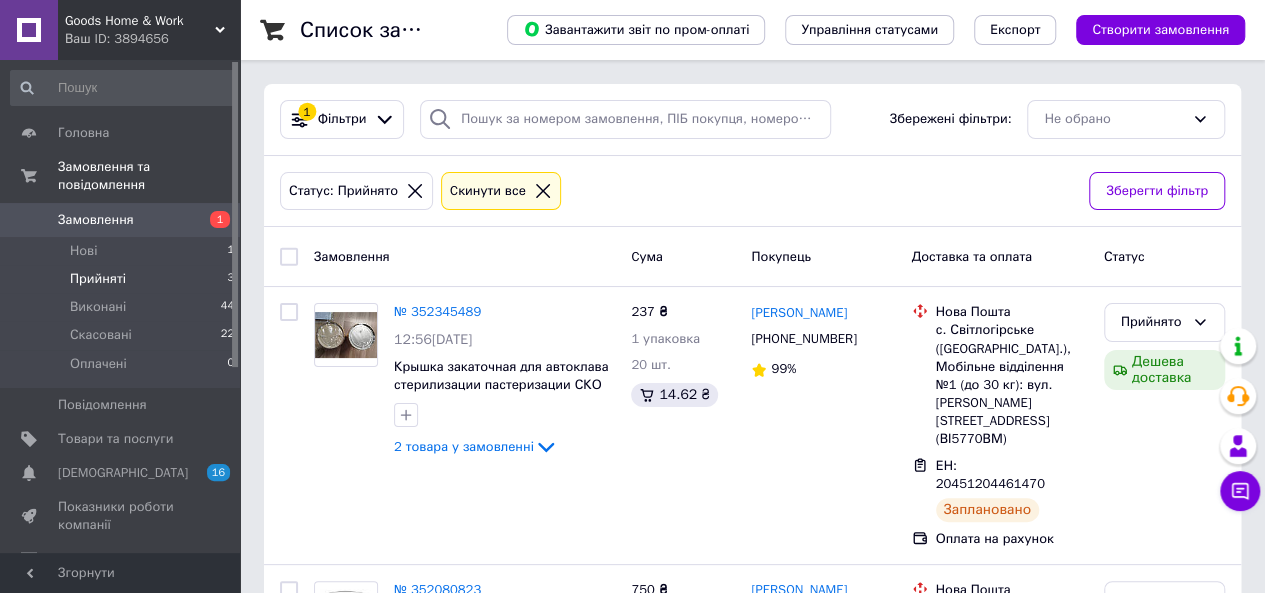 click on "1" at bounding box center (212, 220) 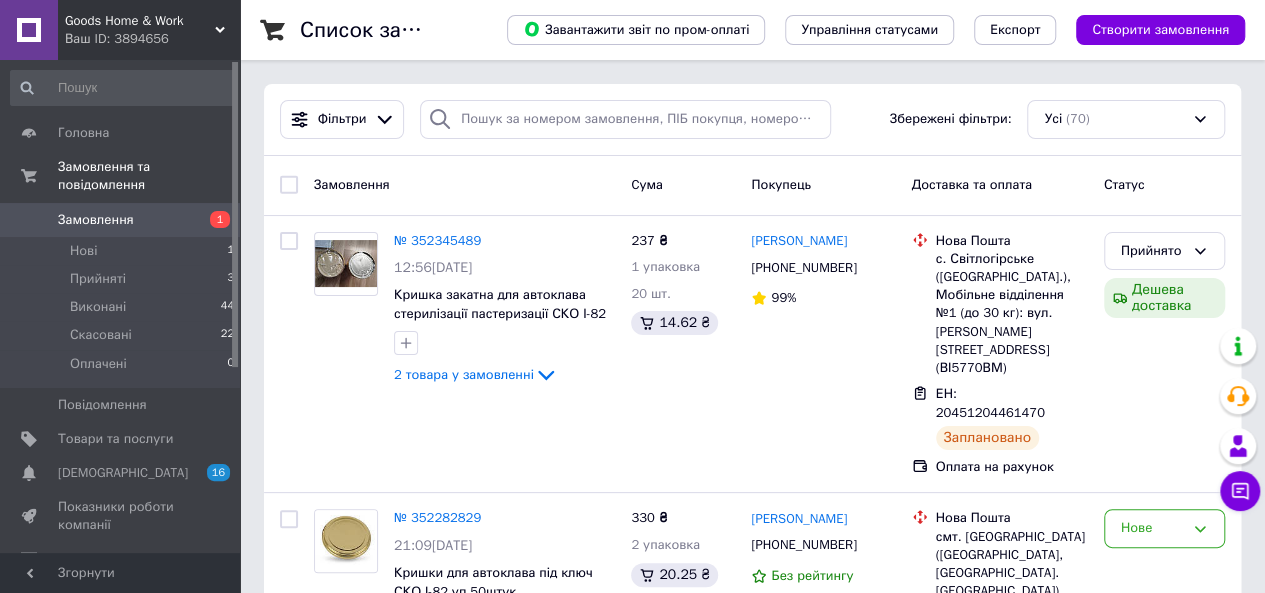 click on "Замовлення" at bounding box center (121, 220) 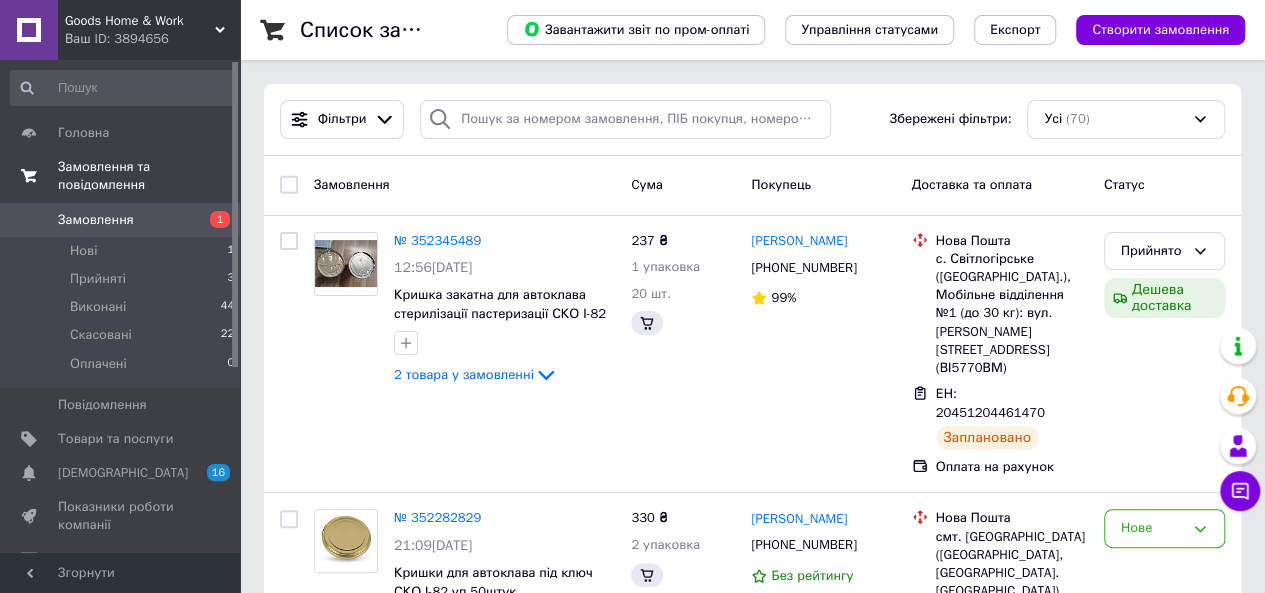click on "Замовлення та повідомлення" at bounding box center (149, 176) 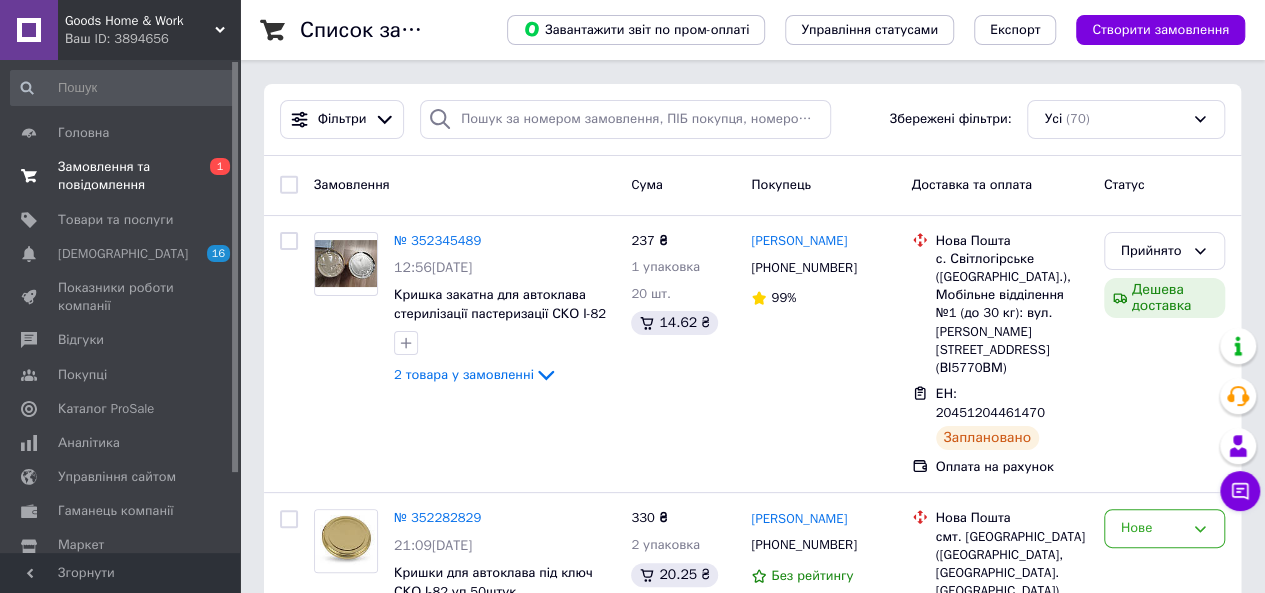 click on "Замовлення та повідомлення" at bounding box center [121, 176] 